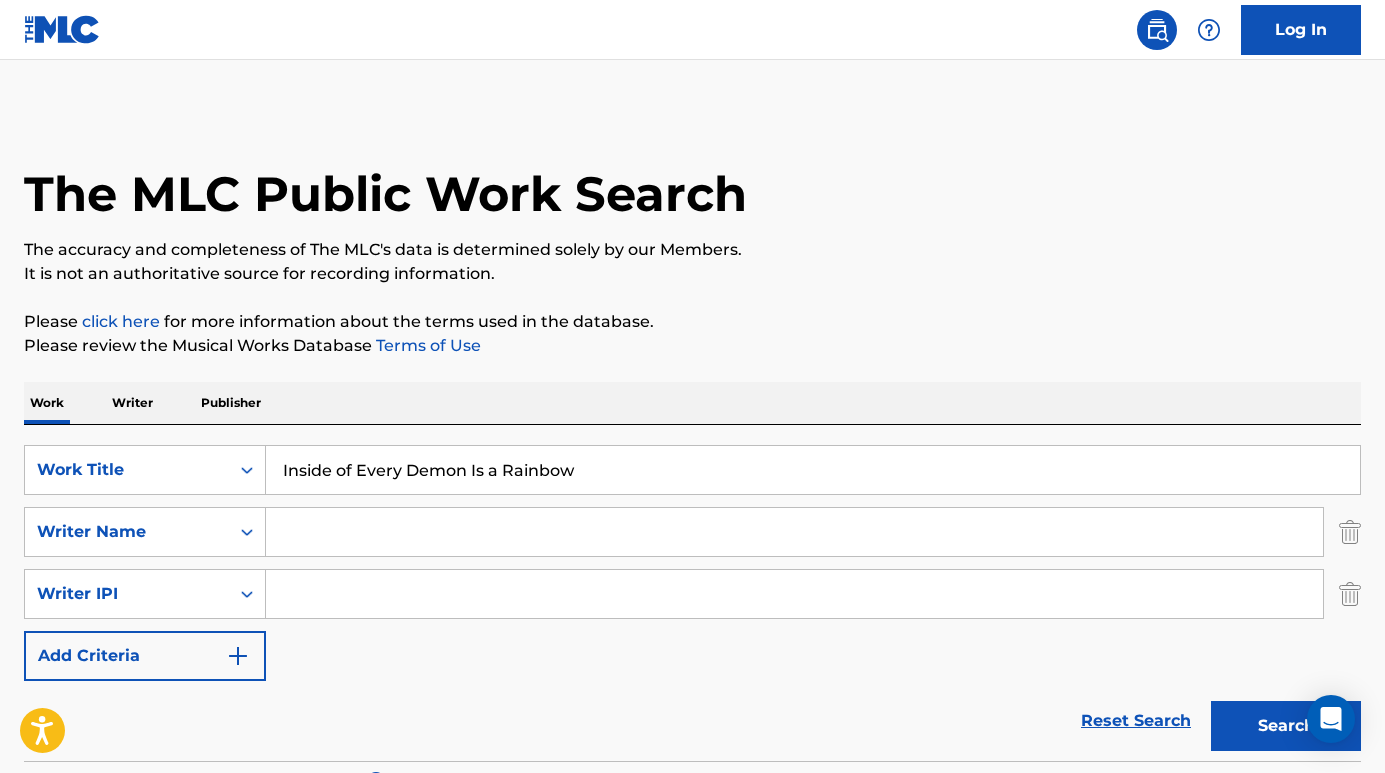 scroll, scrollTop: 685, scrollLeft: 0, axis: vertical 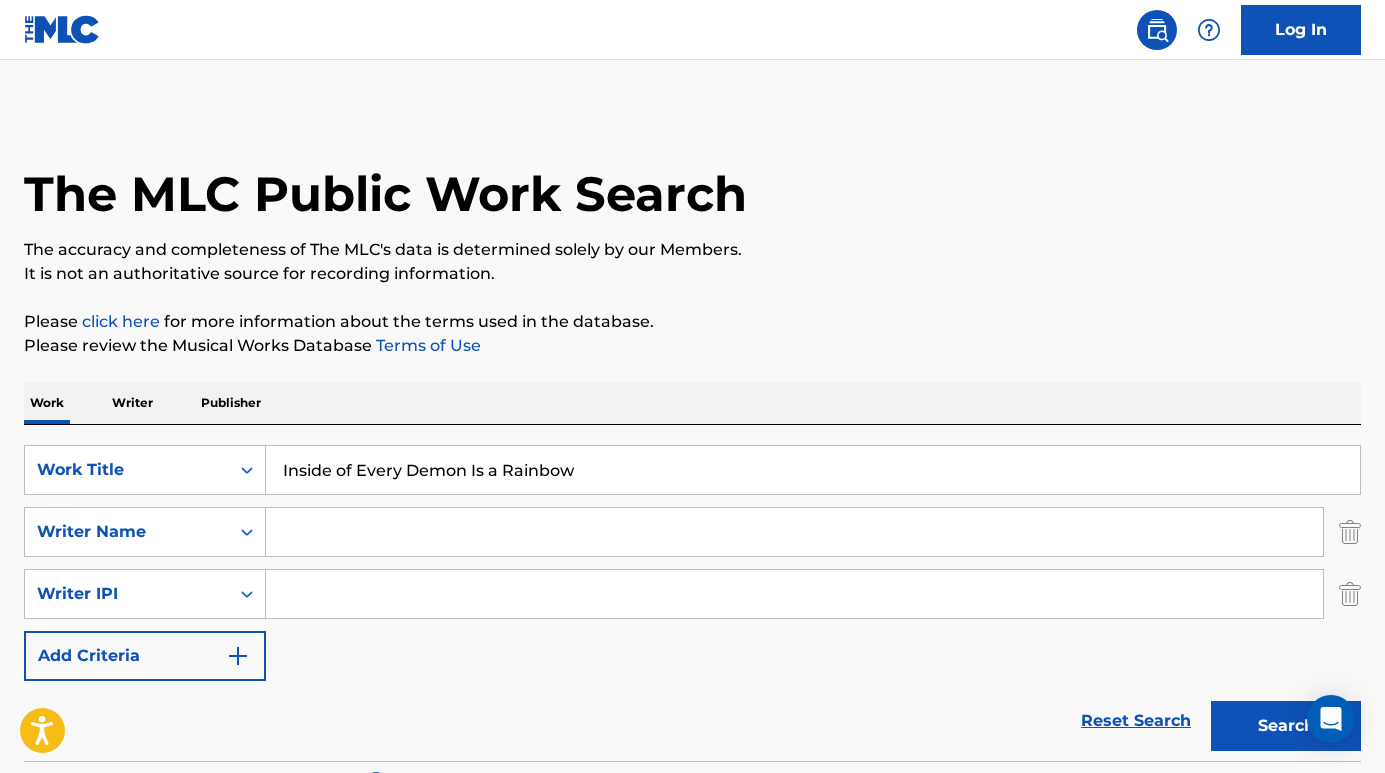 drag, startPoint x: 588, startPoint y: 465, endPoint x: 231, endPoint y: 439, distance: 357.94553 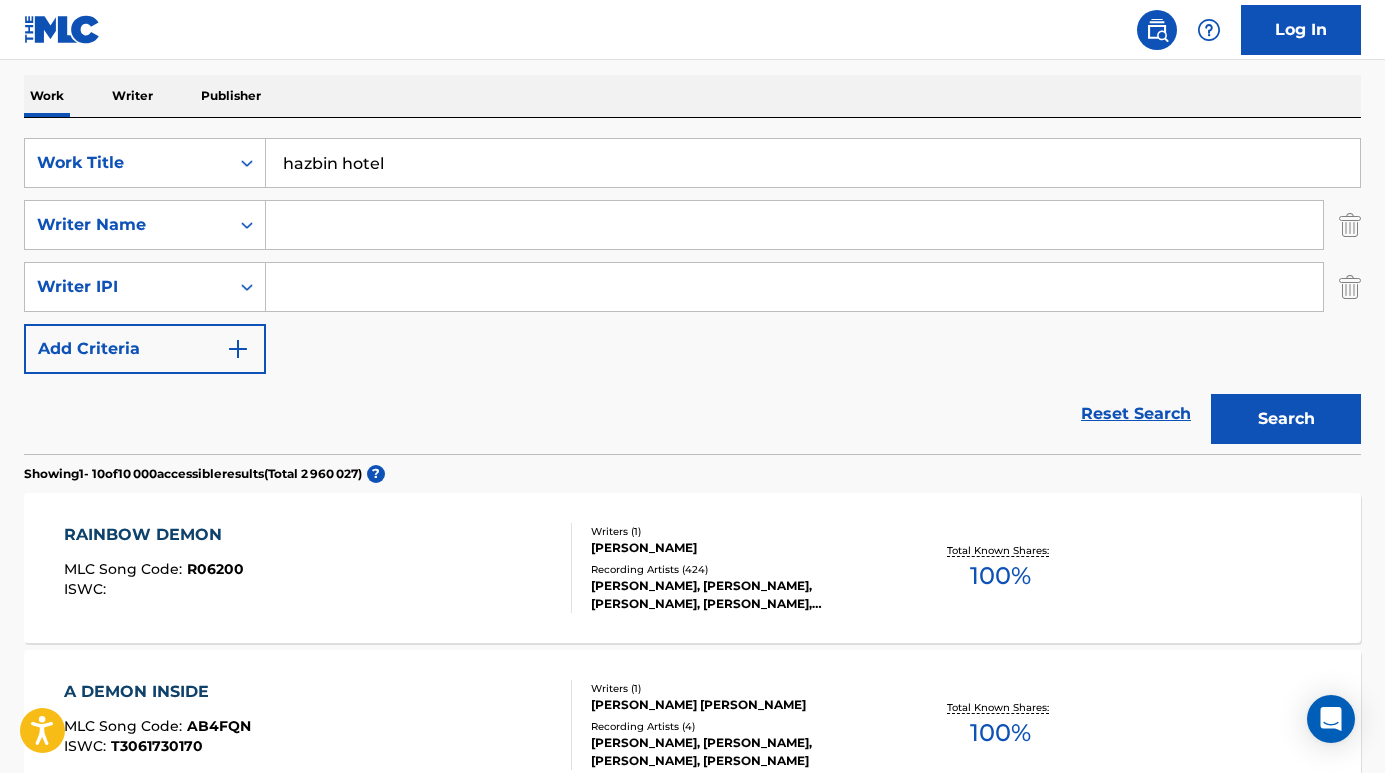 scroll, scrollTop: 308, scrollLeft: 0, axis: vertical 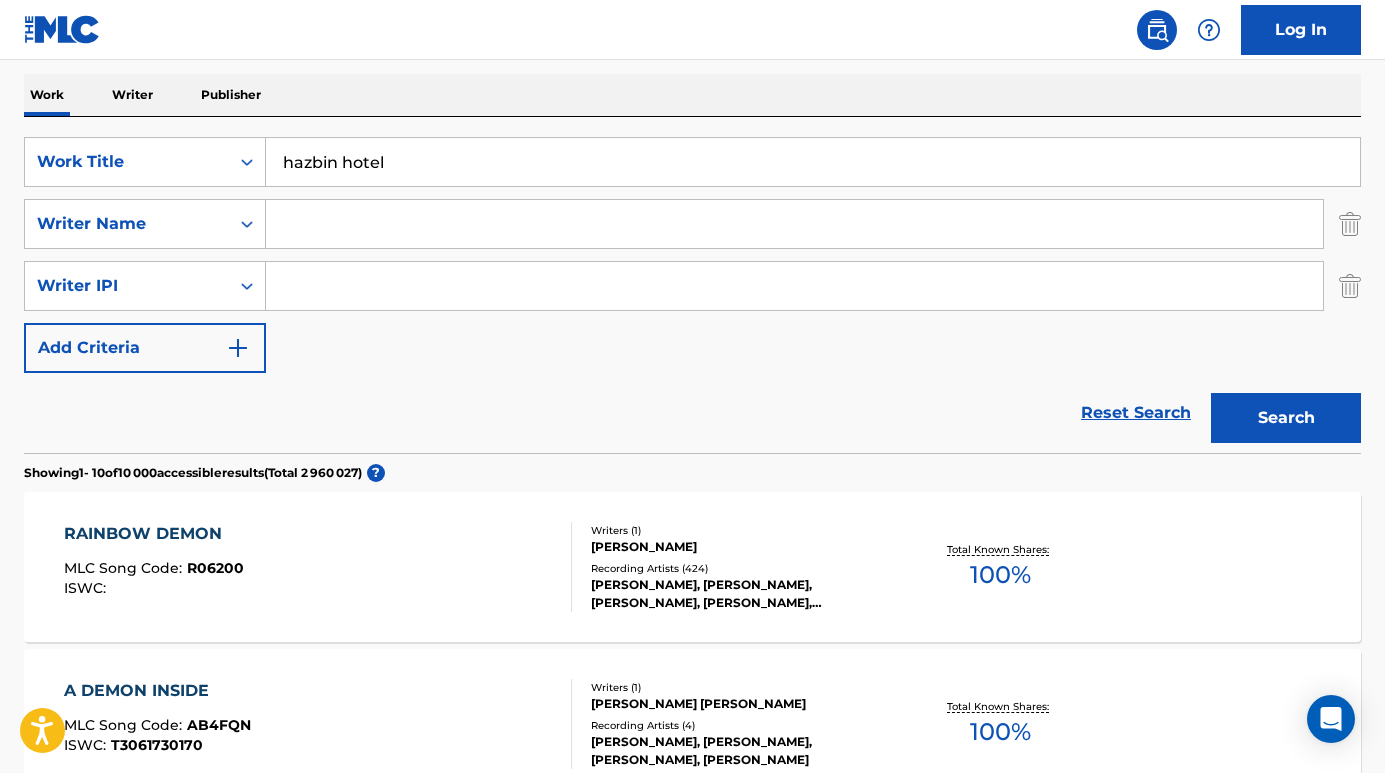click on "Search" at bounding box center [1286, 418] 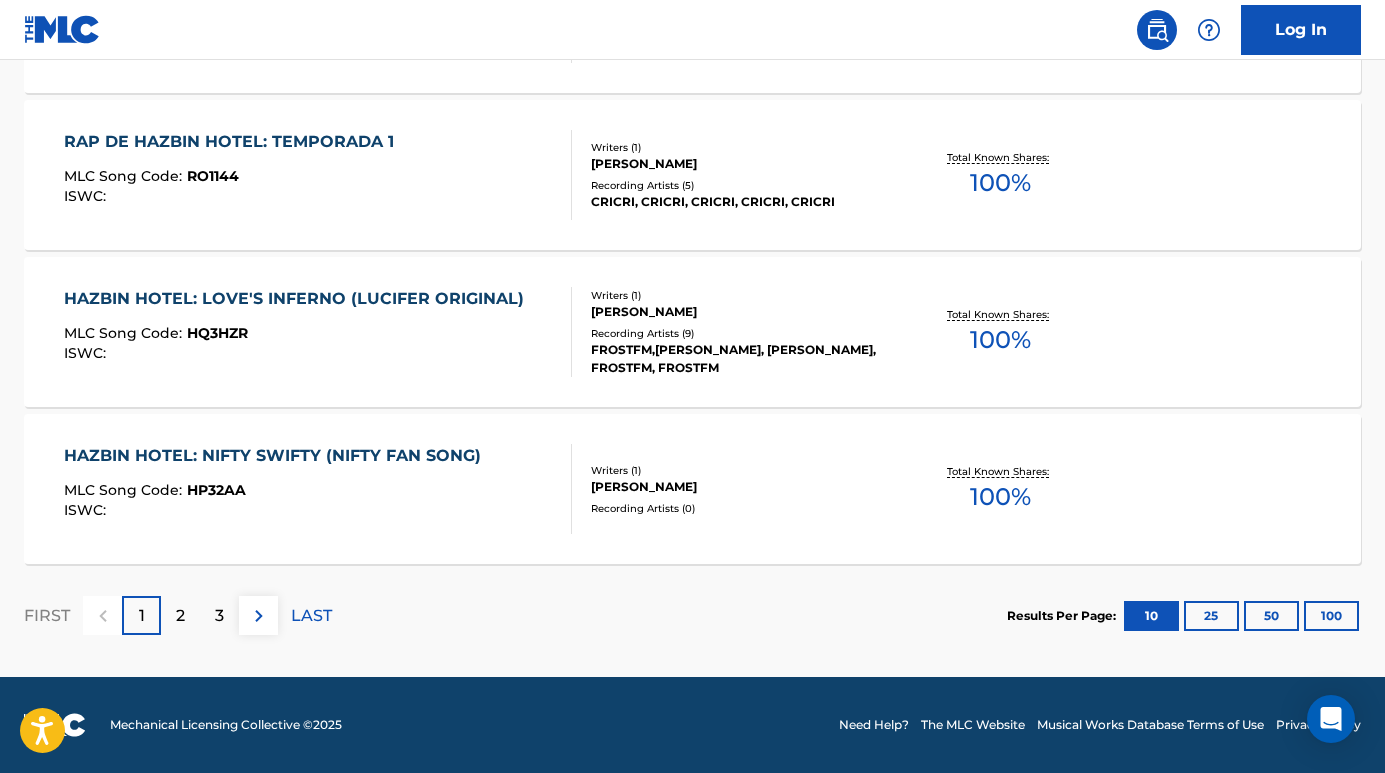 scroll, scrollTop: 1799, scrollLeft: 0, axis: vertical 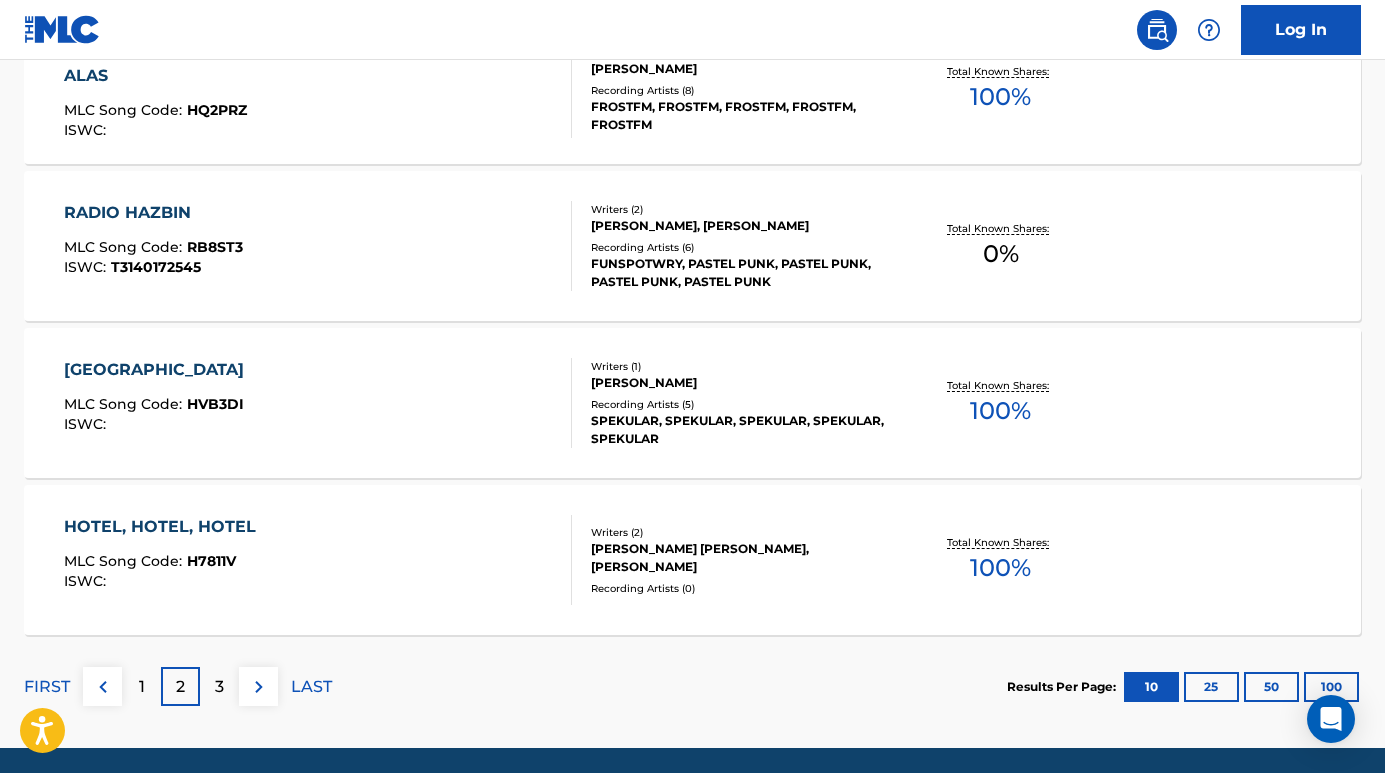 click on "3" at bounding box center (219, 687) 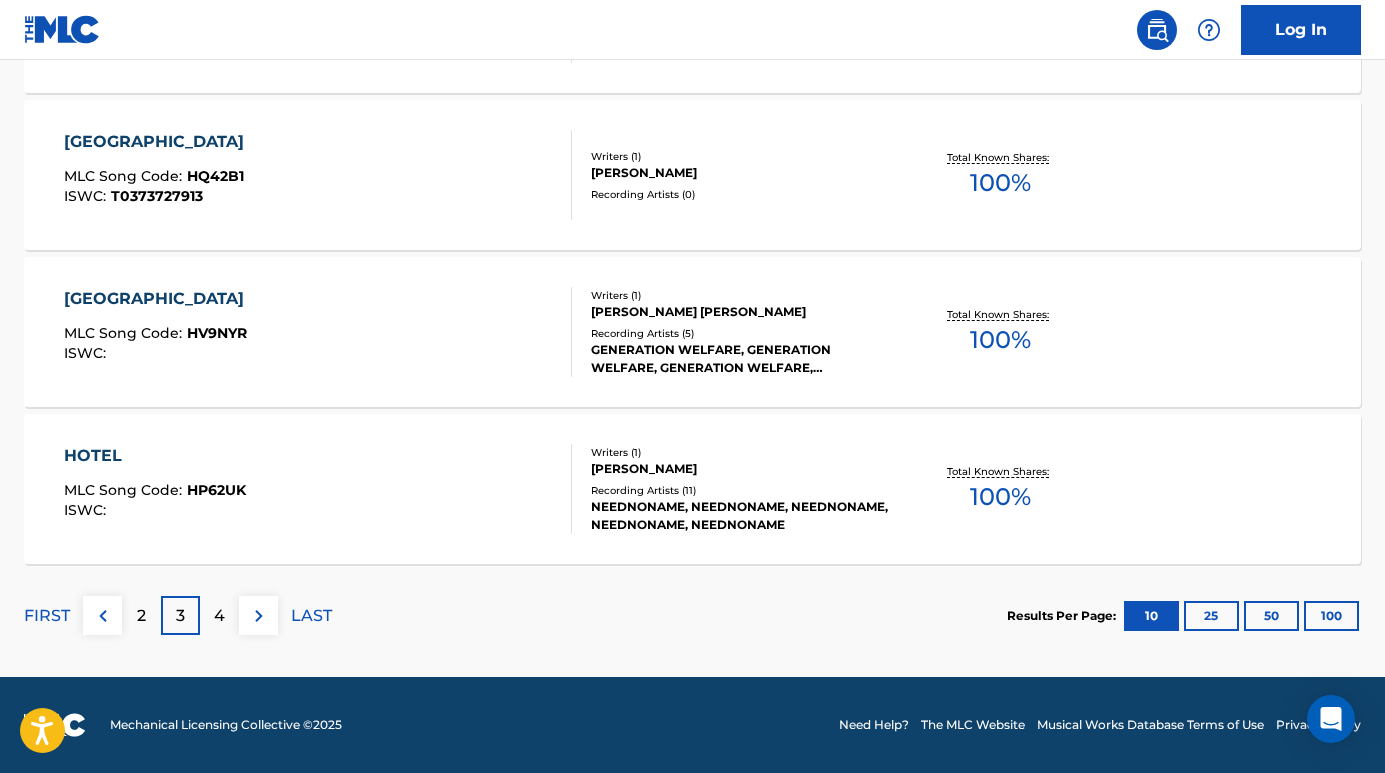 scroll, scrollTop: 1799, scrollLeft: 0, axis: vertical 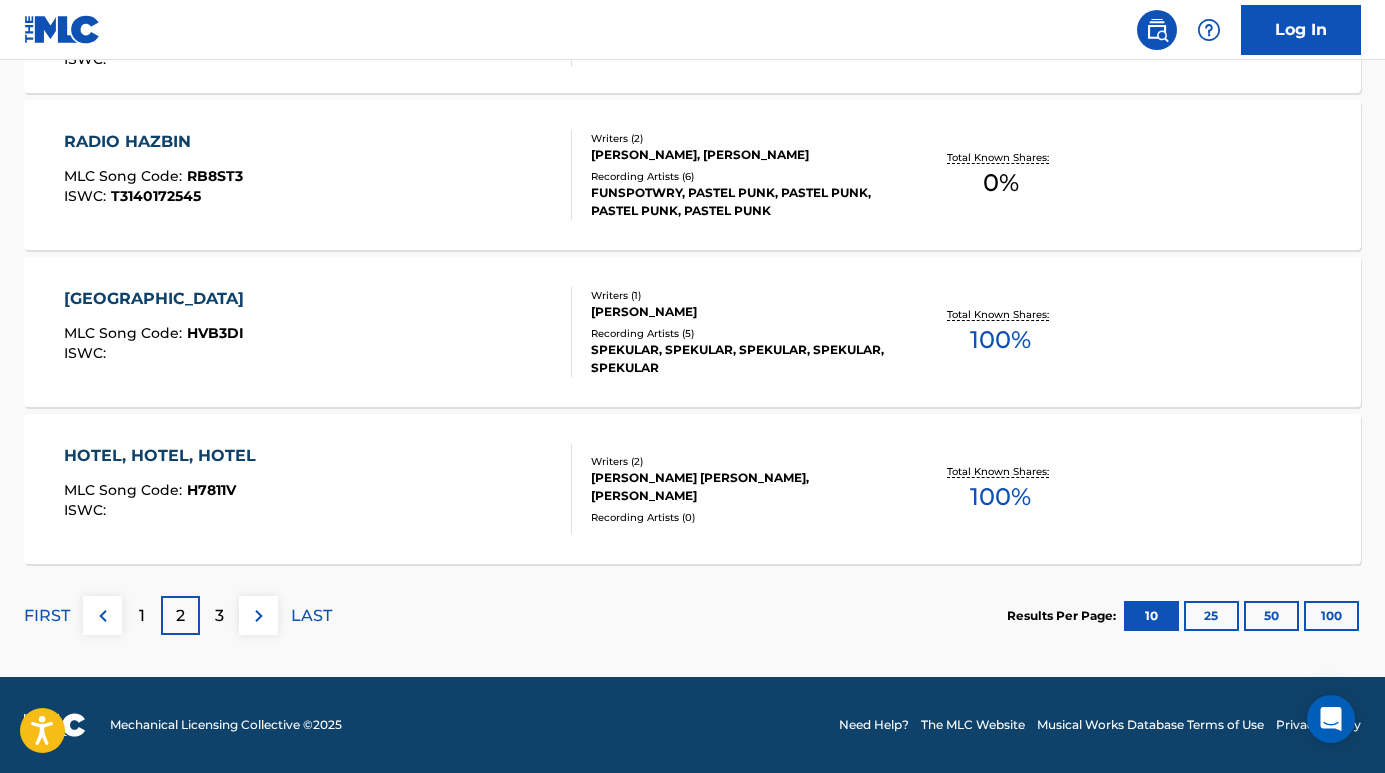 click on "1" at bounding box center [141, 615] 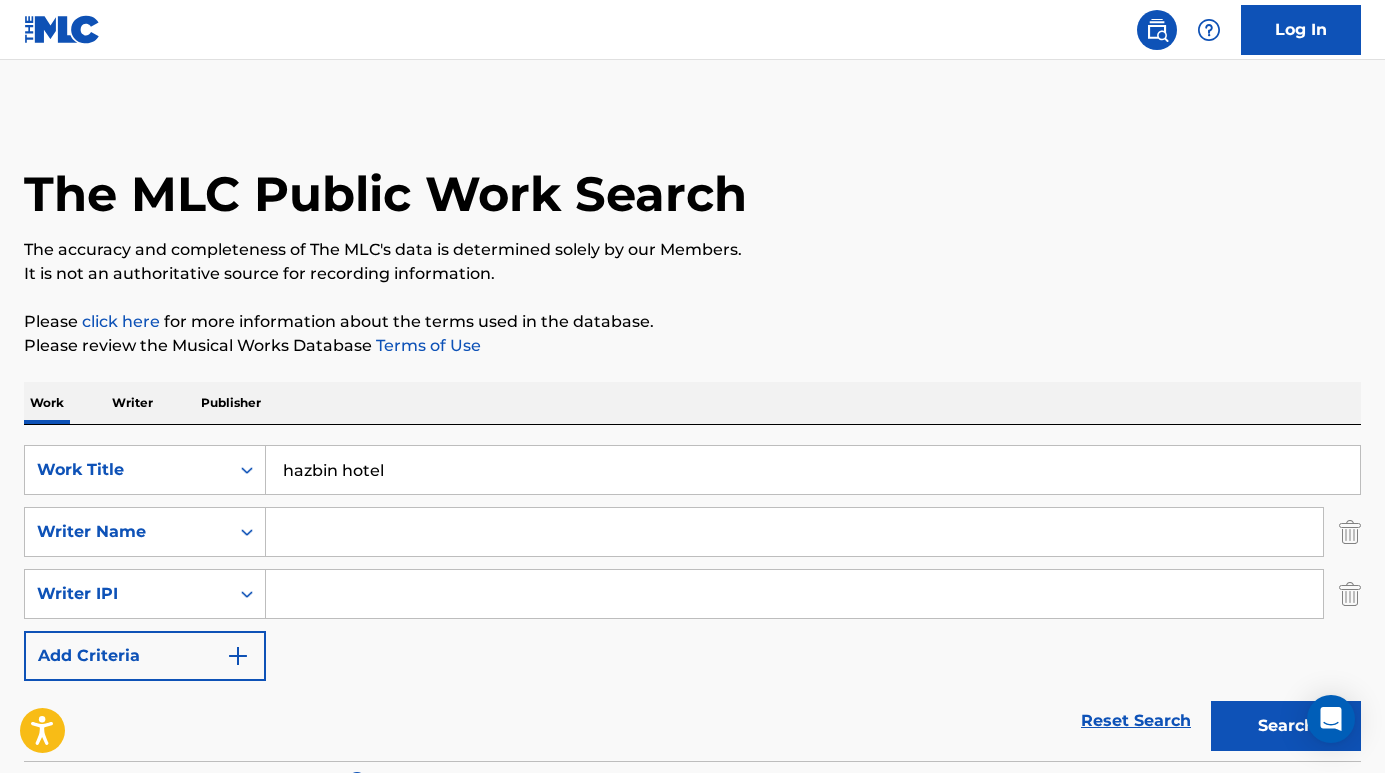 scroll, scrollTop: 0, scrollLeft: 0, axis: both 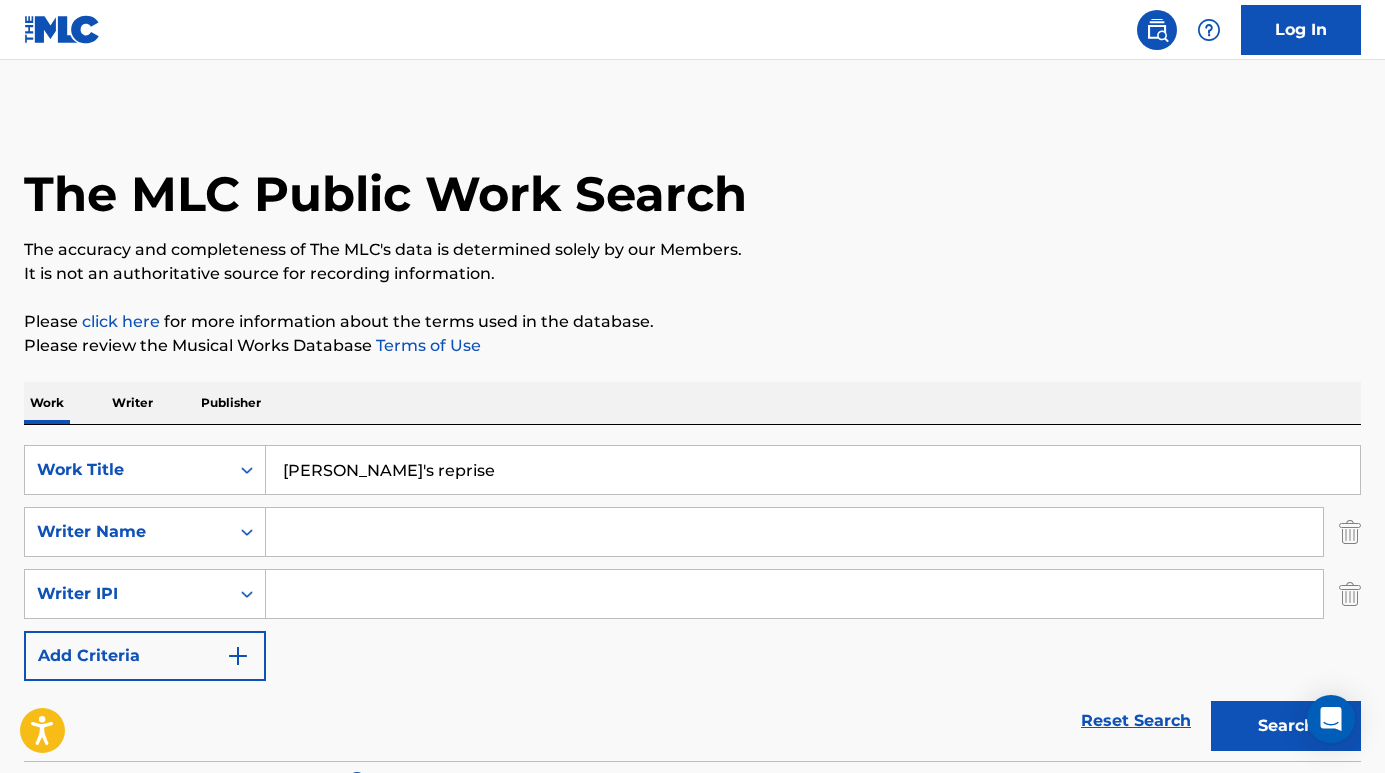 type on "[PERSON_NAME]'s reprise" 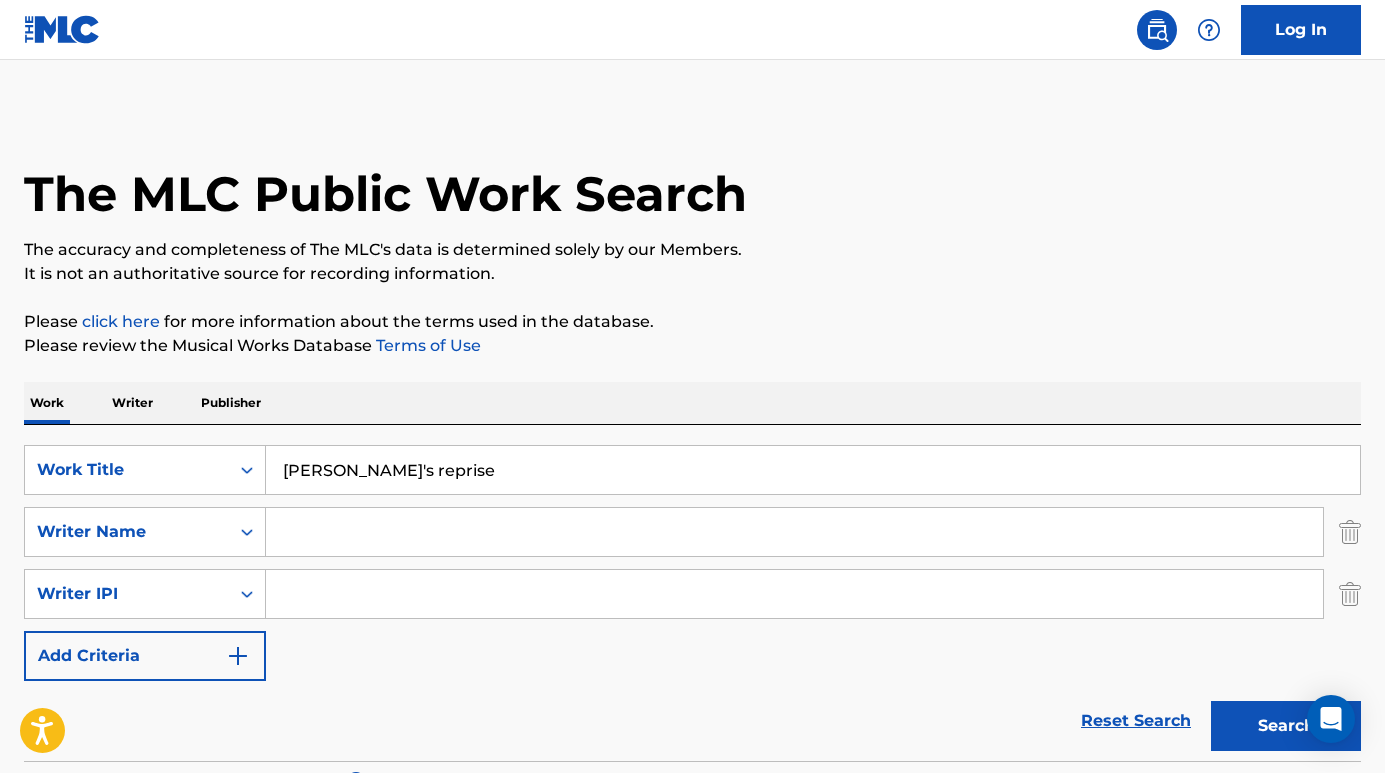 scroll, scrollTop: 0, scrollLeft: 0, axis: both 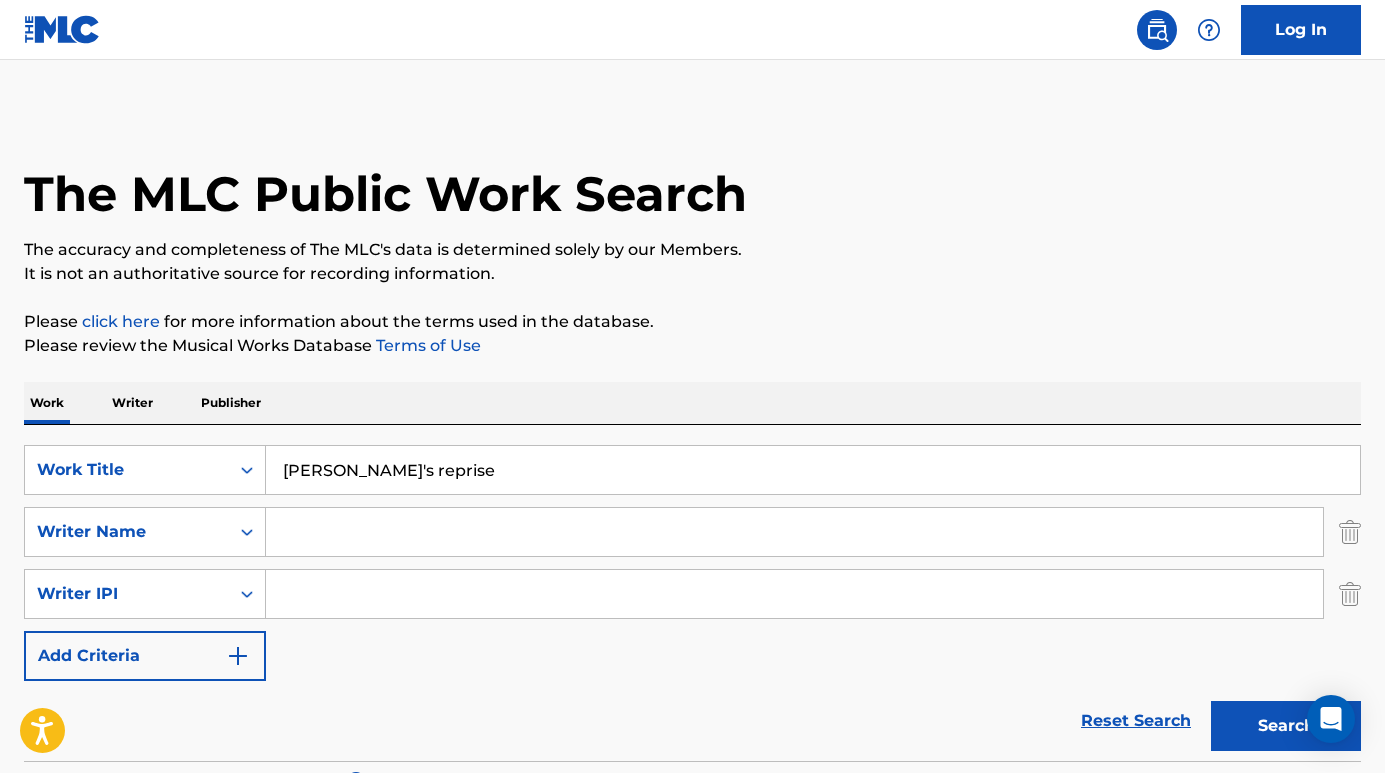 click at bounding box center [794, 532] 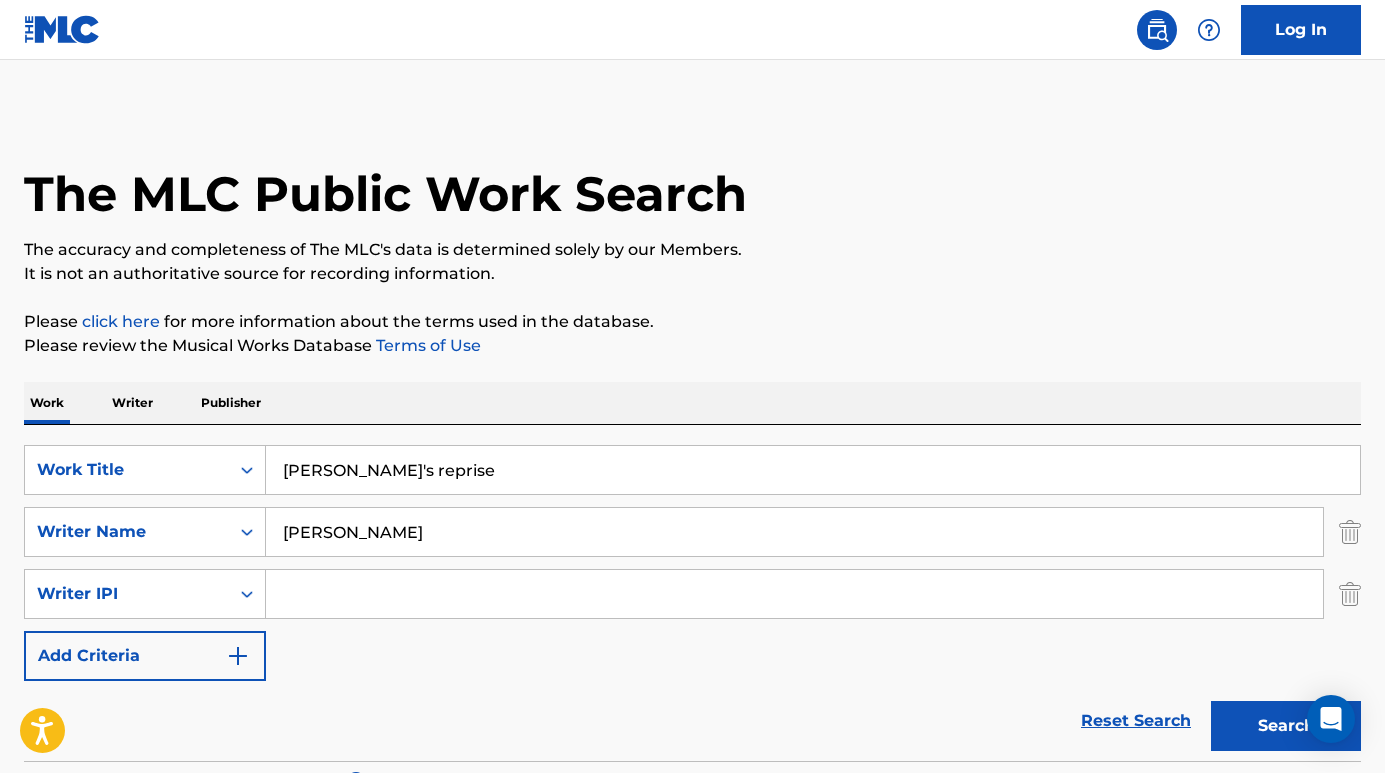 type on "[PERSON_NAME]" 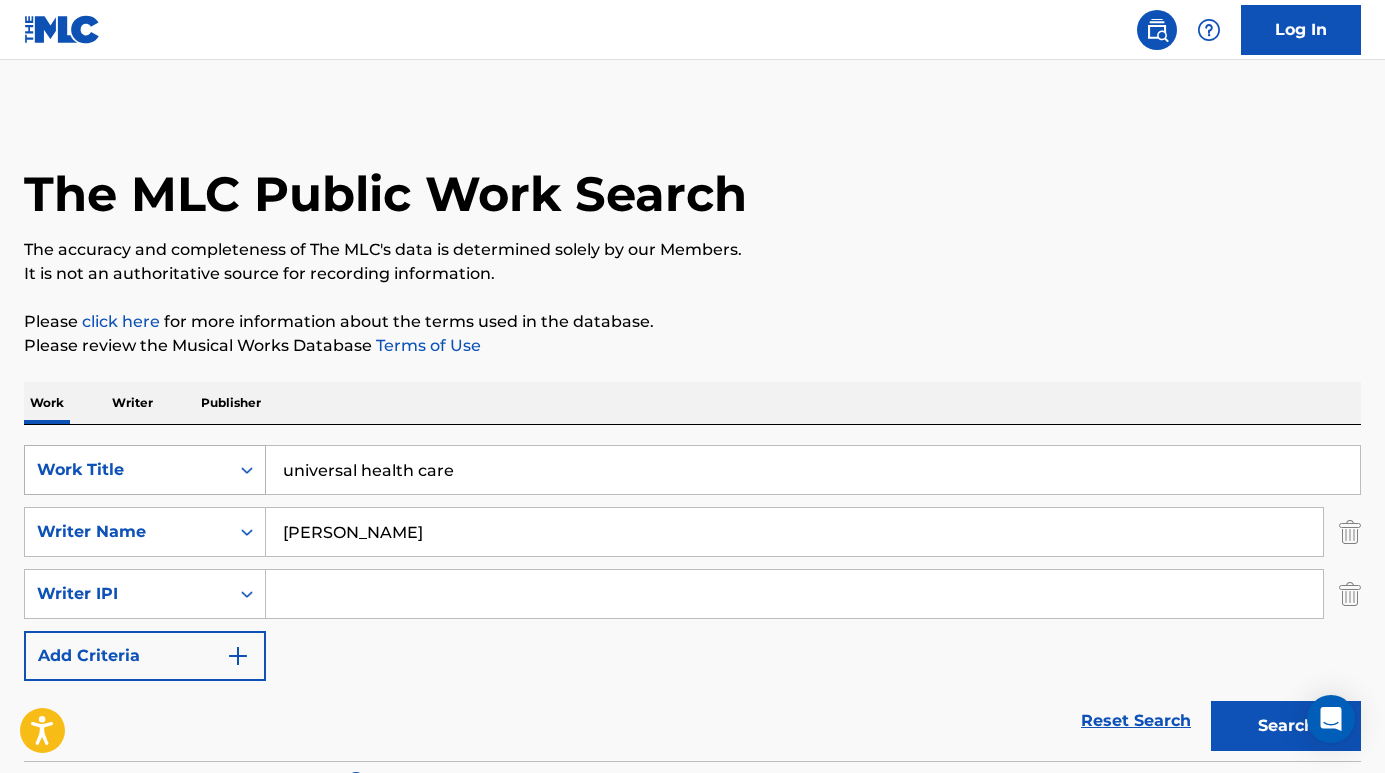 drag, startPoint x: 523, startPoint y: 477, endPoint x: 116, endPoint y: 455, distance: 407.59415 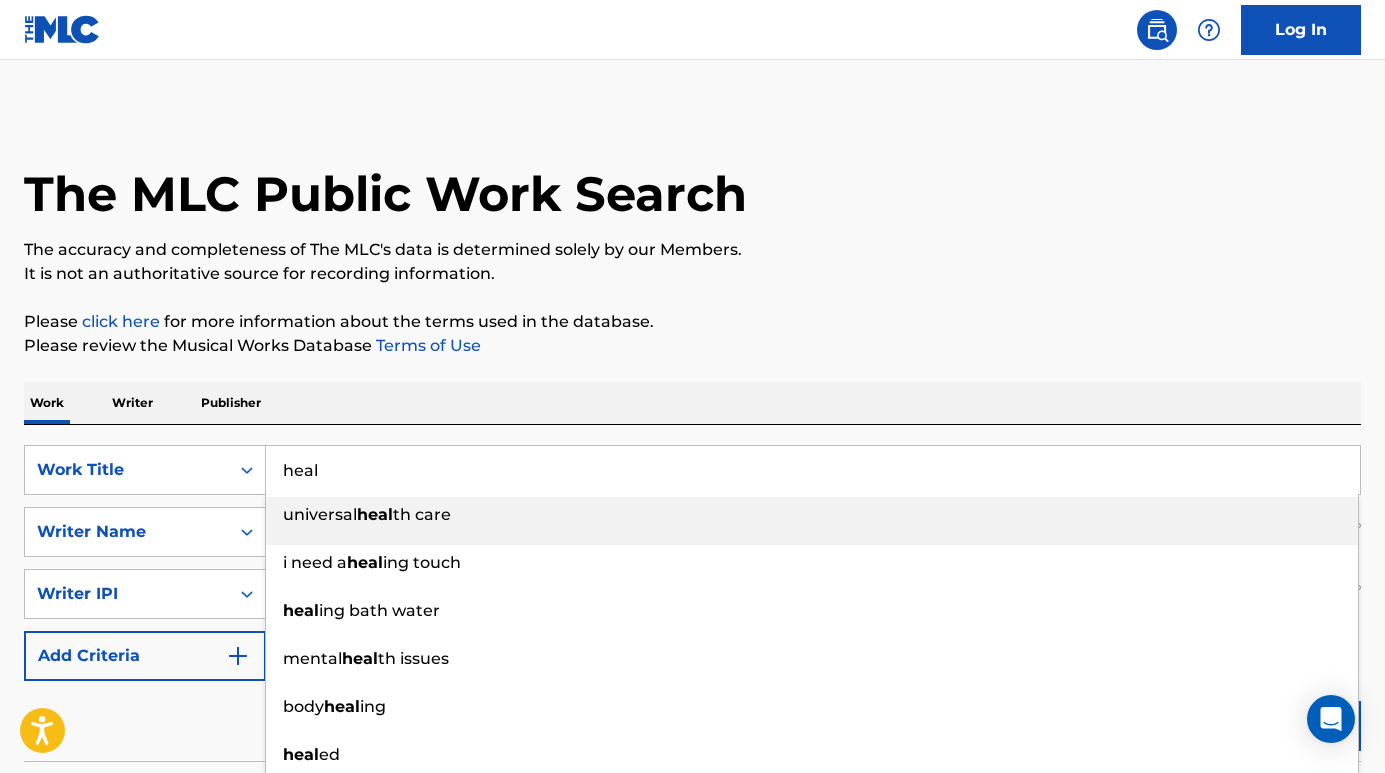type on "heal" 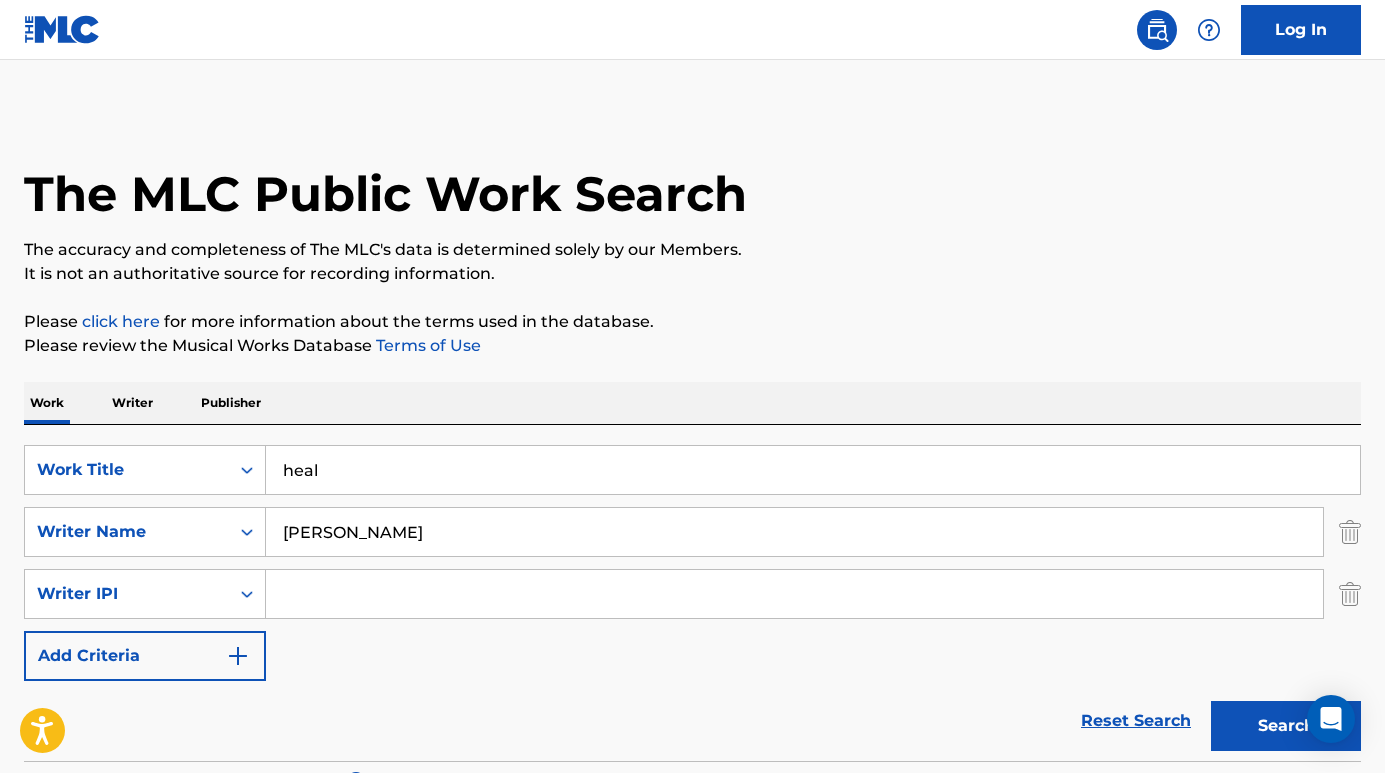 click on "Reset Search Search" at bounding box center (692, 721) 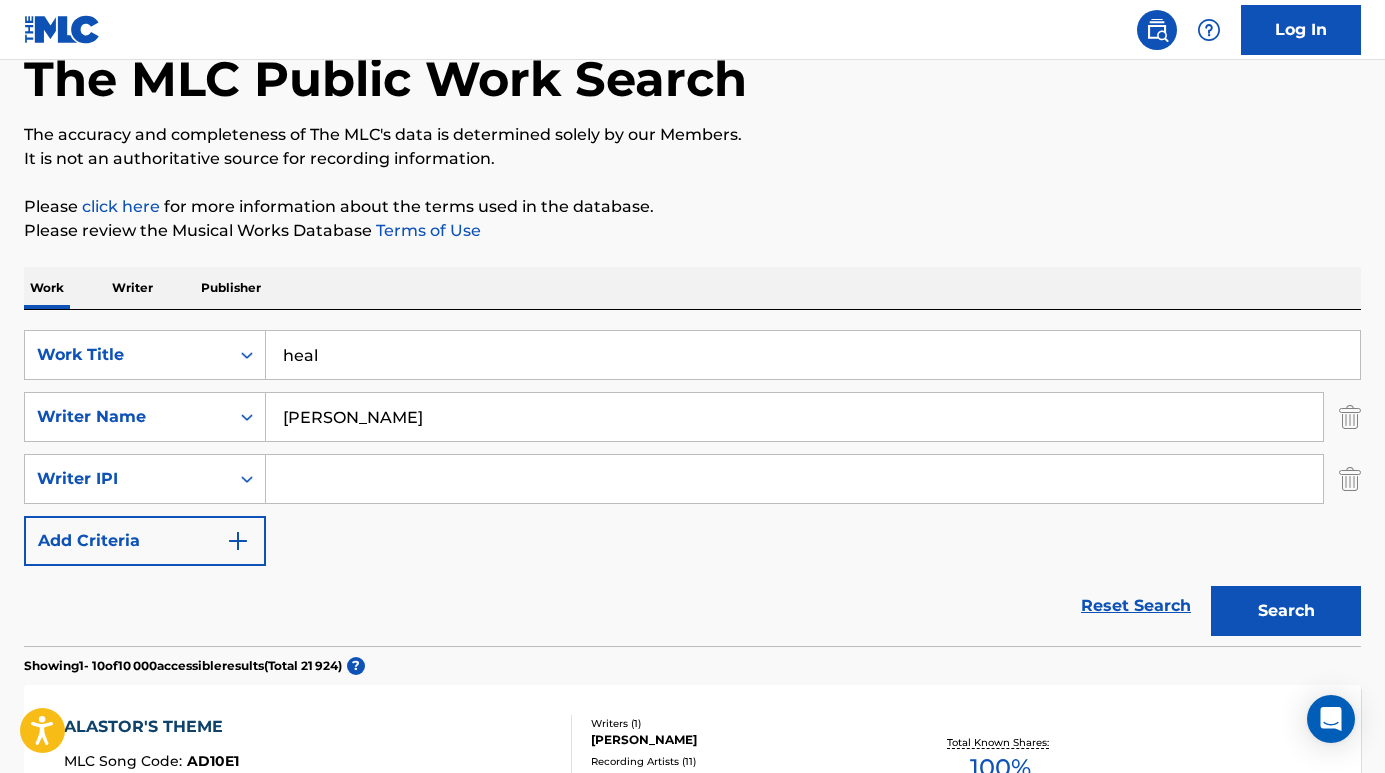 scroll, scrollTop: 124, scrollLeft: 0, axis: vertical 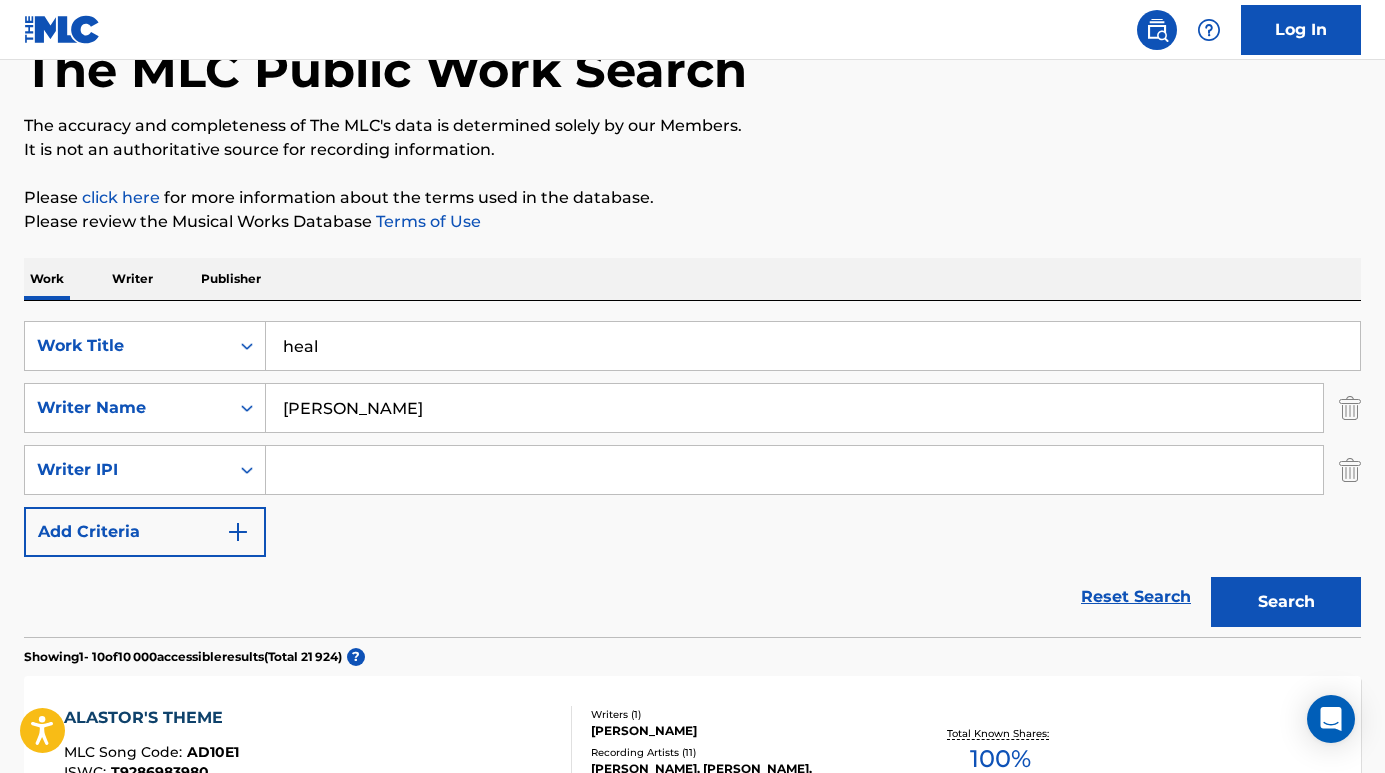 click on "Search" at bounding box center [1286, 602] 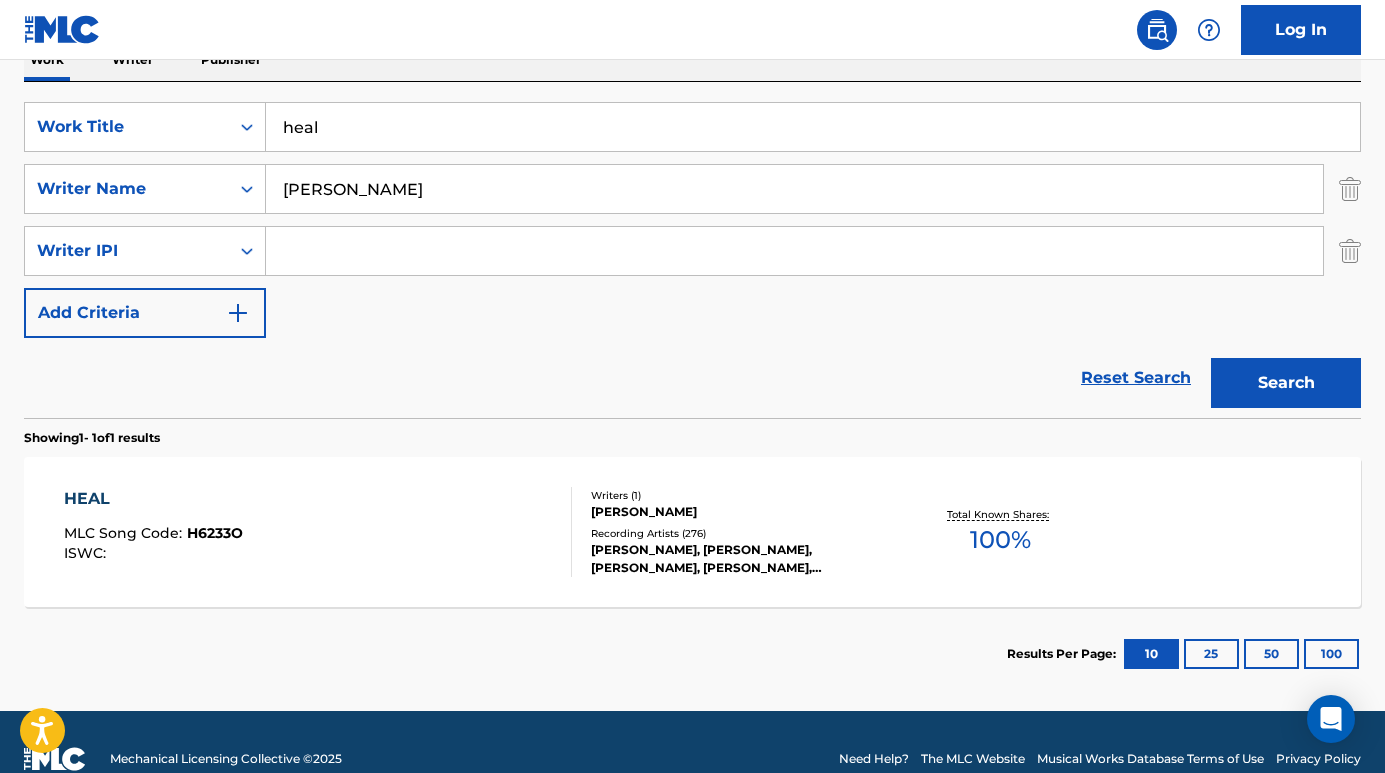 scroll, scrollTop: 344, scrollLeft: 0, axis: vertical 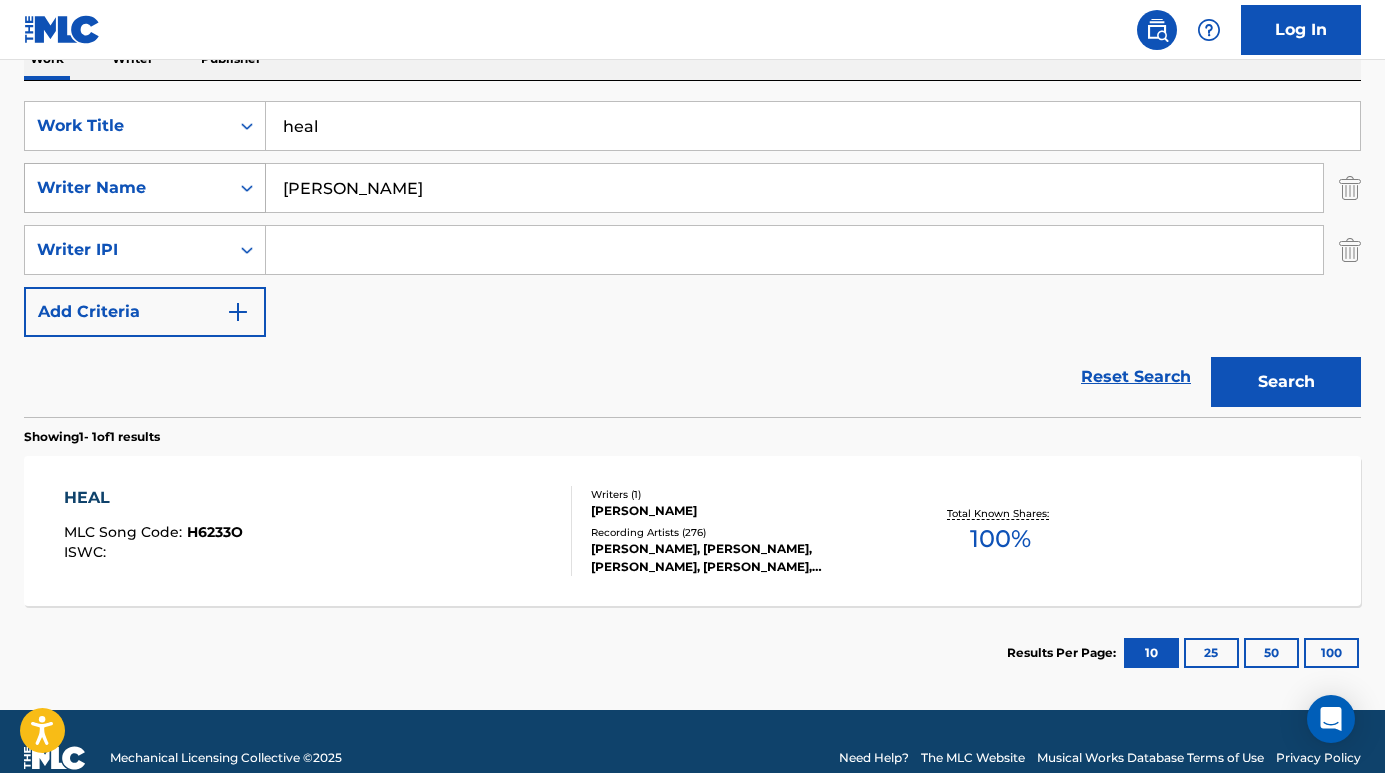 drag, startPoint x: 483, startPoint y: 204, endPoint x: 200, endPoint y: 174, distance: 284.58566 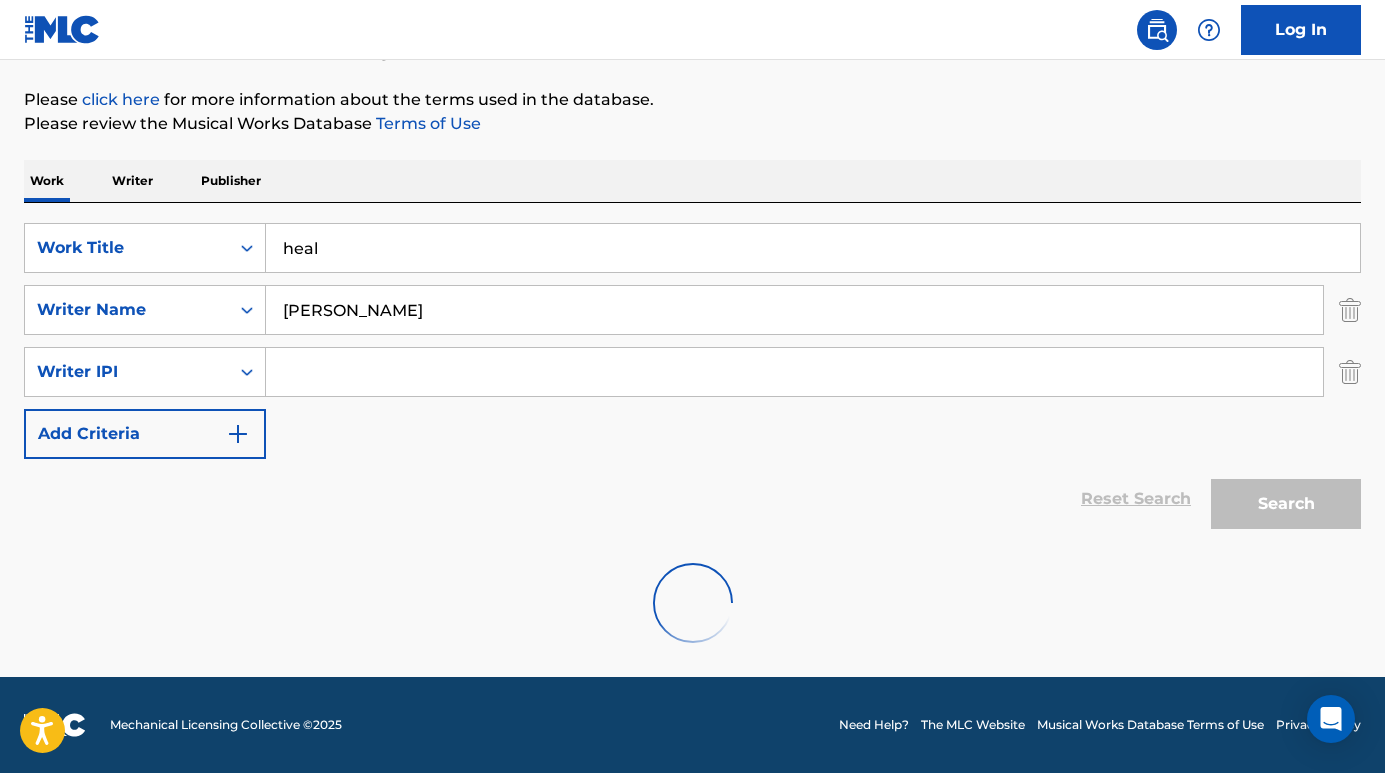 scroll, scrollTop: 157, scrollLeft: 0, axis: vertical 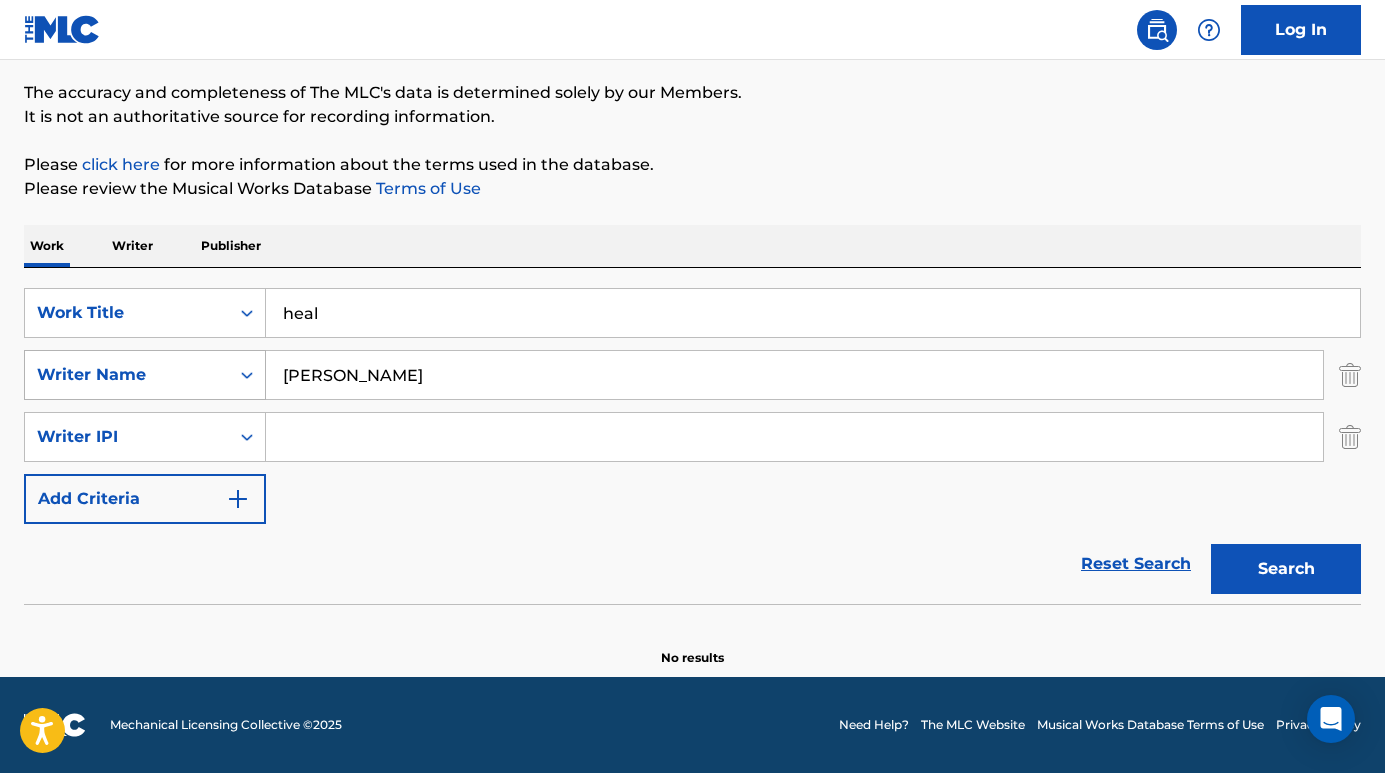 drag, startPoint x: 466, startPoint y: 362, endPoint x: 218, endPoint y: 352, distance: 248.20154 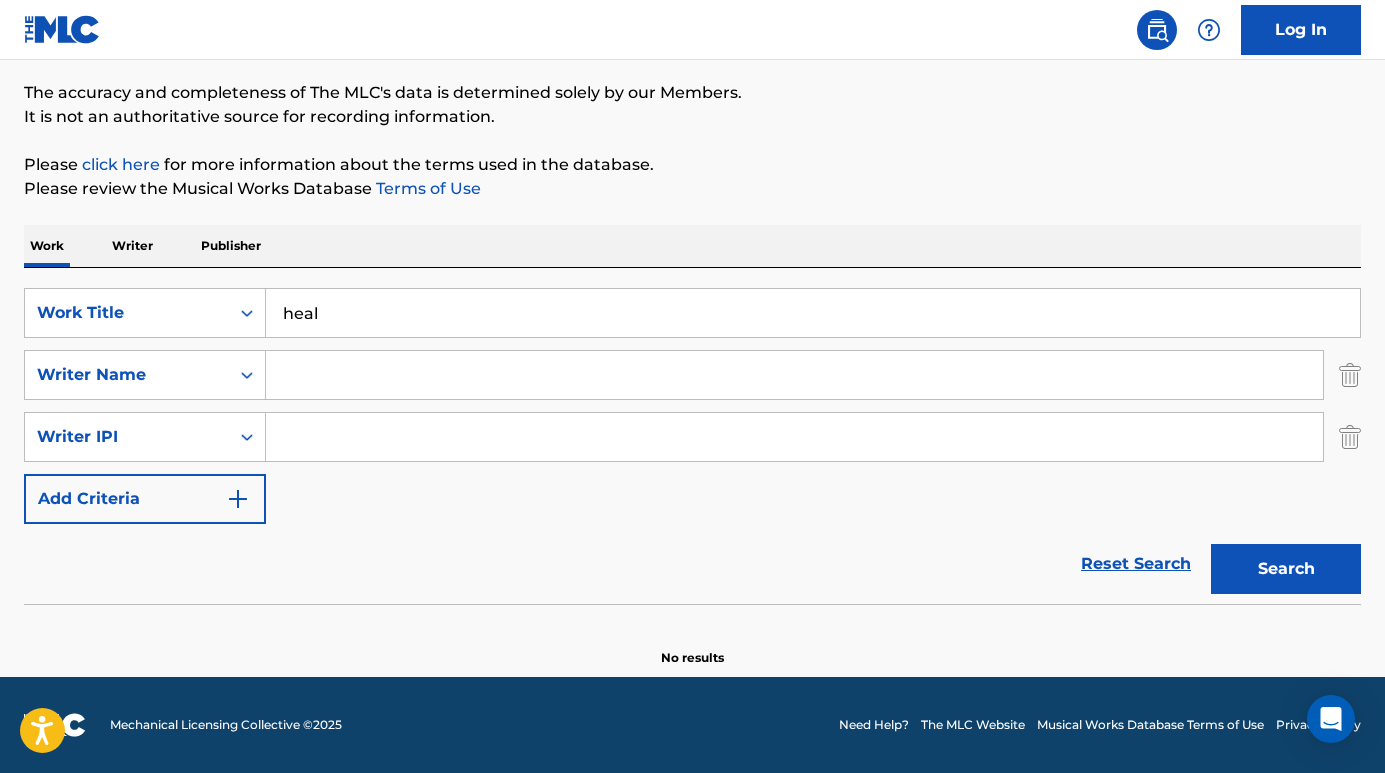 type 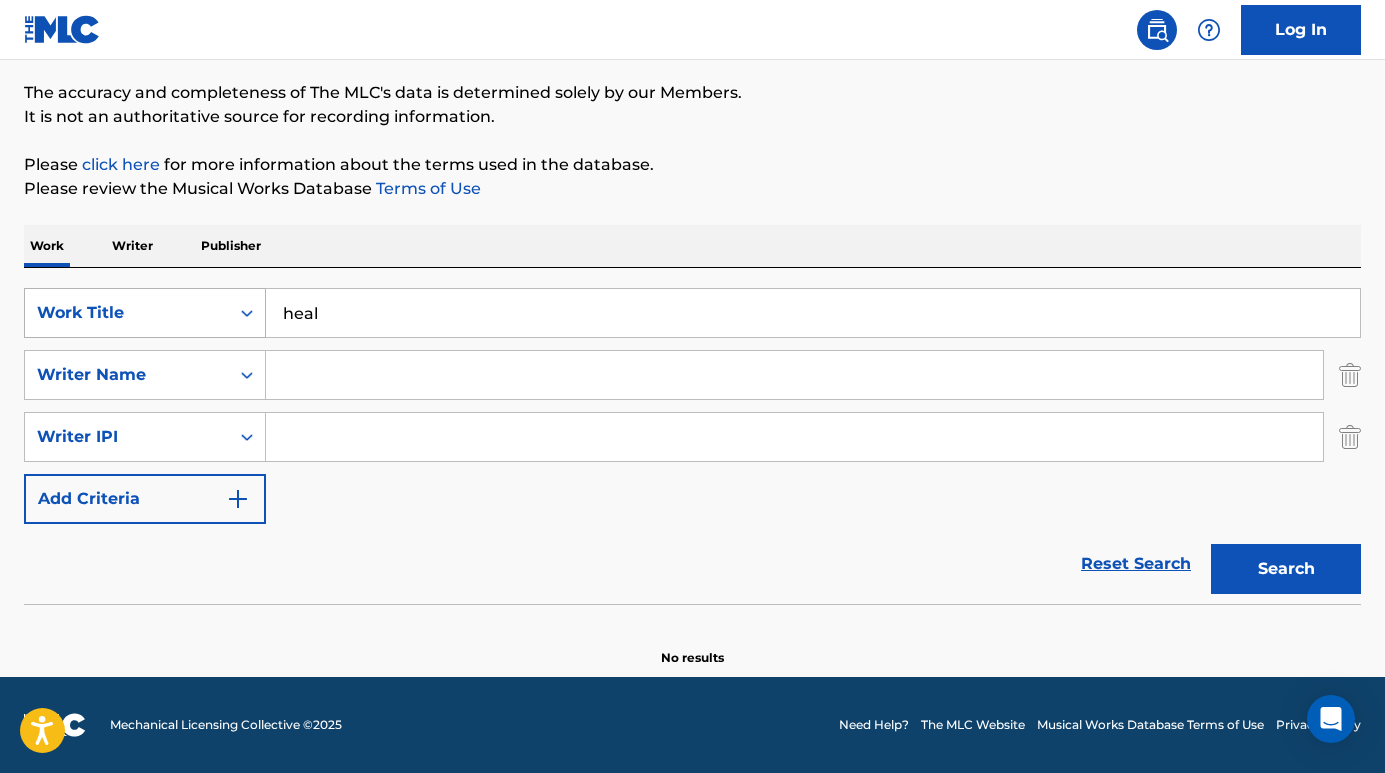 drag, startPoint x: 353, startPoint y: 310, endPoint x: 190, endPoint y: 305, distance: 163.07668 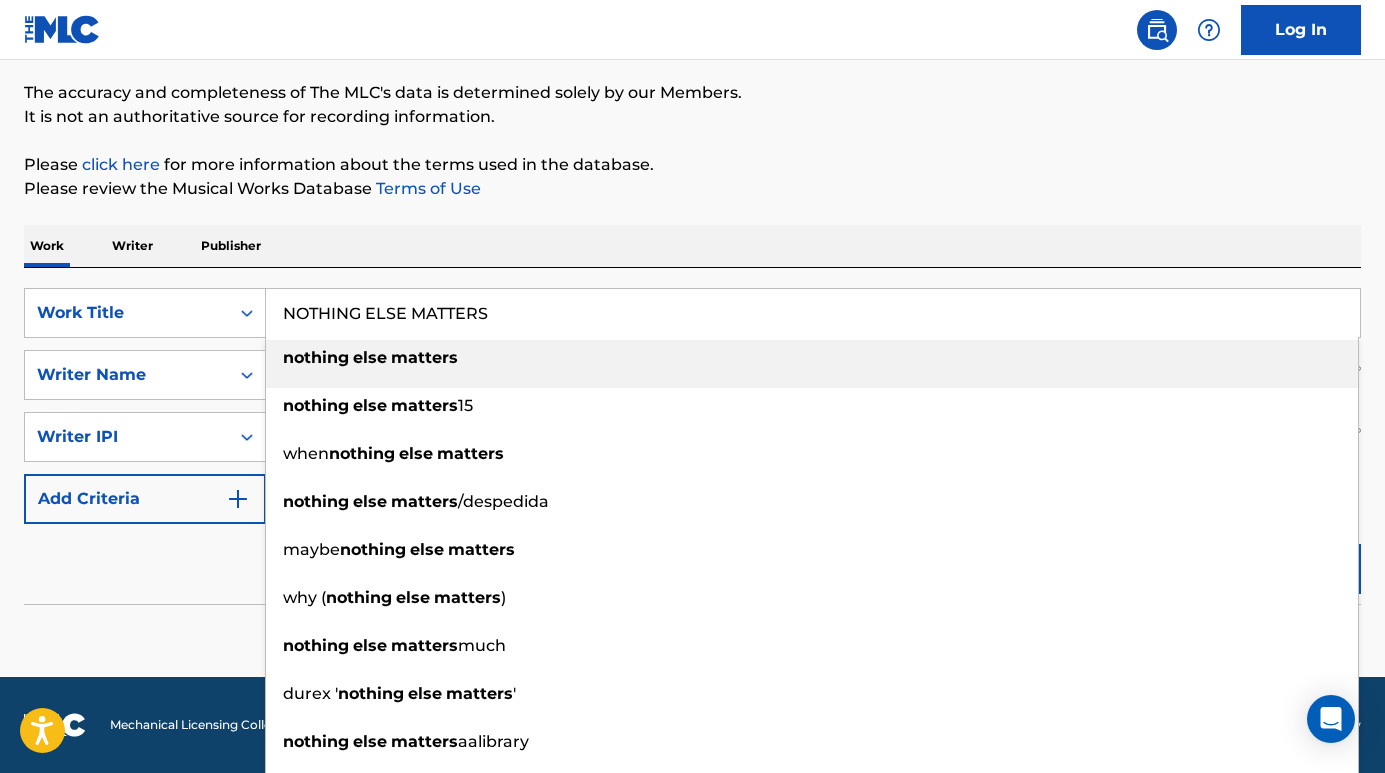 type on "NOTHING ELSE MATTERS" 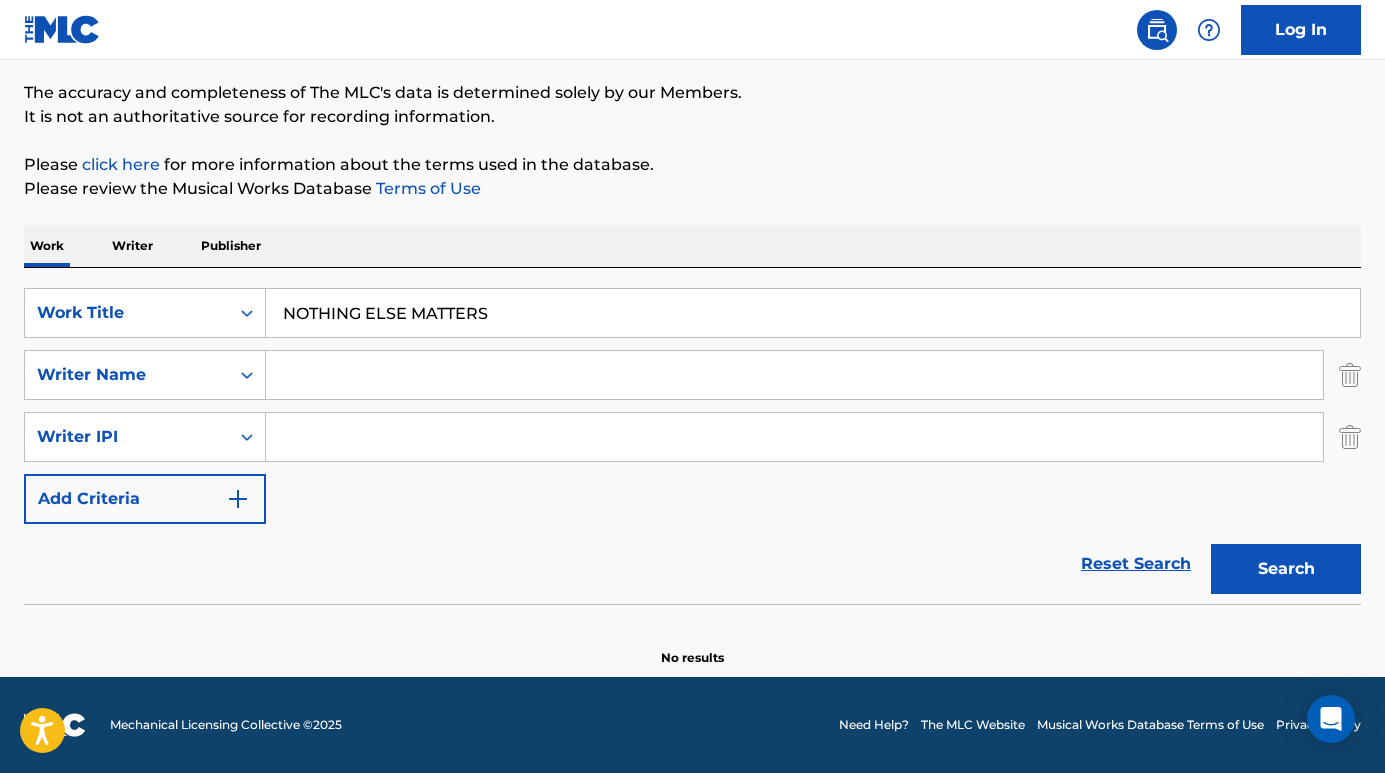 click at bounding box center [692, 609] 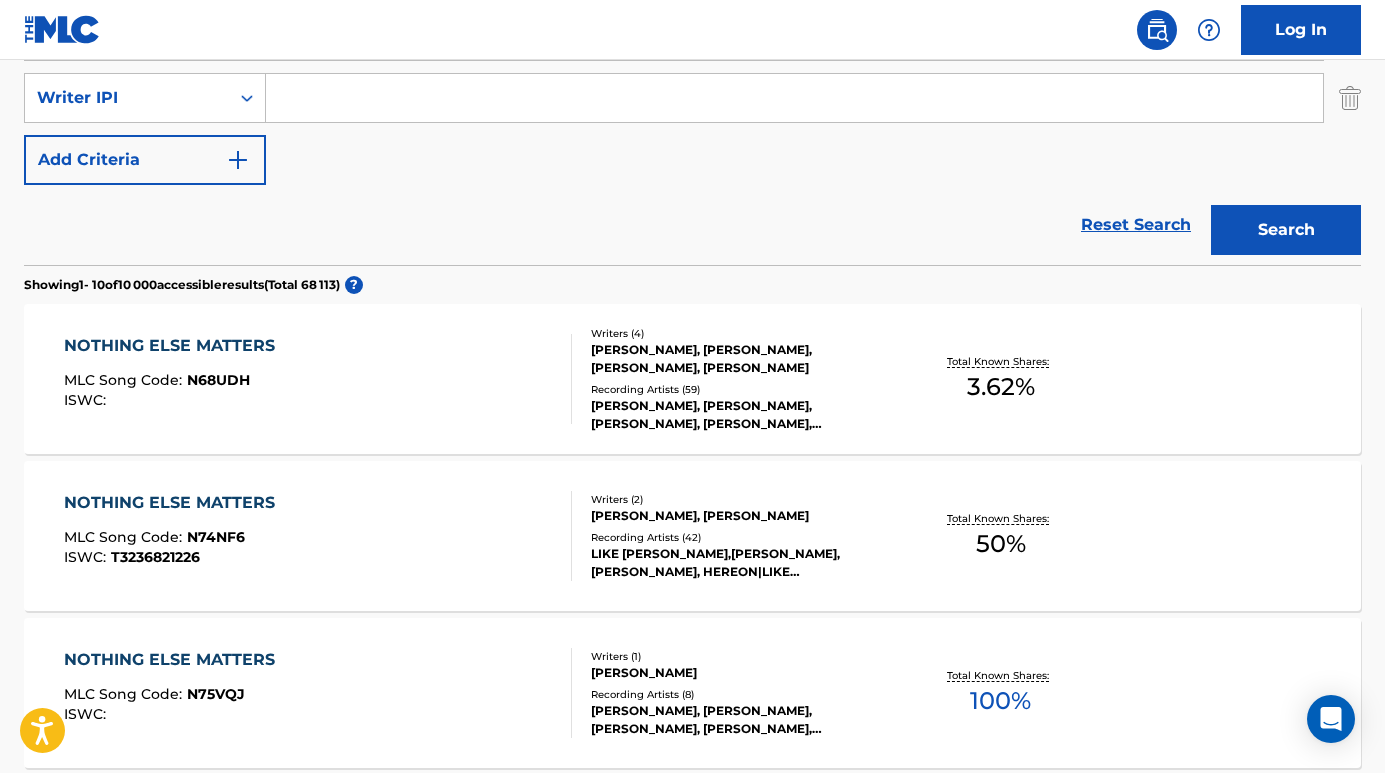scroll, scrollTop: 377, scrollLeft: 0, axis: vertical 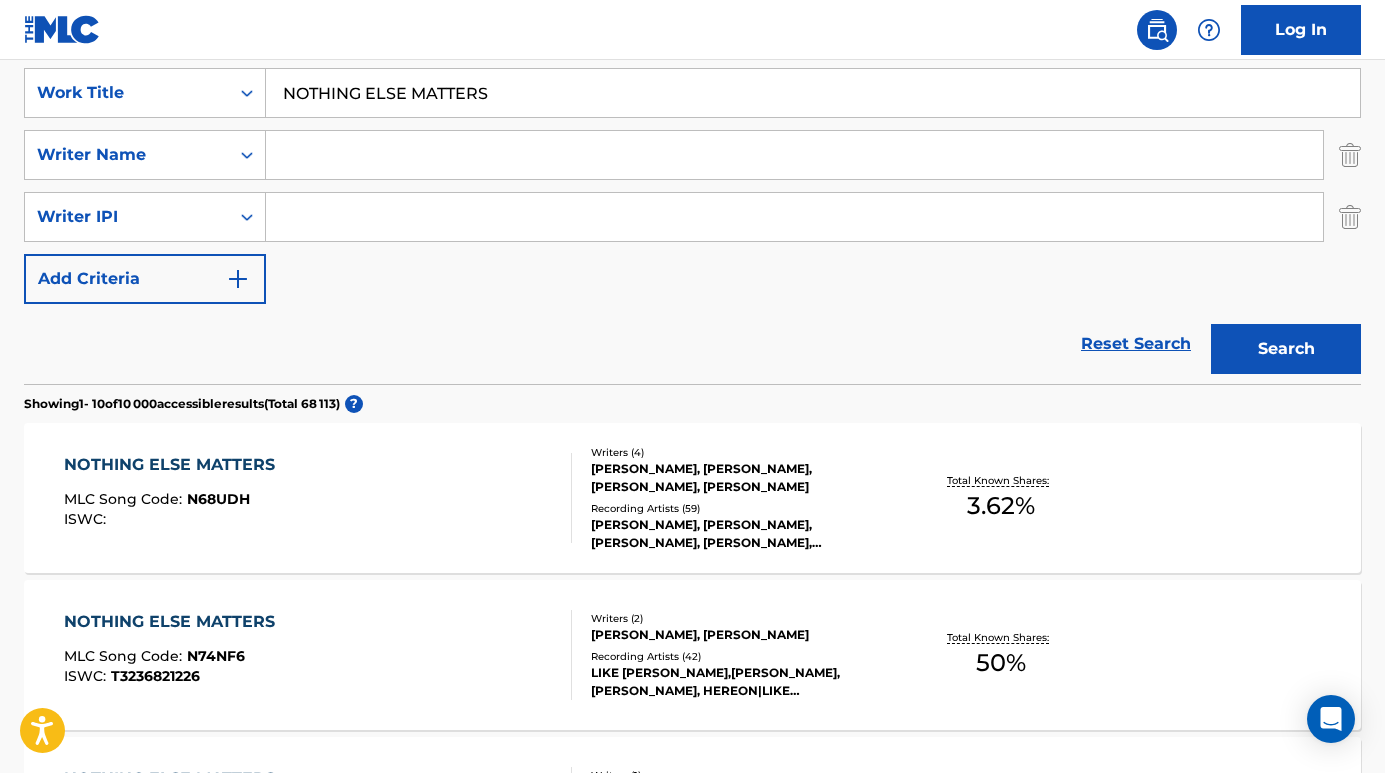 click at bounding box center (794, 155) 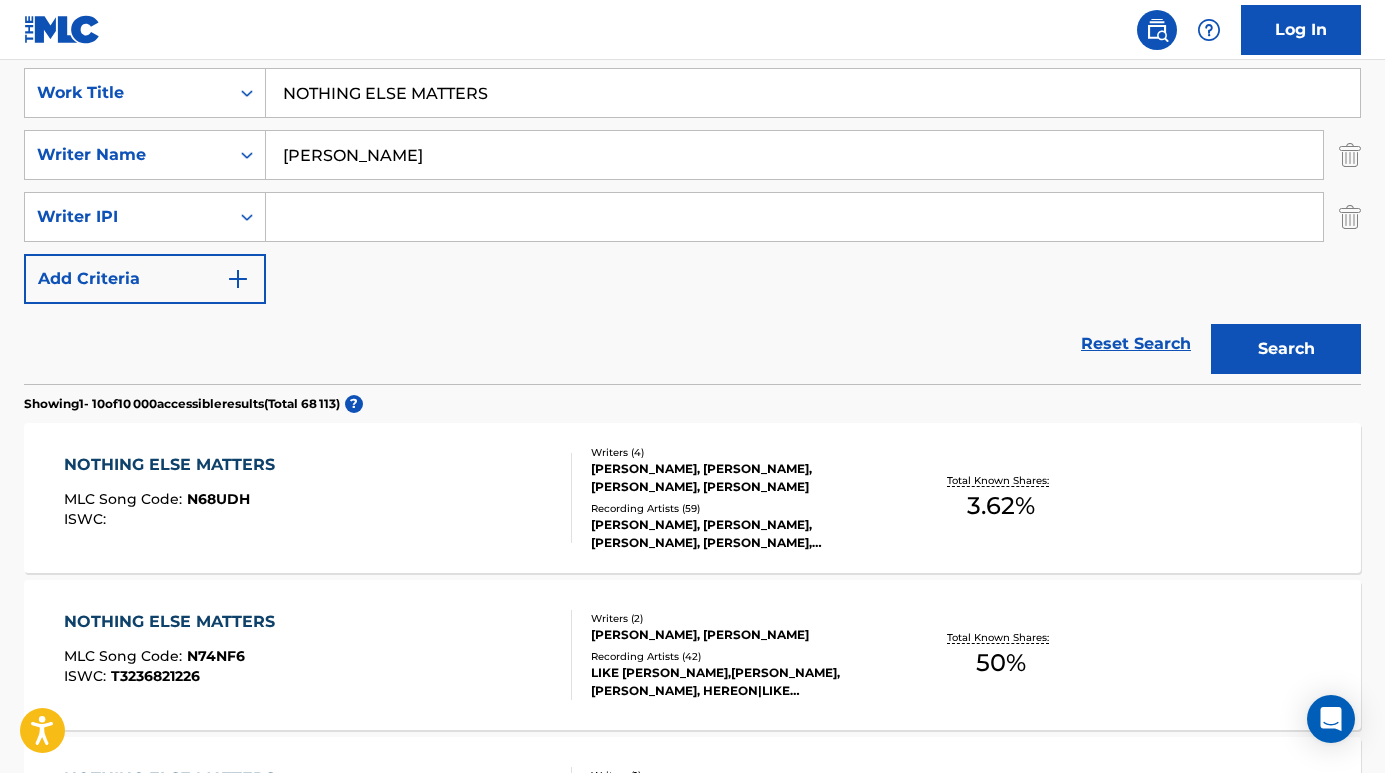 type on "[PERSON_NAME]" 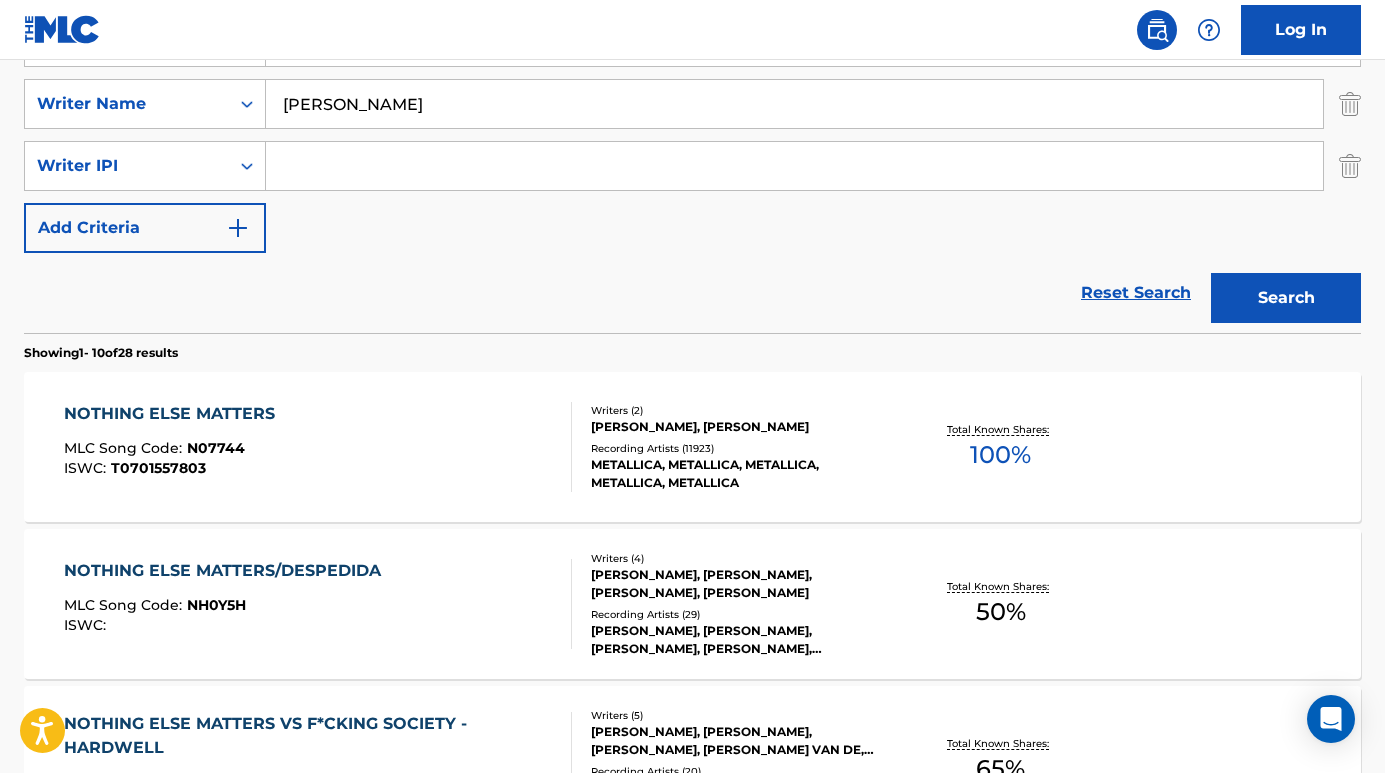scroll, scrollTop: 460, scrollLeft: 0, axis: vertical 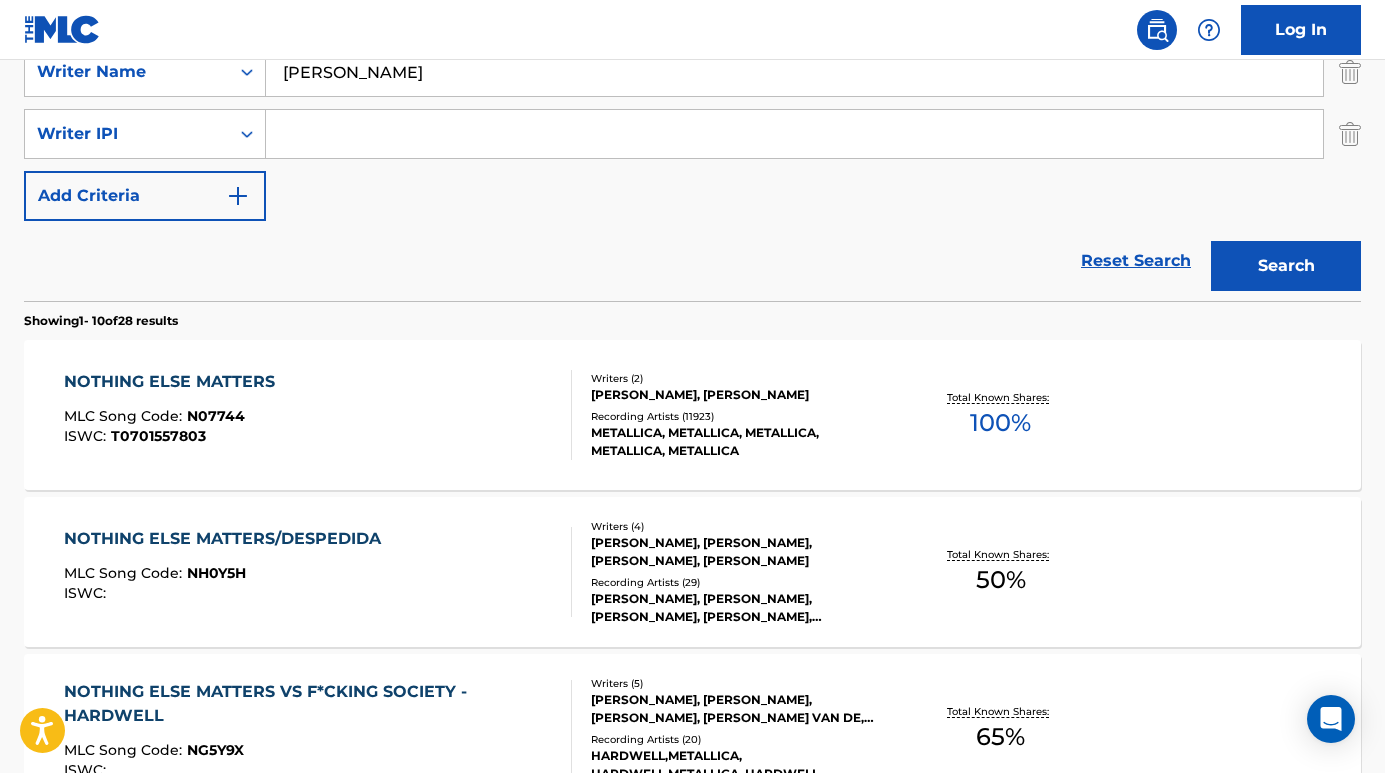click on "NOTHING ELSE MATTERS" at bounding box center (174, 382) 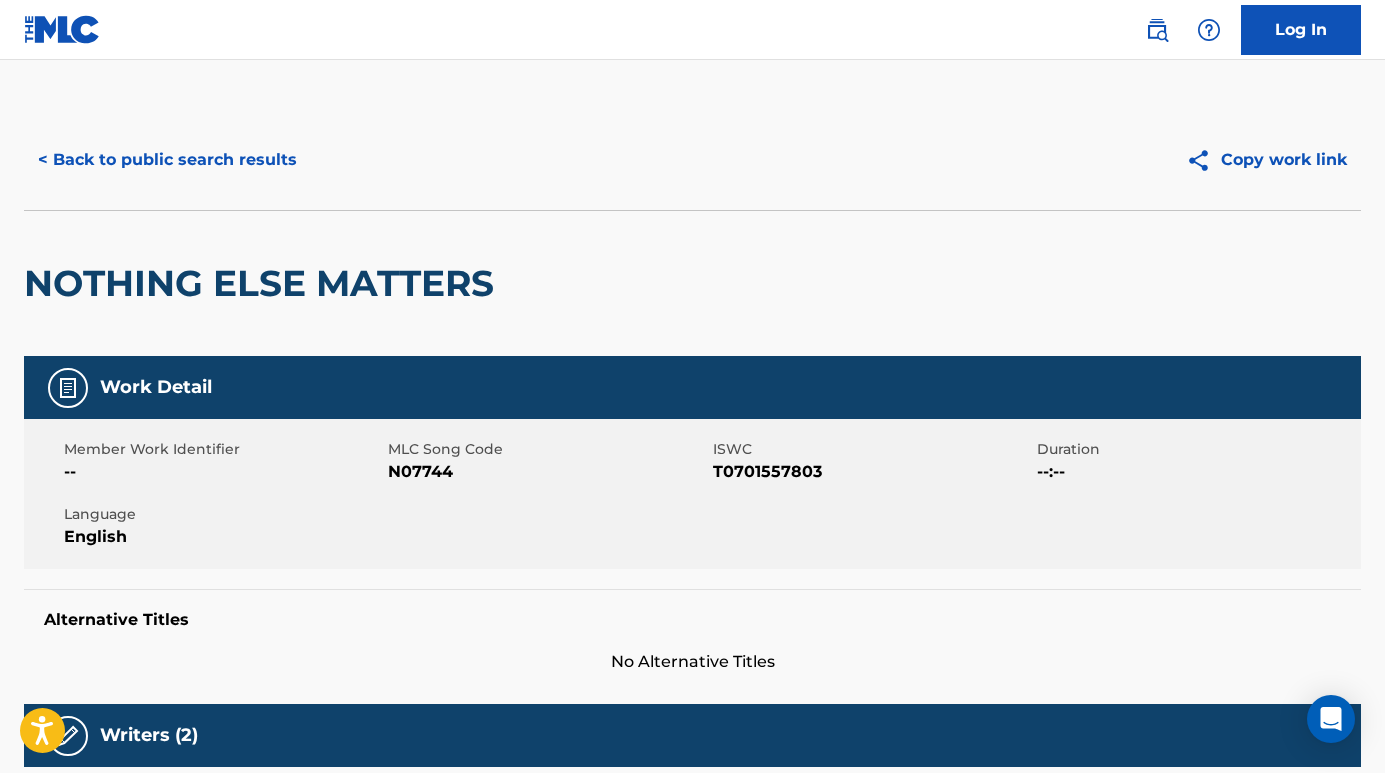 scroll, scrollTop: -1, scrollLeft: 0, axis: vertical 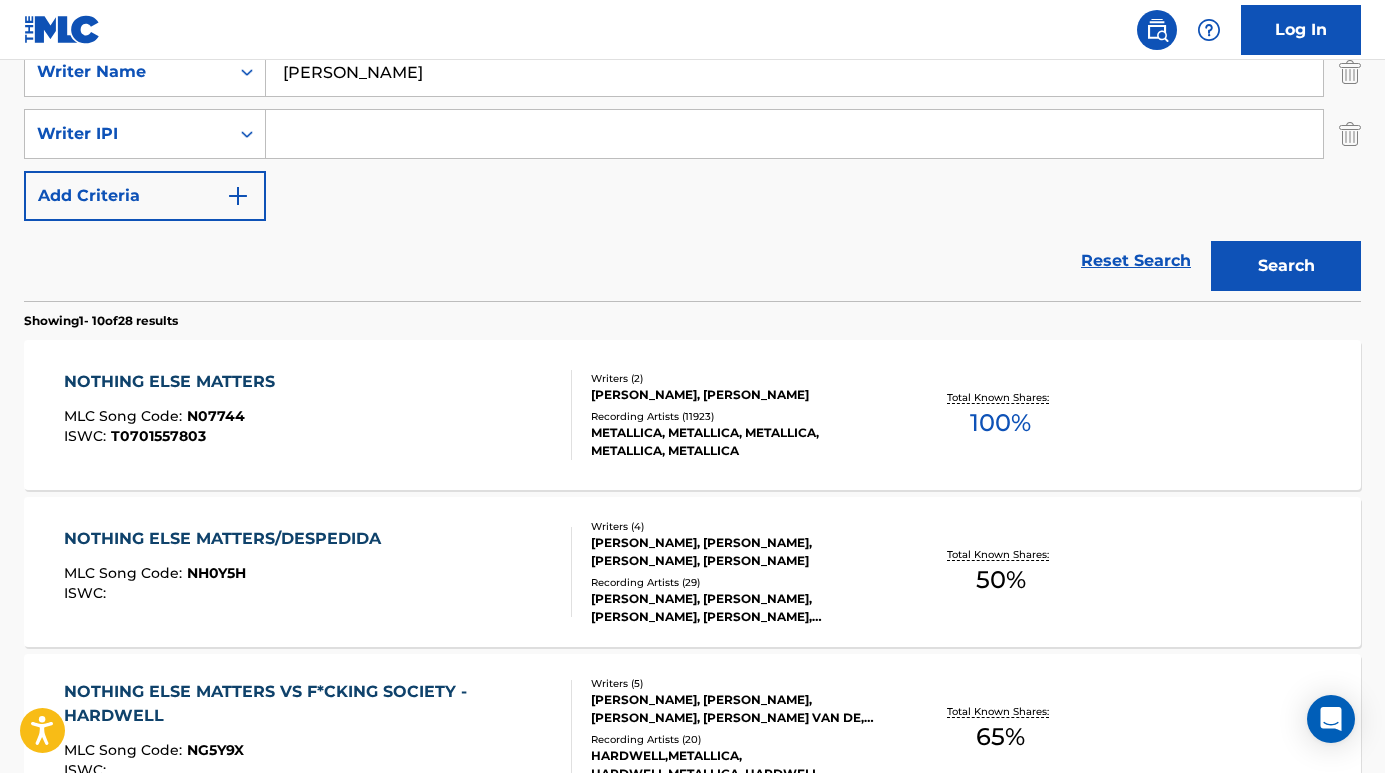 click at bounding box center [794, 134] 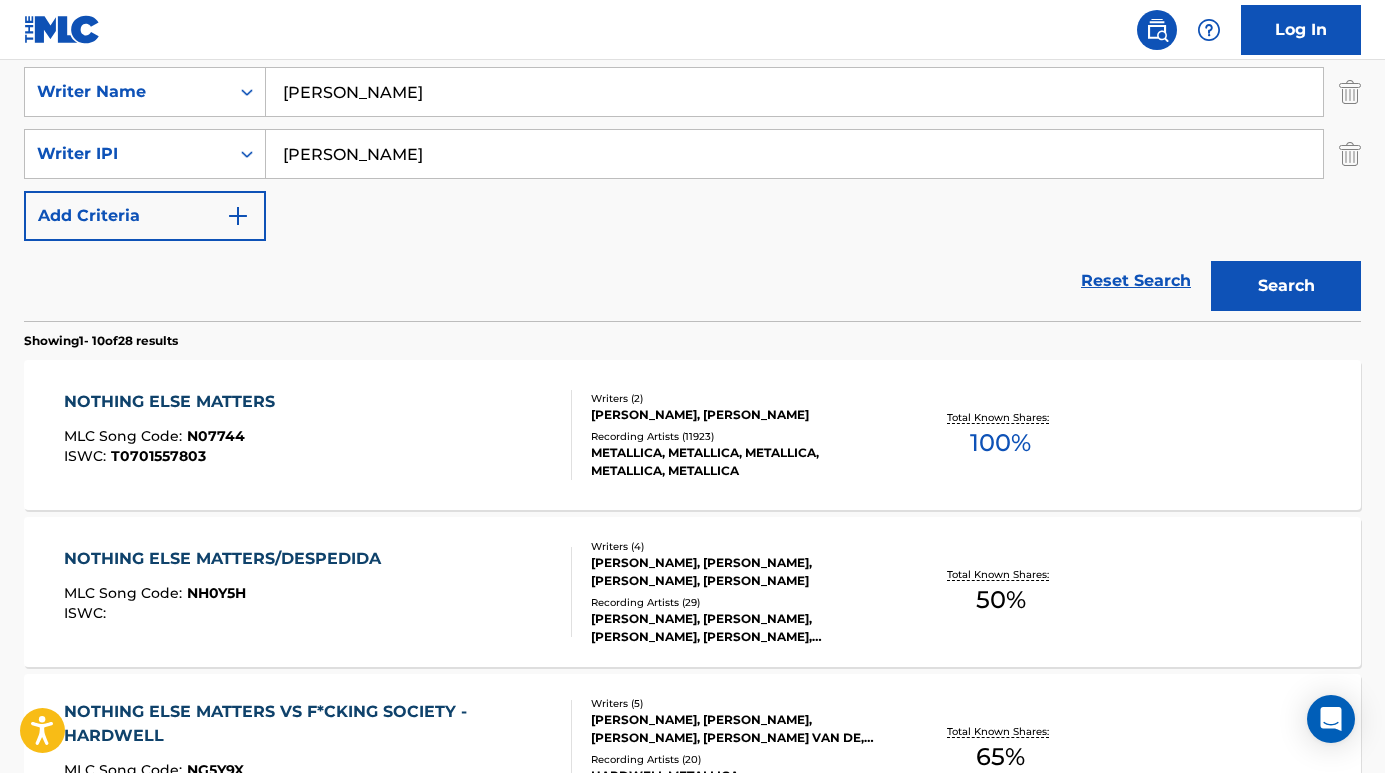 scroll, scrollTop: 430, scrollLeft: 0, axis: vertical 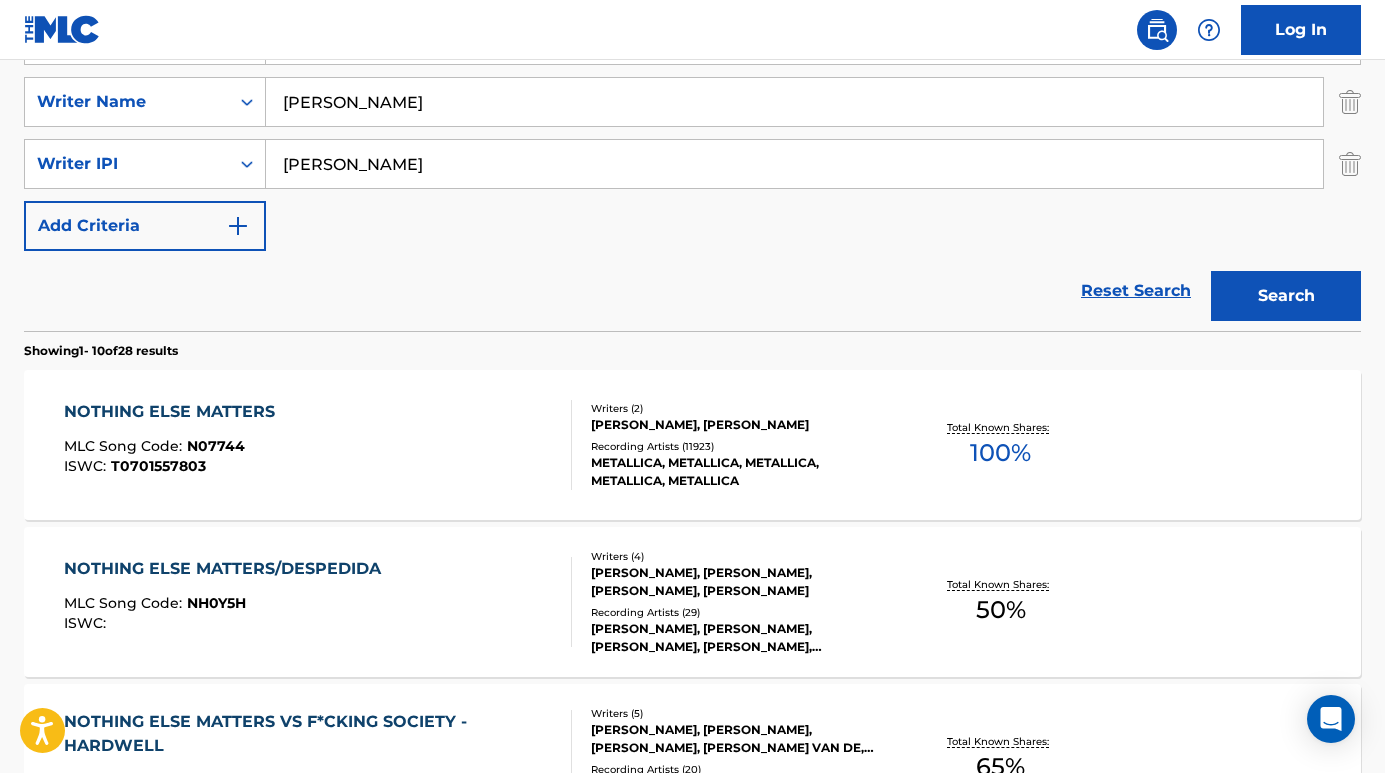 type on "[PERSON_NAME]" 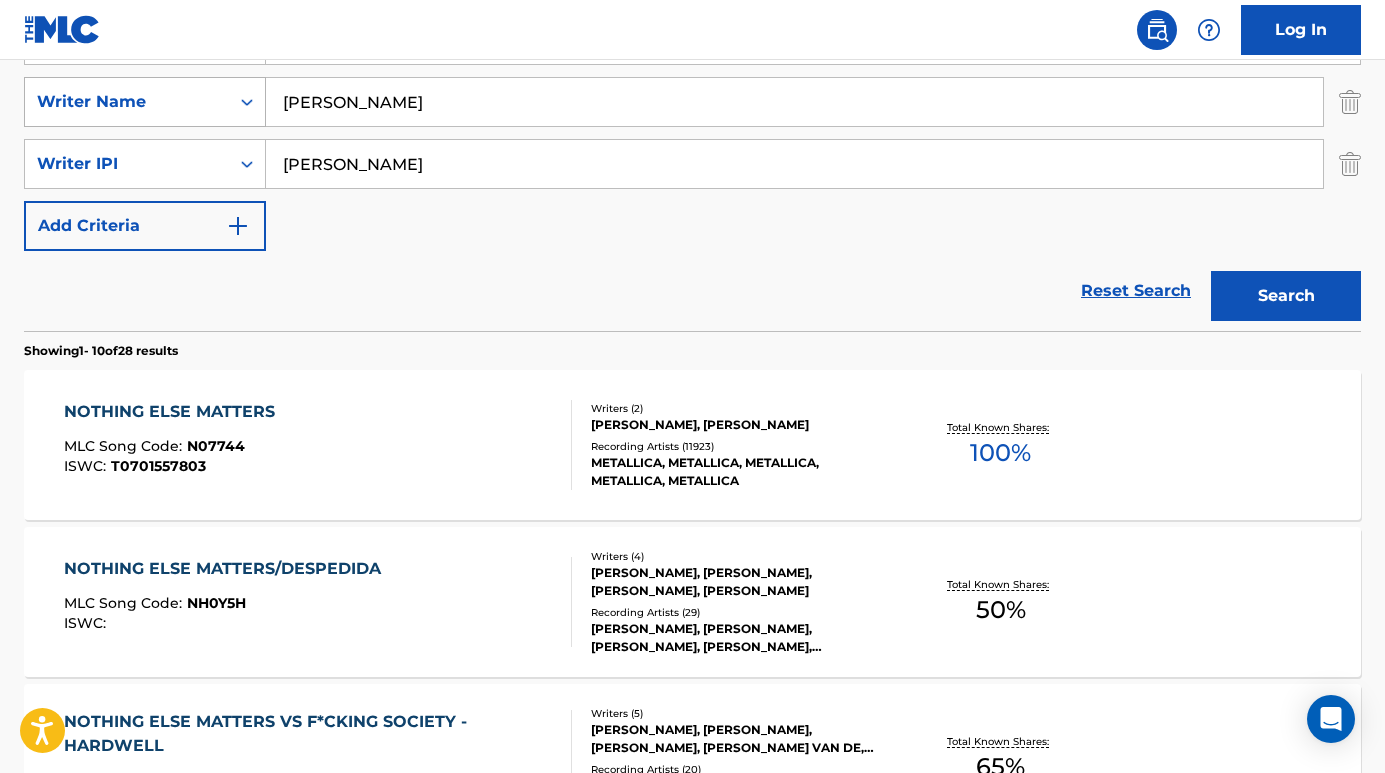 drag, startPoint x: 419, startPoint y: 116, endPoint x: 247, endPoint y: 108, distance: 172.18594 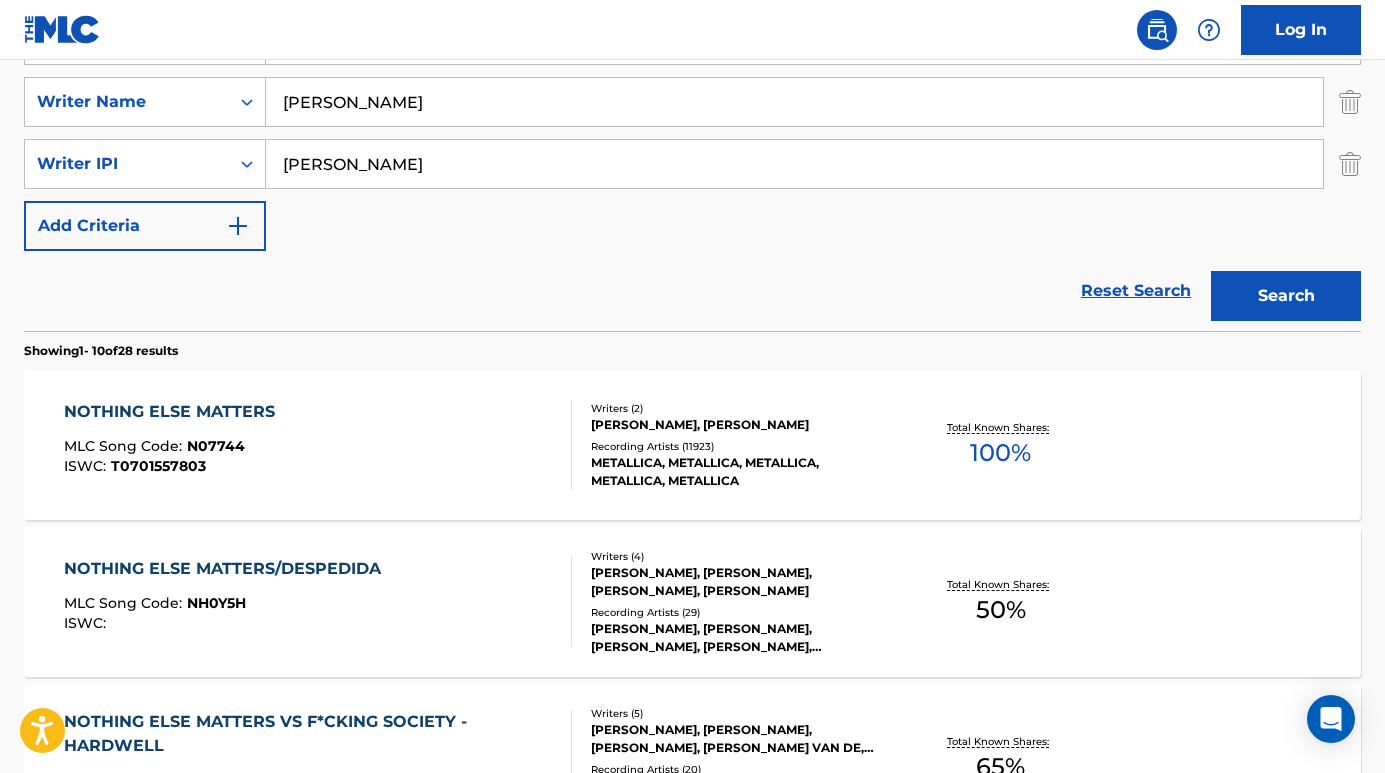 type on "[PERSON_NAME]" 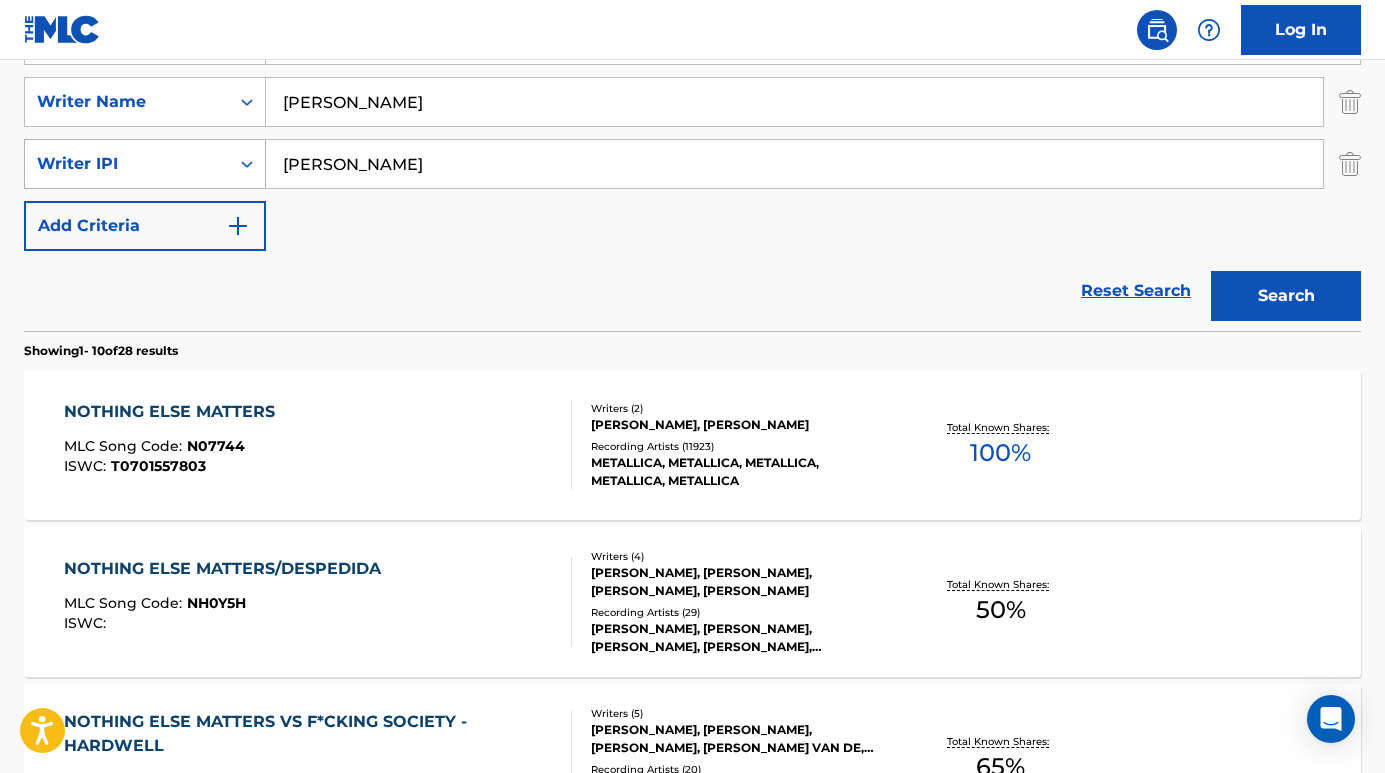 drag, startPoint x: 462, startPoint y: 174, endPoint x: 197, endPoint y: 159, distance: 265.4242 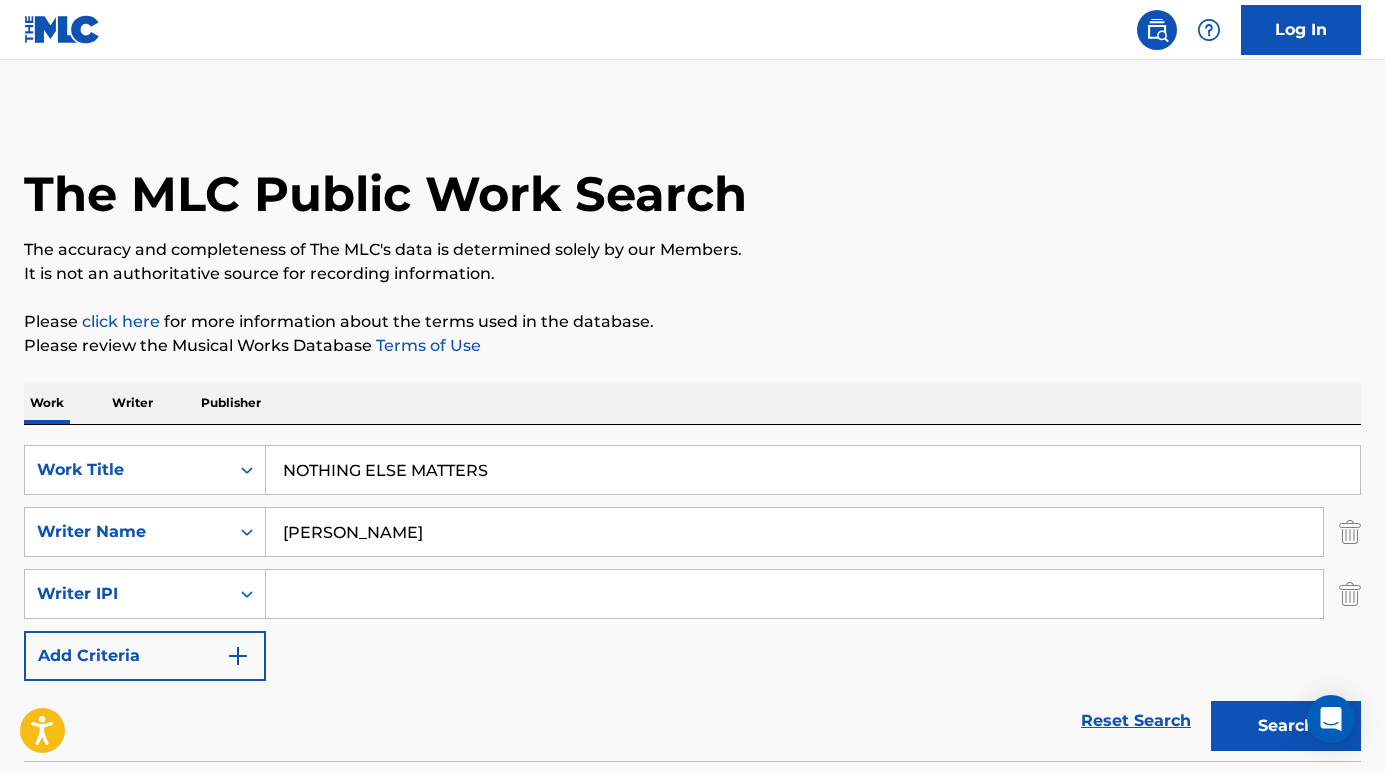 scroll, scrollTop: 0, scrollLeft: 0, axis: both 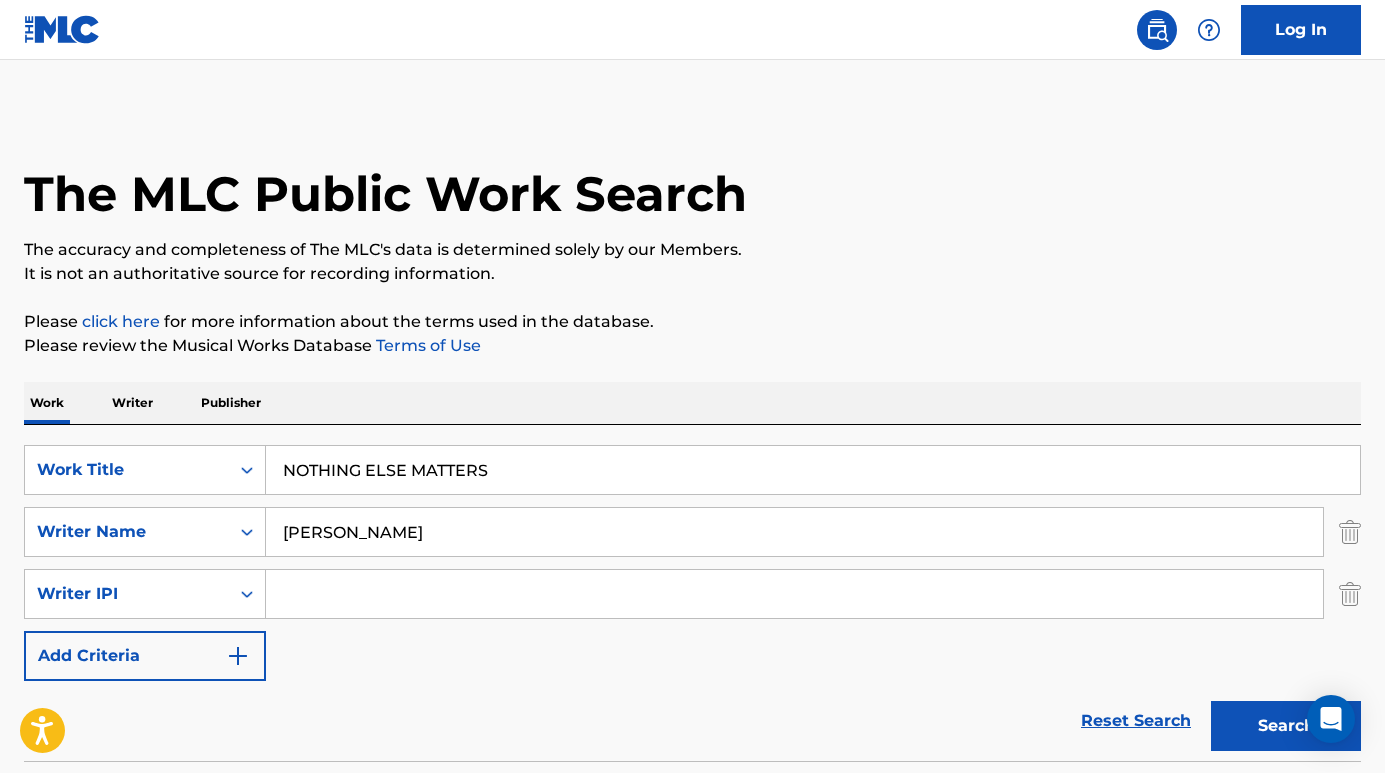 type 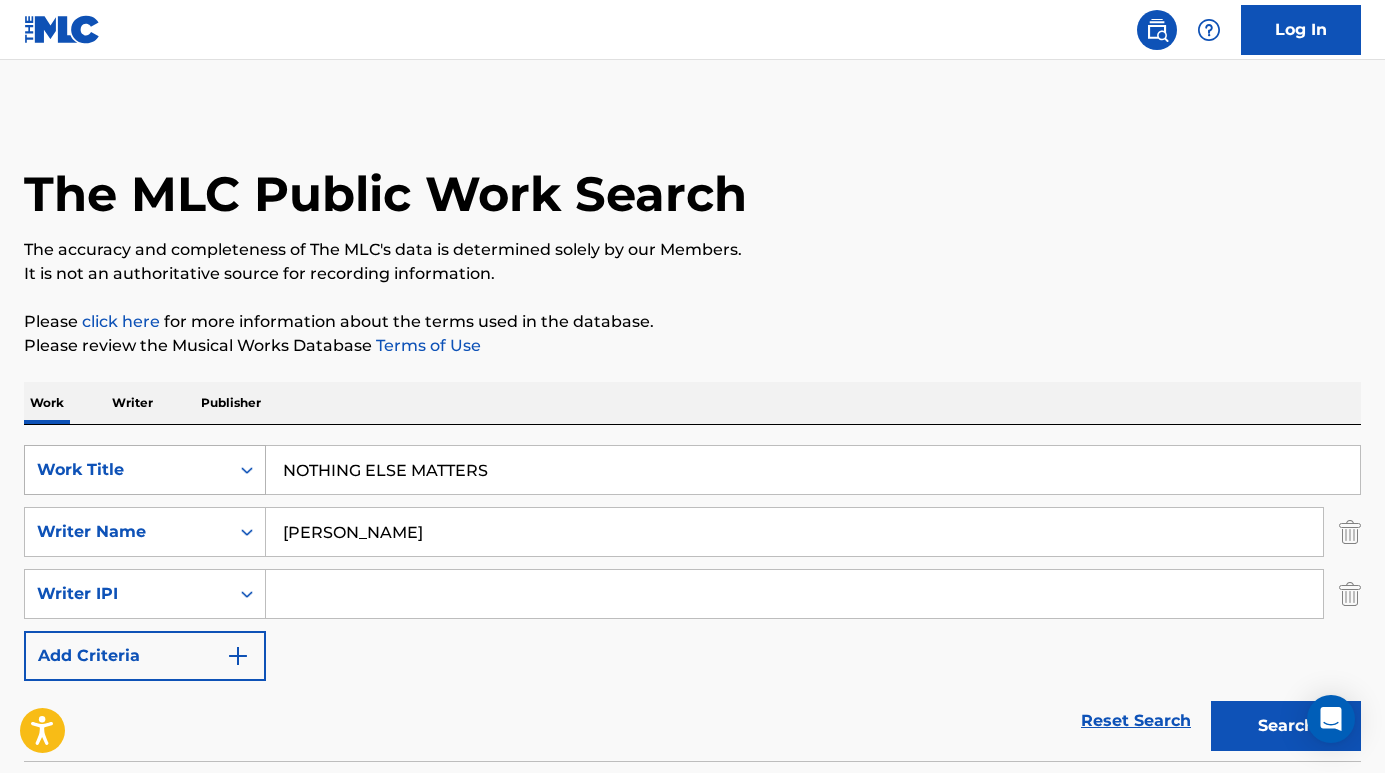 drag, startPoint x: 509, startPoint y: 472, endPoint x: 160, endPoint y: 461, distance: 349.1733 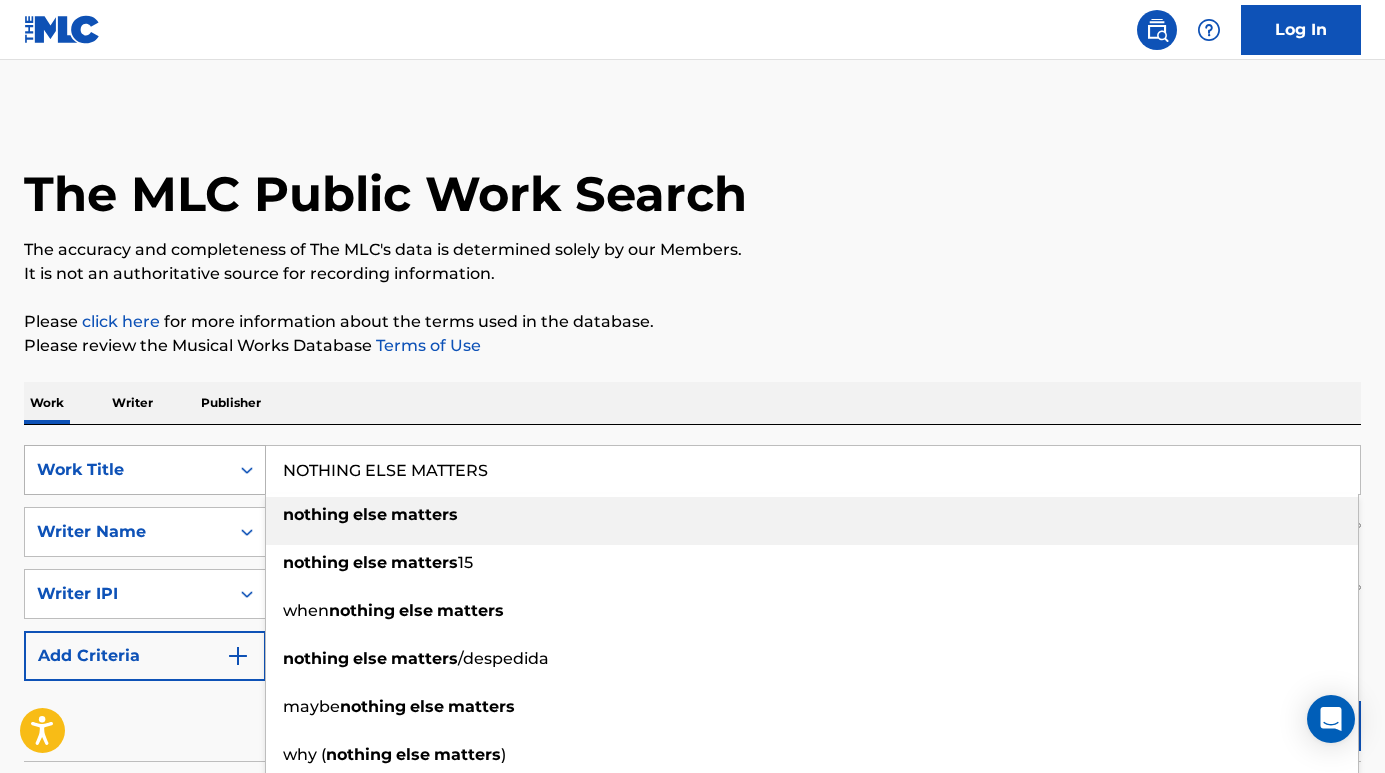 paste on "like [PERSON_NAME]" 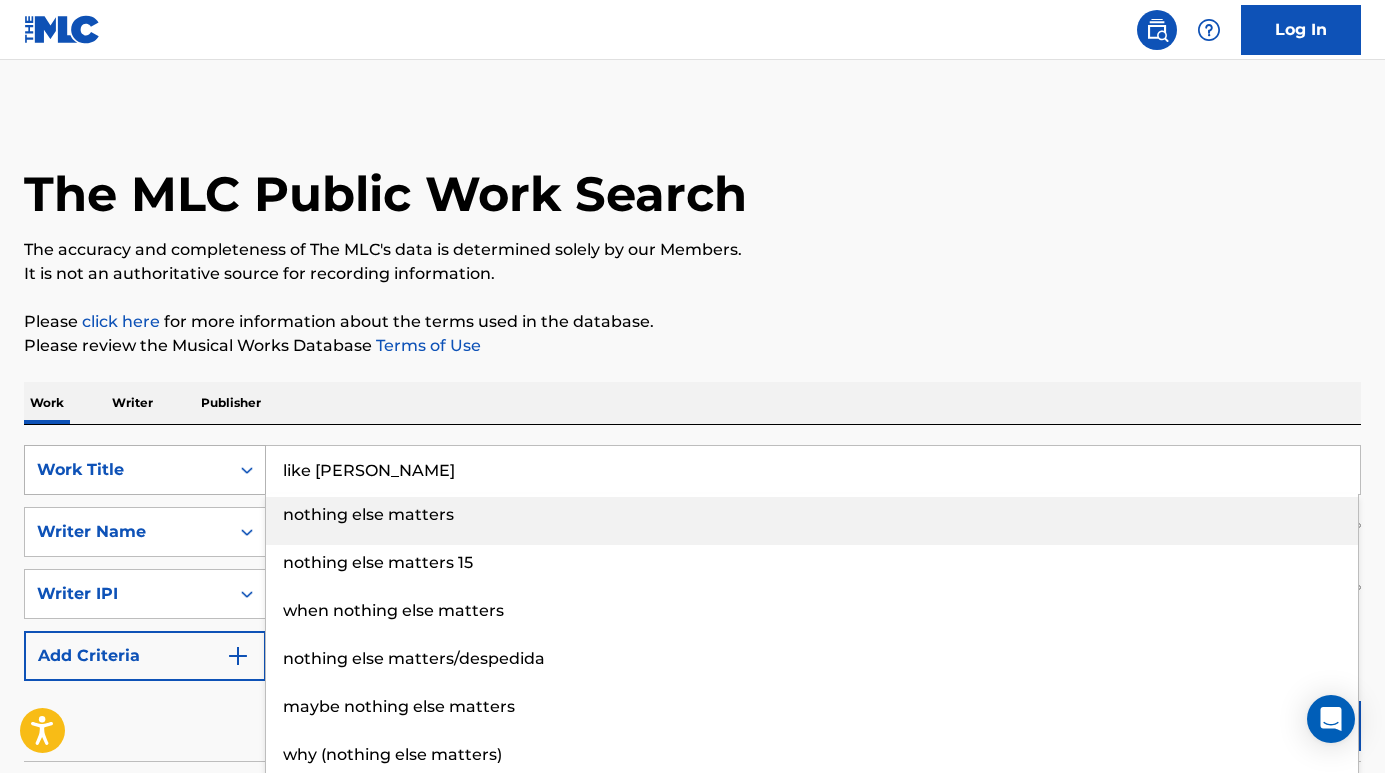 type on "like [PERSON_NAME]" 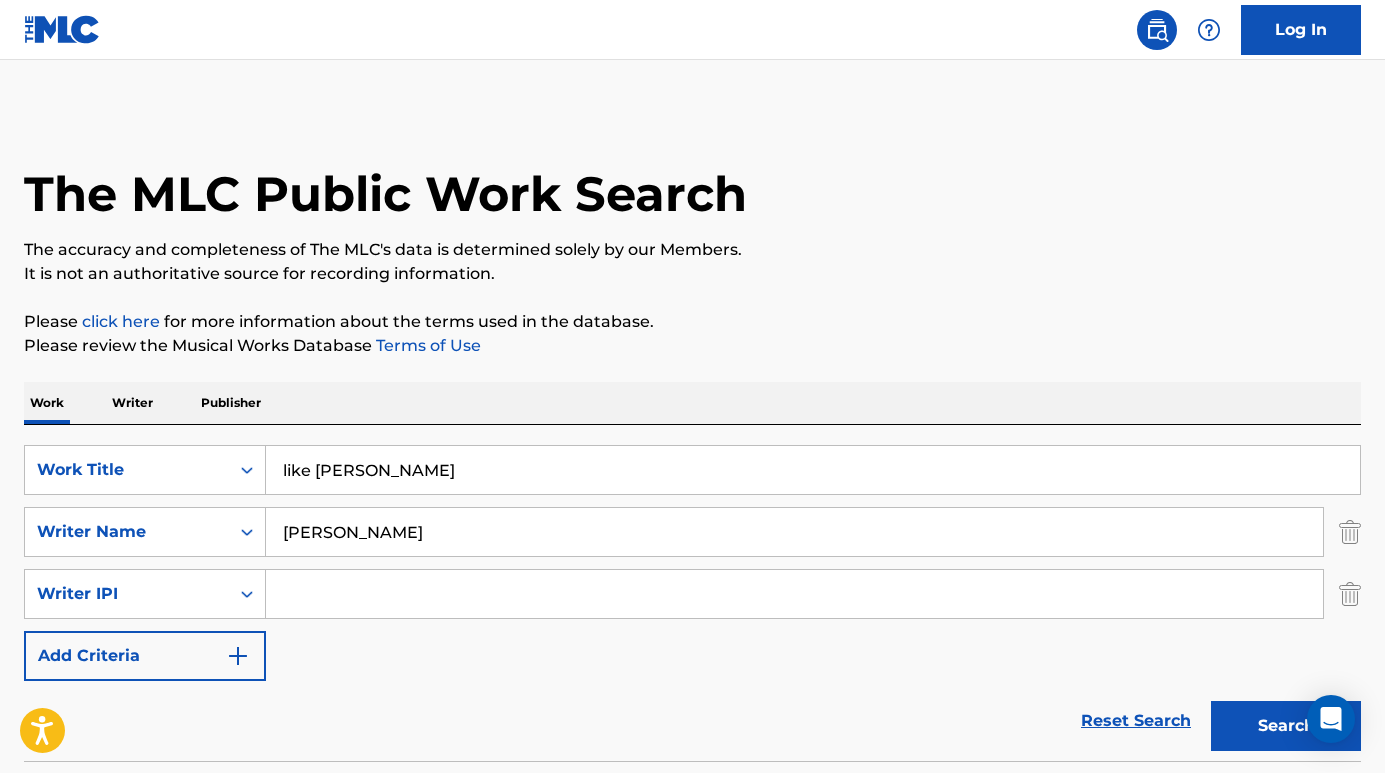 click on "Search" at bounding box center [1286, 726] 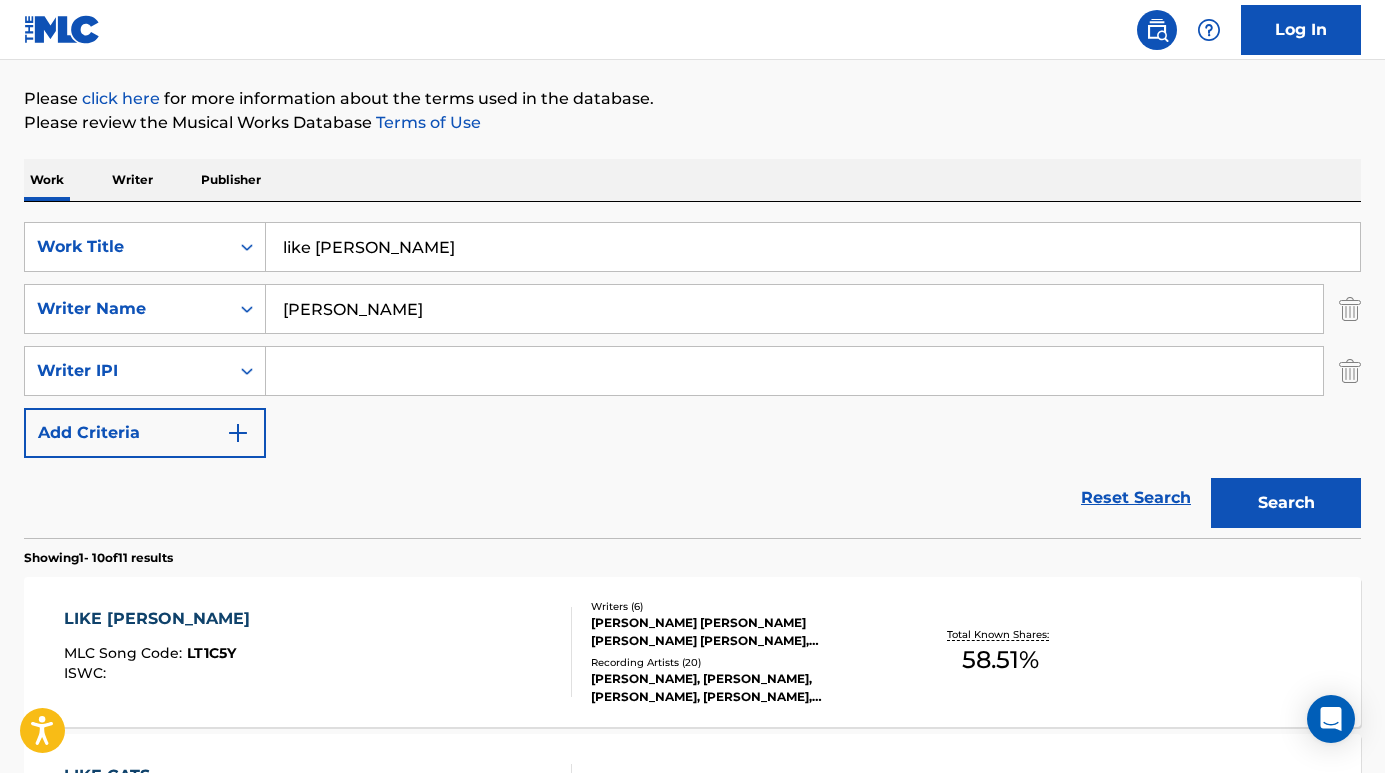 scroll, scrollTop: 222, scrollLeft: 0, axis: vertical 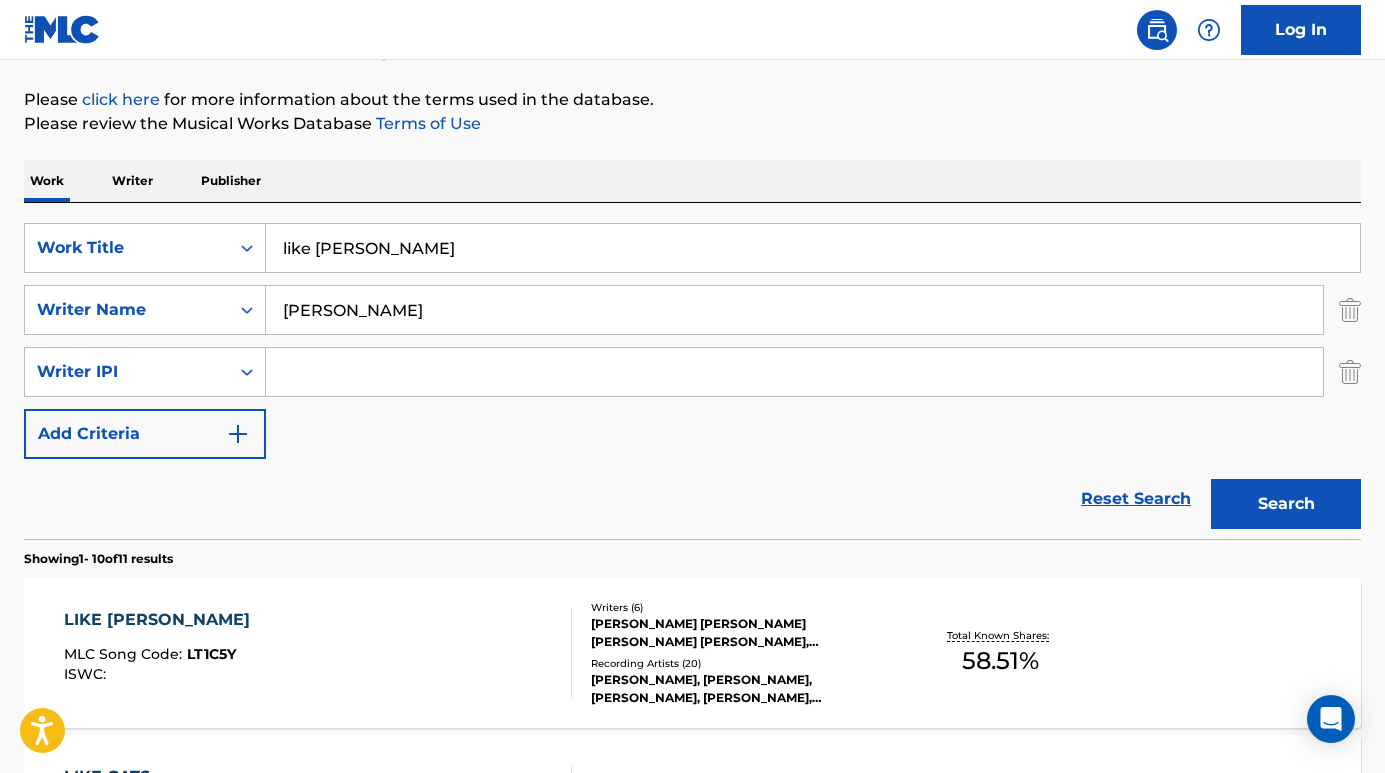 click on "LIKE [PERSON_NAME] MLC Song Code : LT1C5Y ISWC : Writers ( 6 ) [PERSON_NAME] [PERSON_NAME] [PERSON_NAME] [PERSON_NAME], [PERSON_NAME] [PERSON_NAME] [PERSON_NAME] "DIPLO"  [PERSON_NAME] Recording Artists ( 20 ) [PERSON_NAME], [PERSON_NAME], [PERSON_NAME], [PERSON_NAME], [PERSON_NAME] Total Known Shares: 58.51 %" at bounding box center (692, 653) 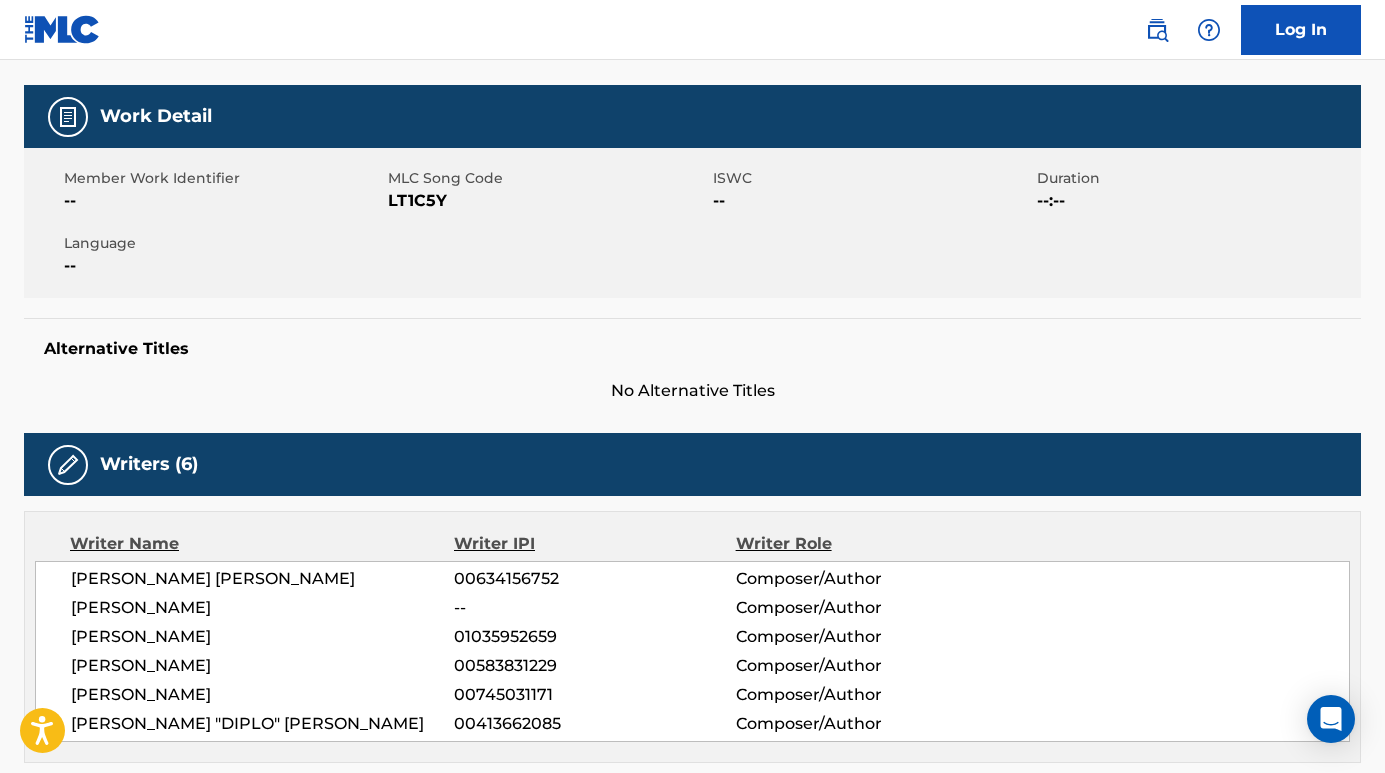 scroll, scrollTop: 406, scrollLeft: 0, axis: vertical 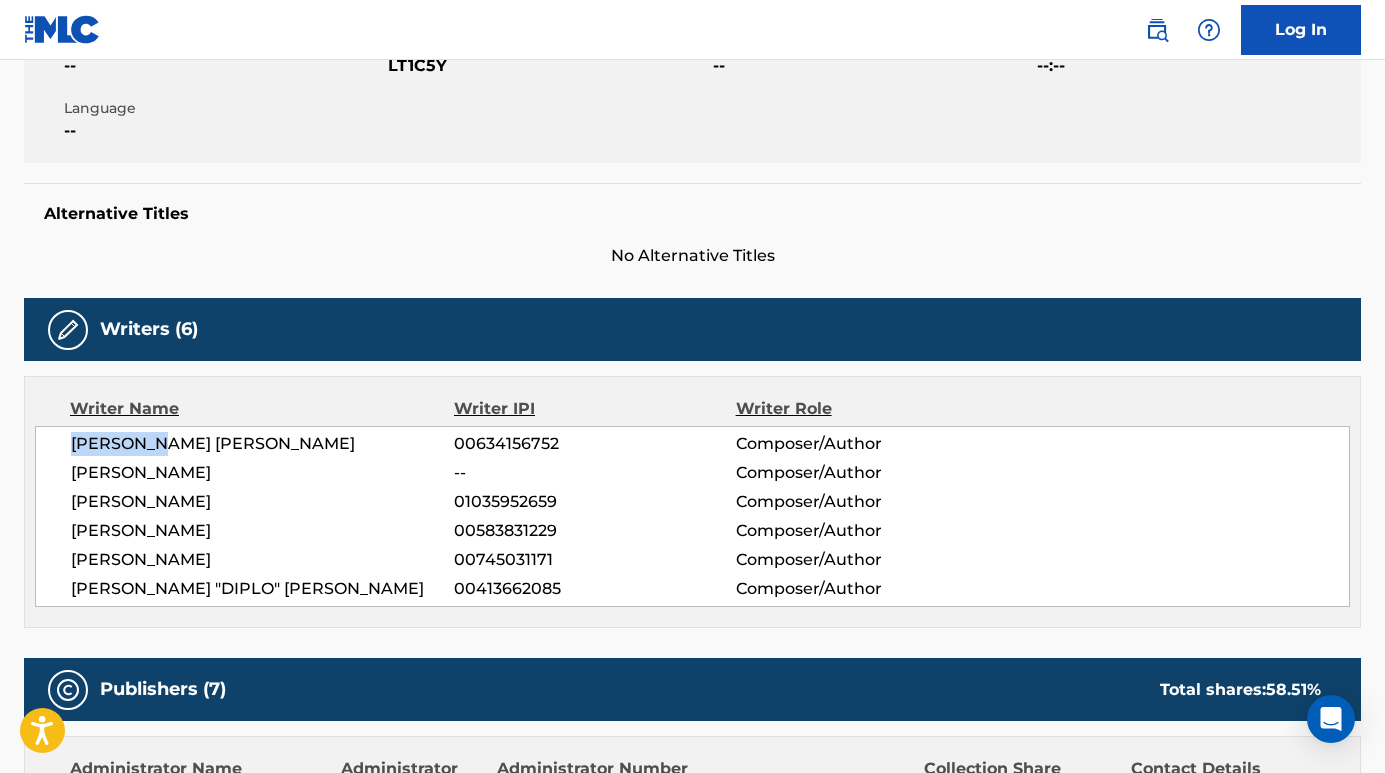 drag, startPoint x: 198, startPoint y: 451, endPoint x: 50, endPoint y: 451, distance: 148 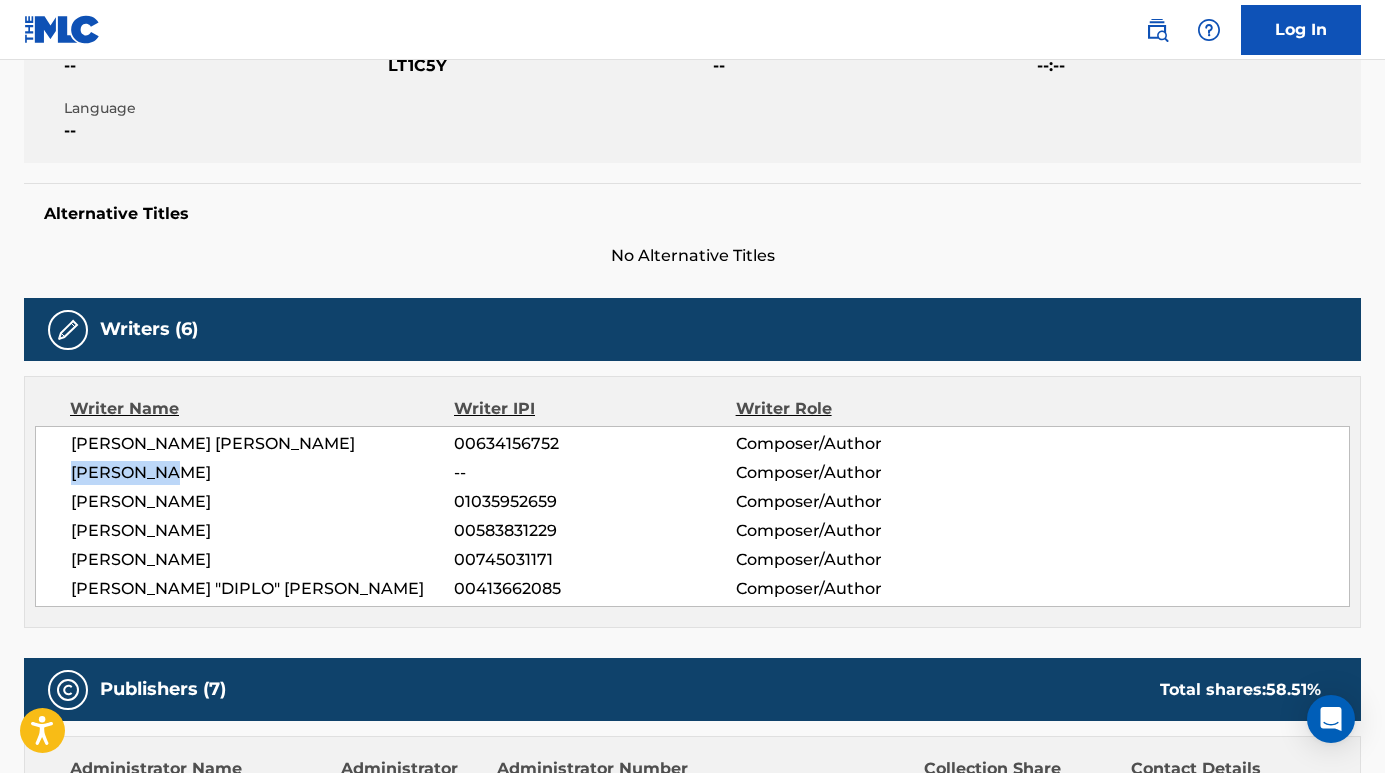 drag, startPoint x: 210, startPoint y: 465, endPoint x: 56, endPoint y: 475, distance: 154.32434 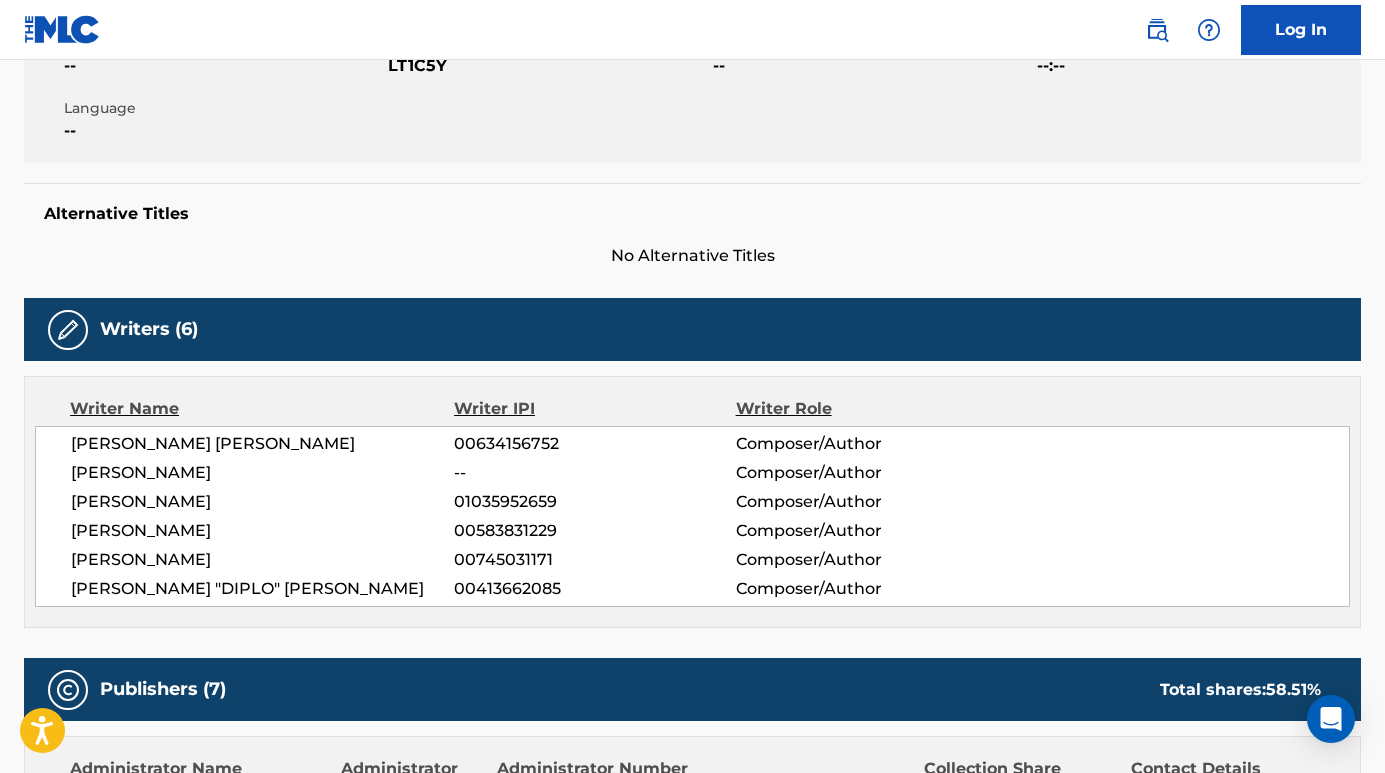 click on "[PERSON_NAME]" at bounding box center (262, 502) 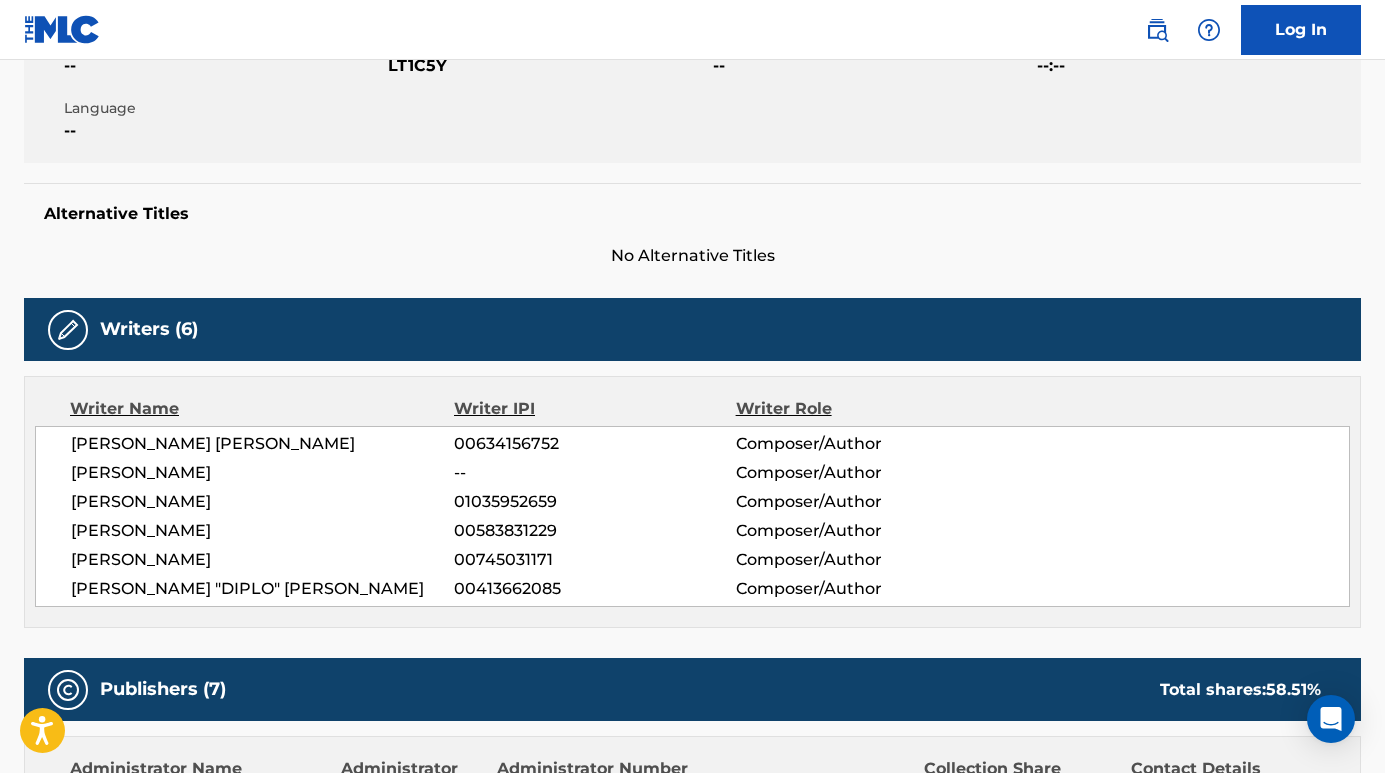 click on "[PERSON_NAME]" at bounding box center [262, 560] 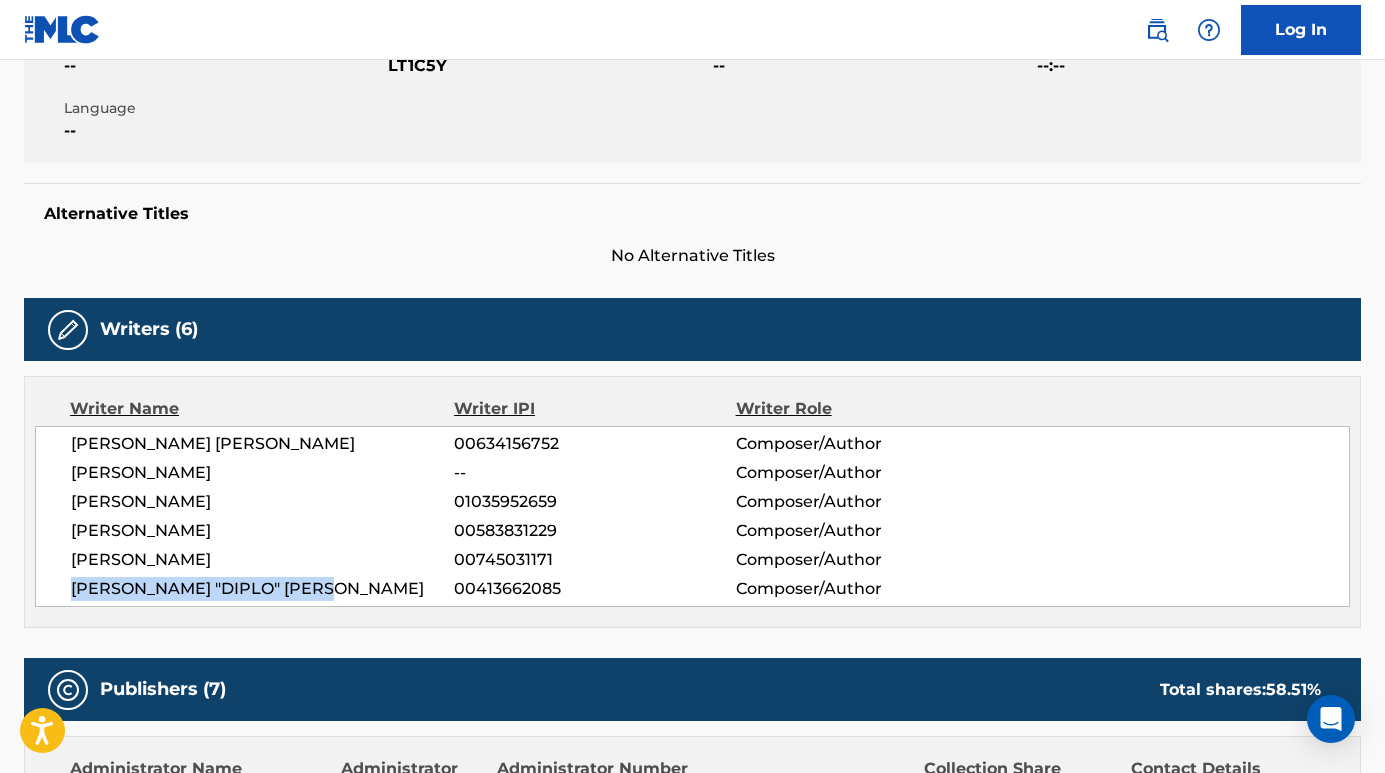 drag, startPoint x: 349, startPoint y: 591, endPoint x: 67, endPoint y: 575, distance: 282.45352 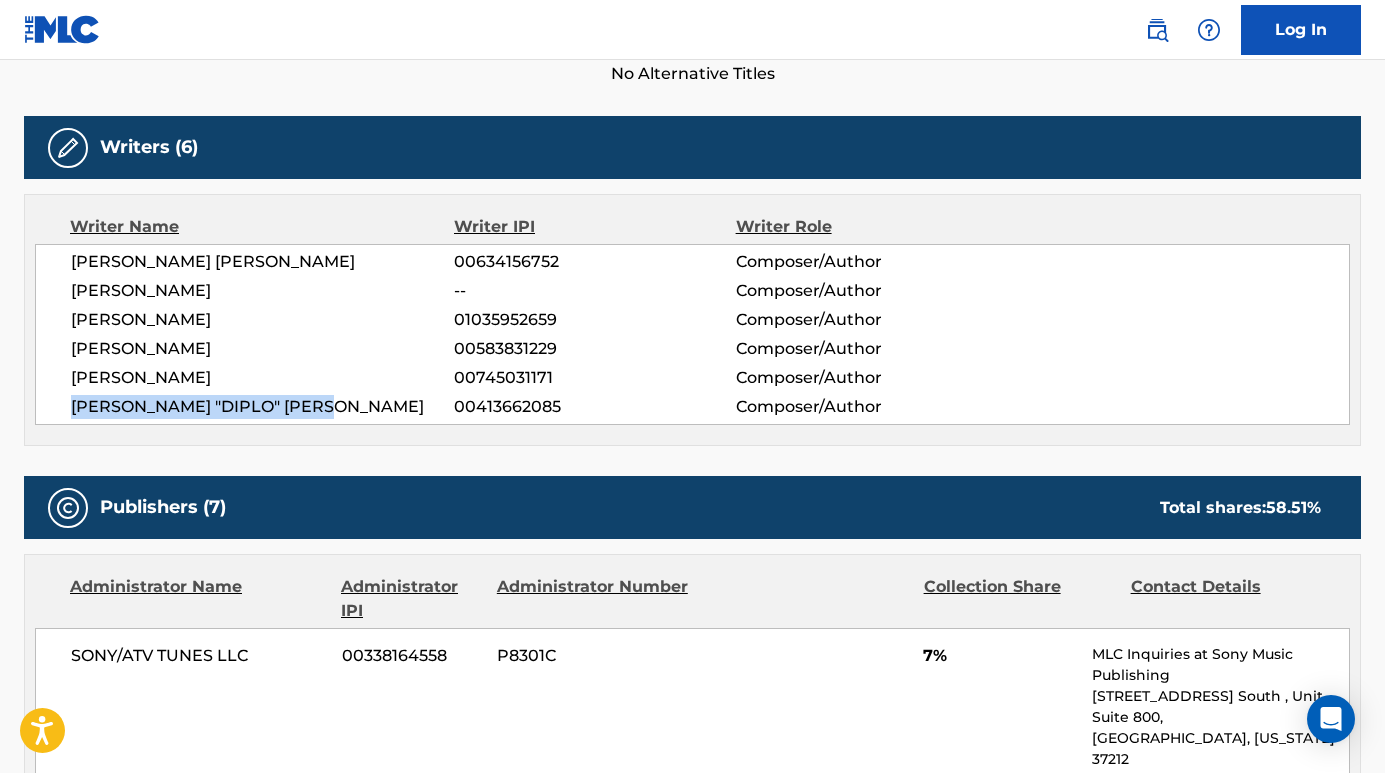 scroll, scrollTop: 594, scrollLeft: 0, axis: vertical 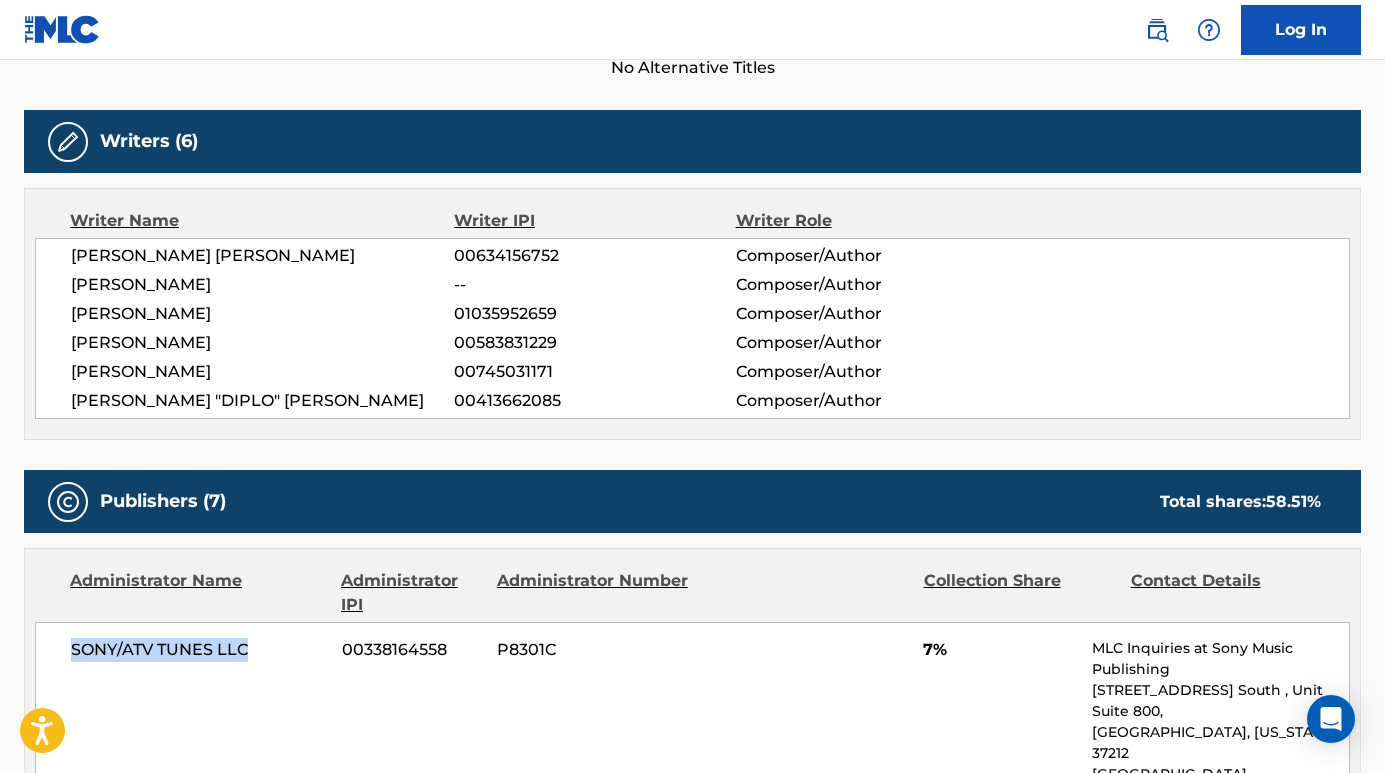 click on "SONY/ATV TUNES LLC" at bounding box center [199, 650] 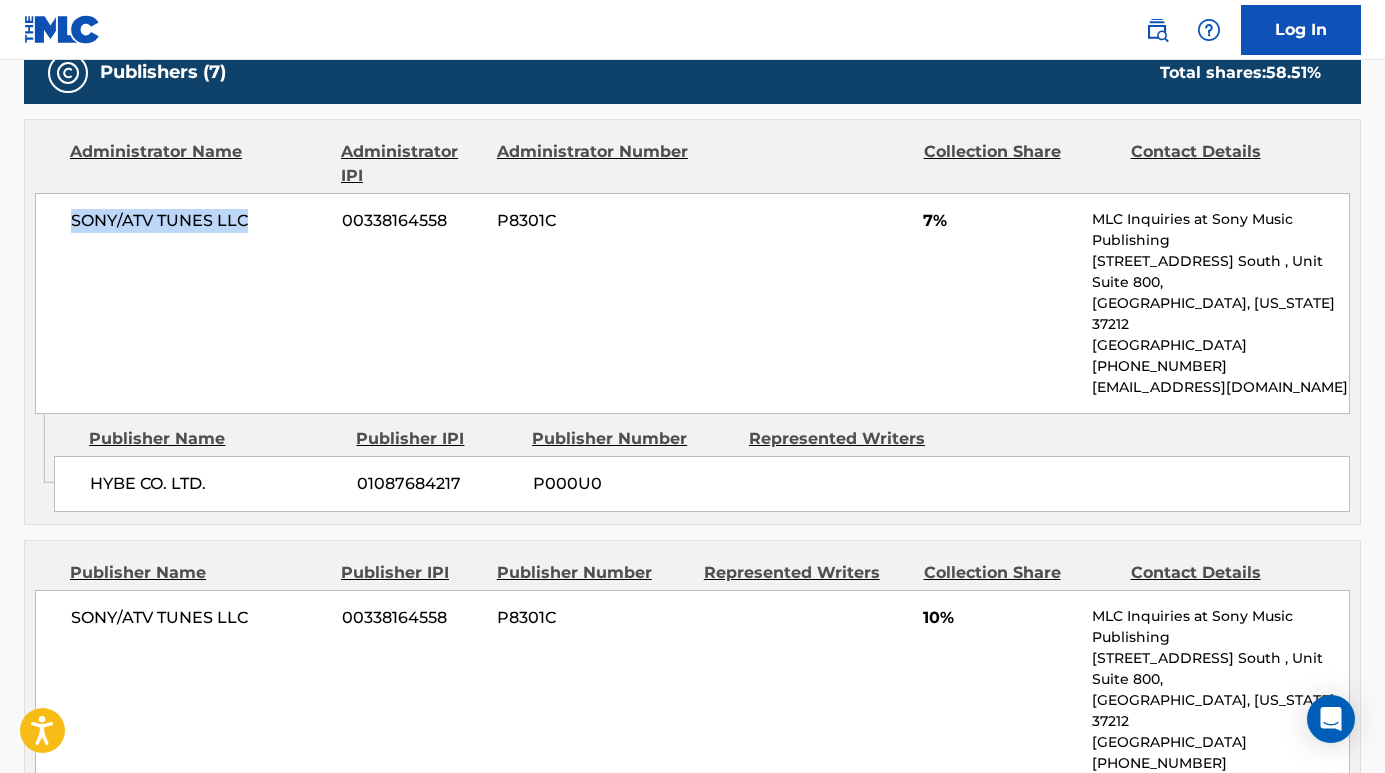 scroll, scrollTop: 1153, scrollLeft: 0, axis: vertical 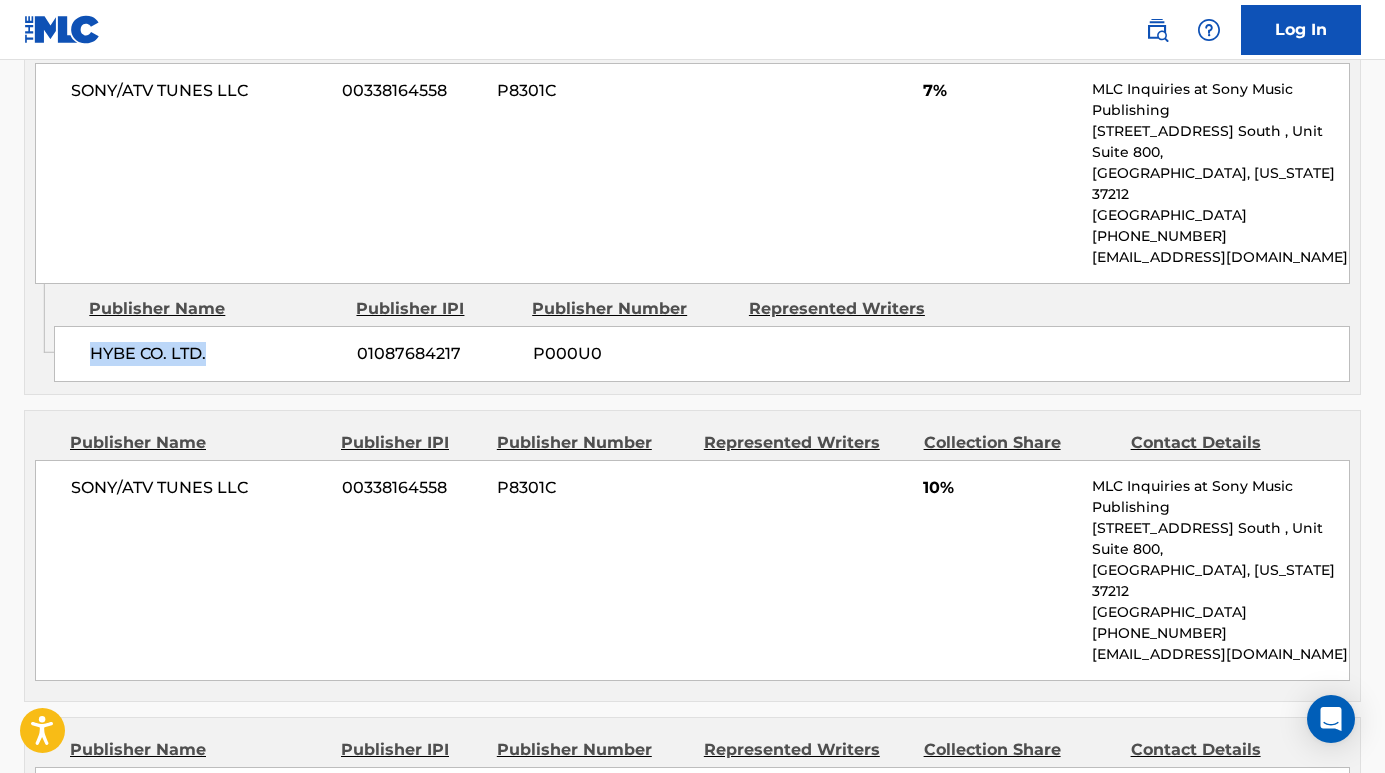 drag, startPoint x: 222, startPoint y: 327, endPoint x: 56, endPoint y: 329, distance: 166.01205 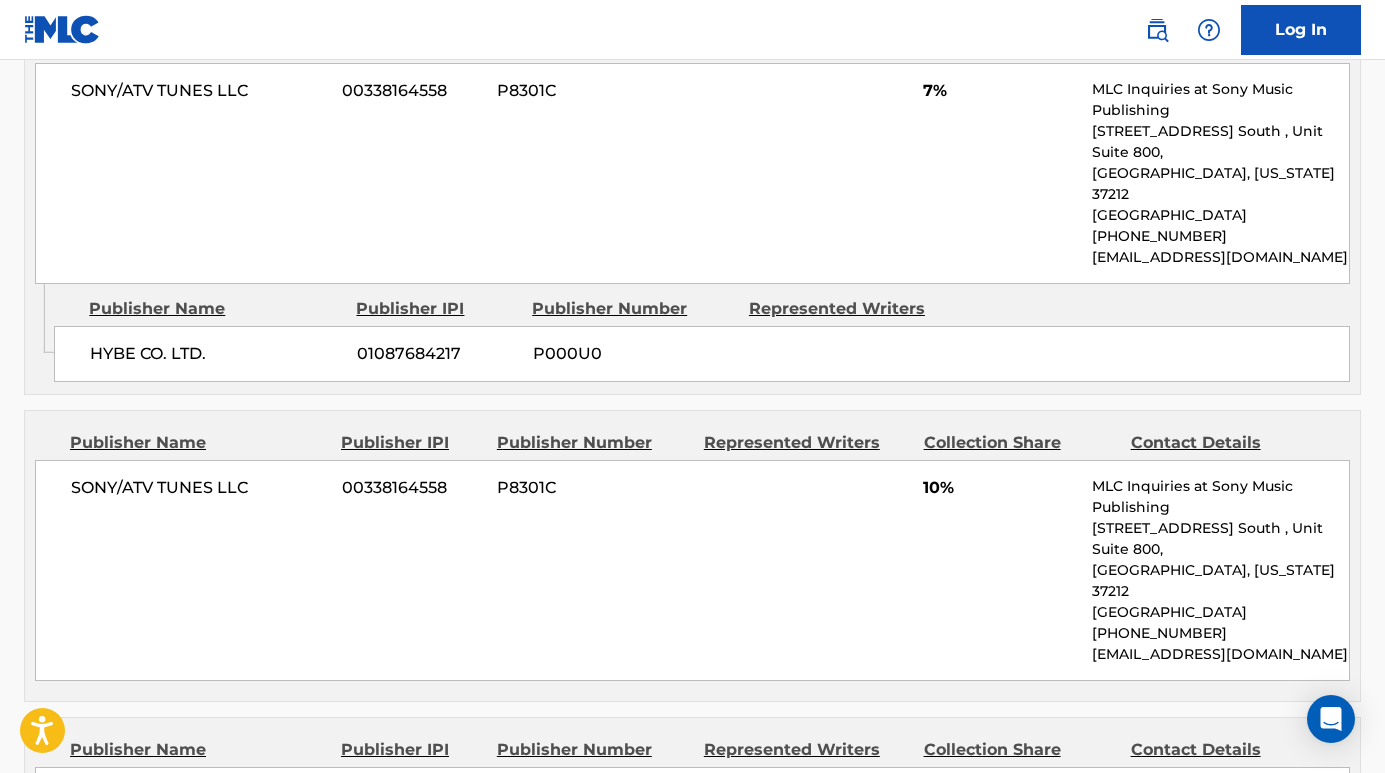 drag, startPoint x: 260, startPoint y: 467, endPoint x: 233, endPoint y: 469, distance: 27.073973 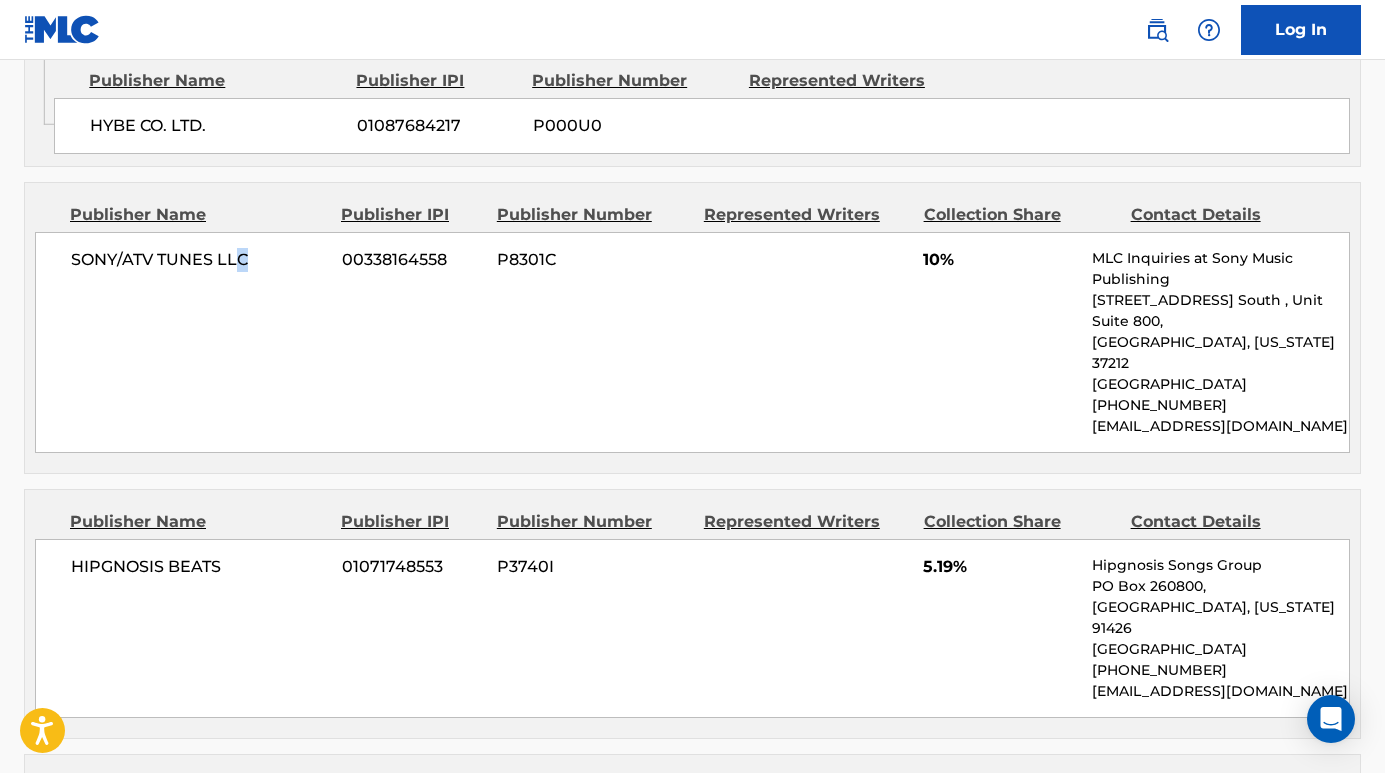 scroll, scrollTop: 1413, scrollLeft: 0, axis: vertical 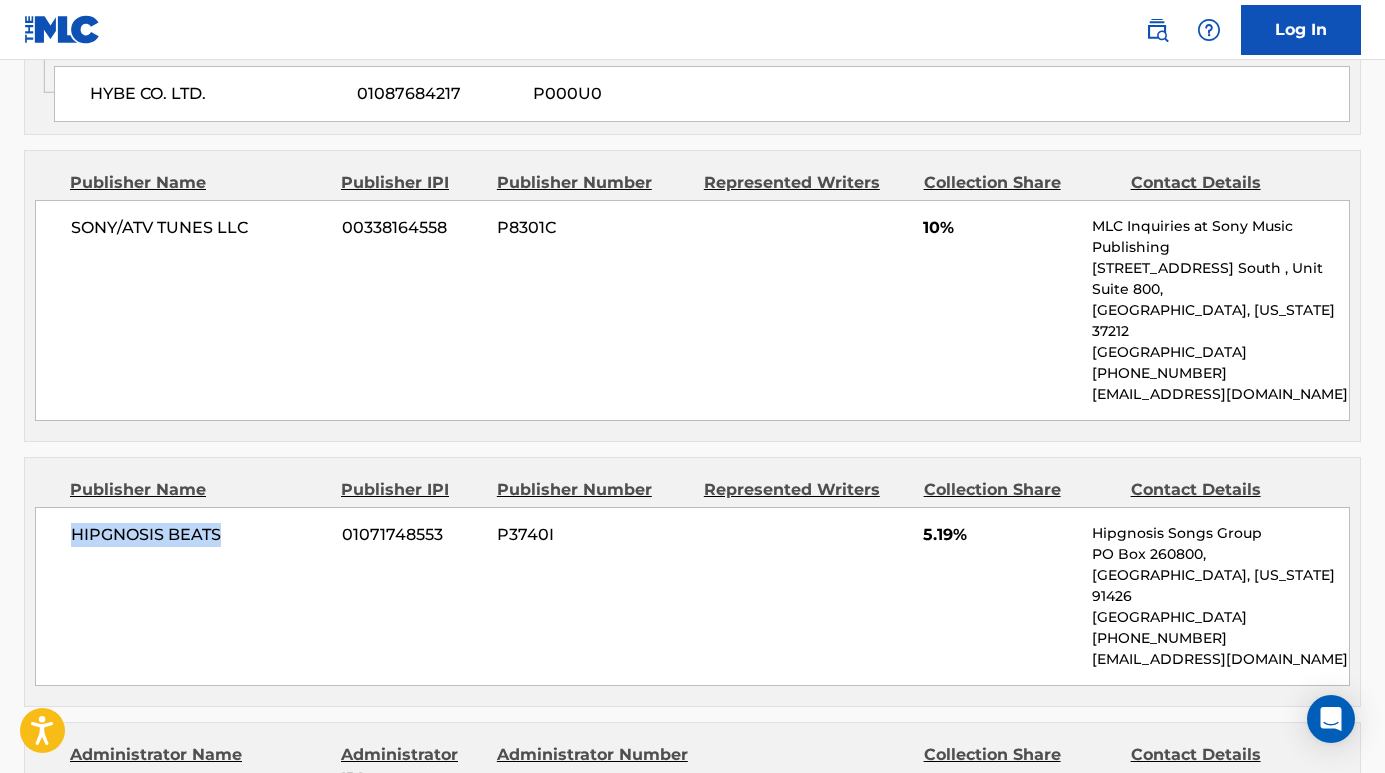 drag, startPoint x: 232, startPoint y: 485, endPoint x: 5, endPoint y: 483, distance: 227.0088 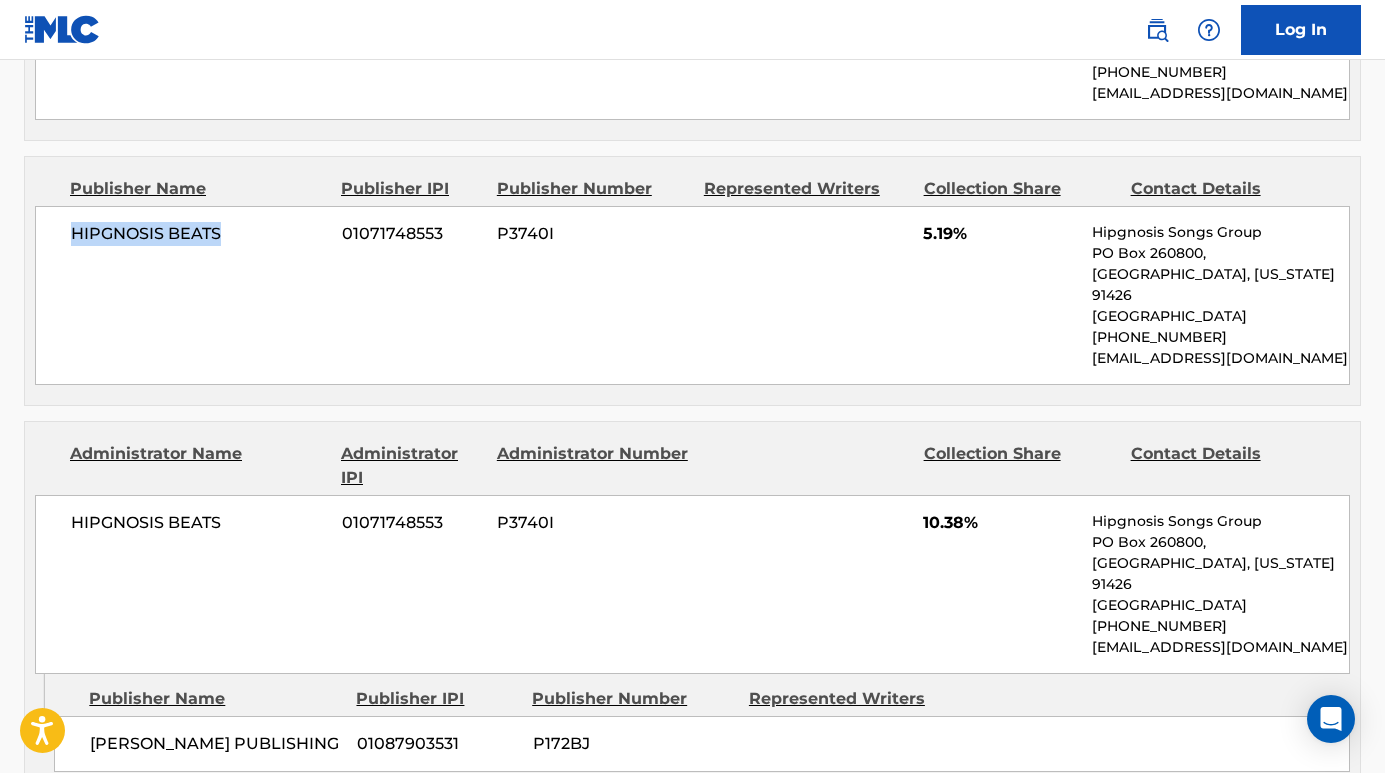 scroll, scrollTop: 1830, scrollLeft: 0, axis: vertical 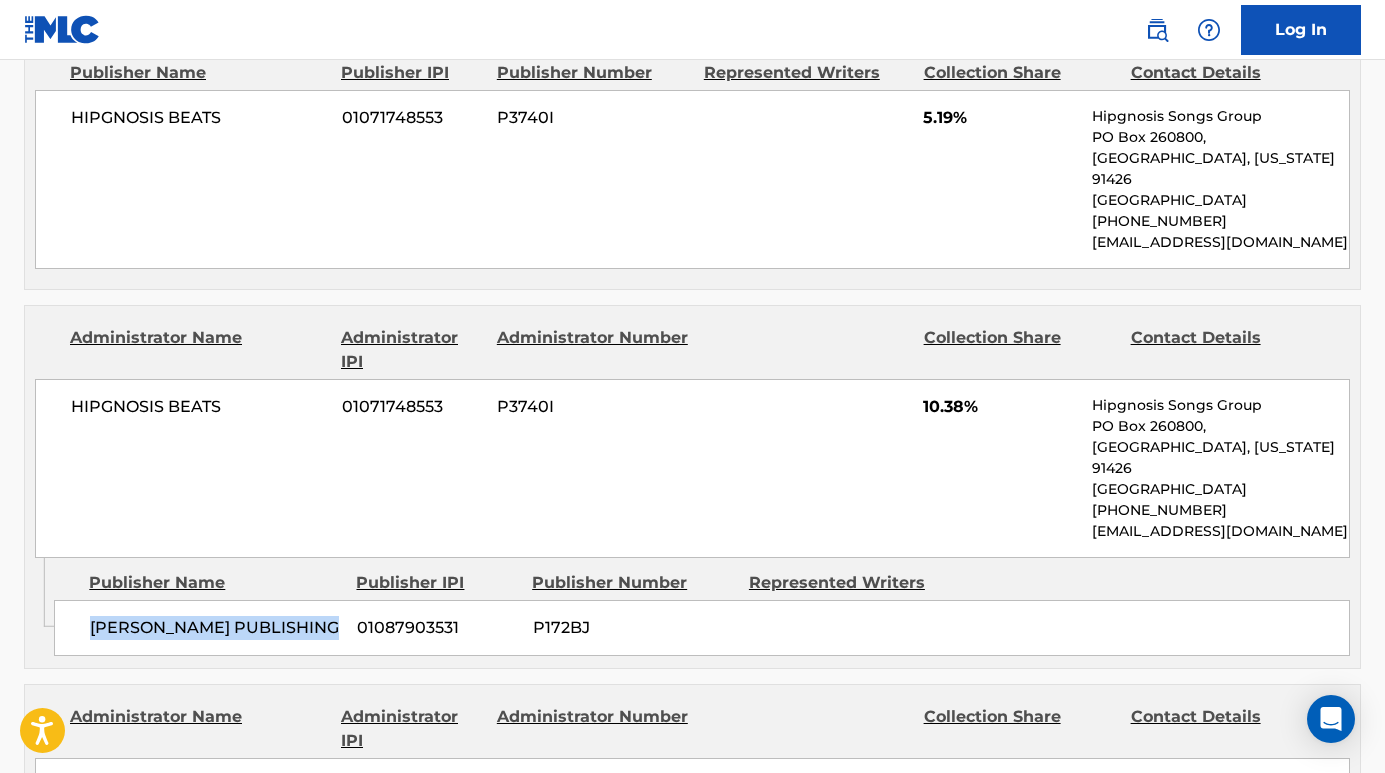 drag, startPoint x: 339, startPoint y: 540, endPoint x: 87, endPoint y: 531, distance: 252.16066 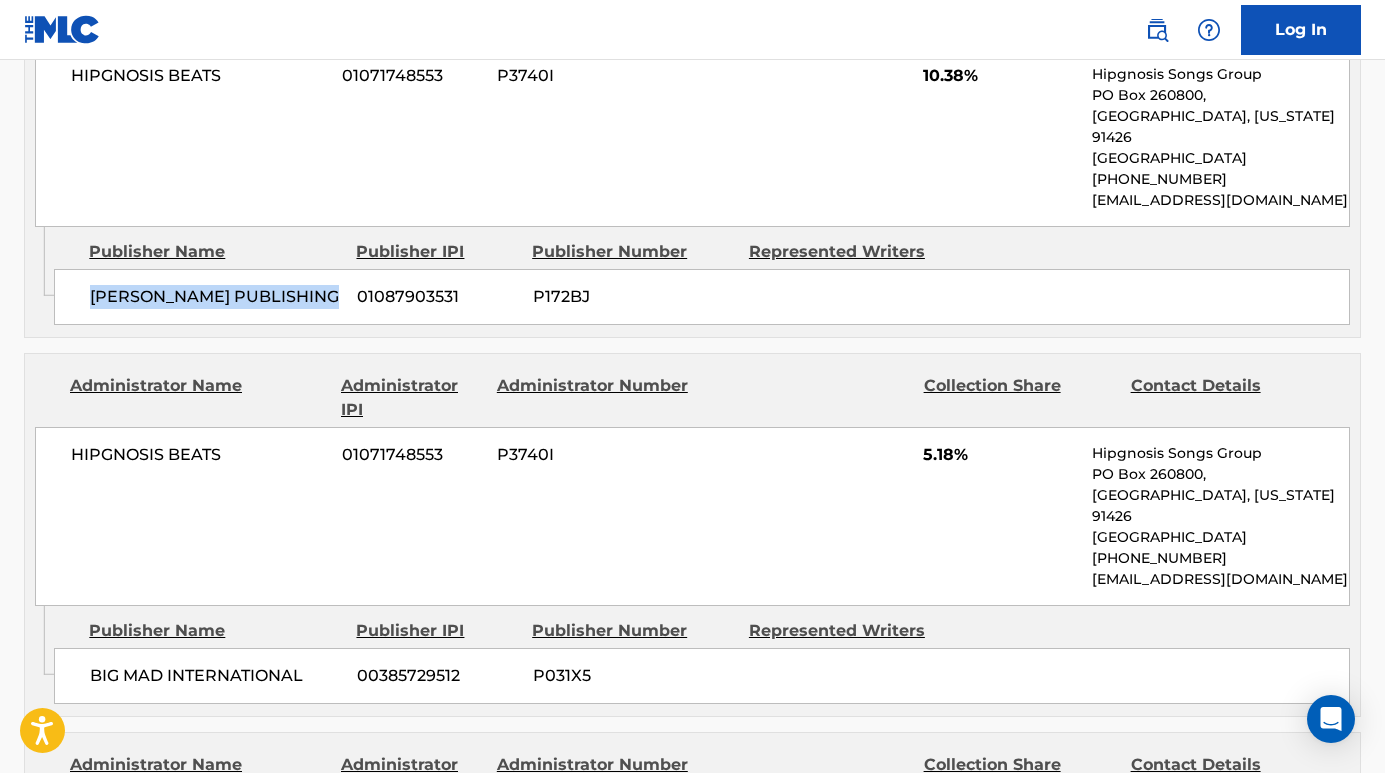 scroll, scrollTop: 2271, scrollLeft: 0, axis: vertical 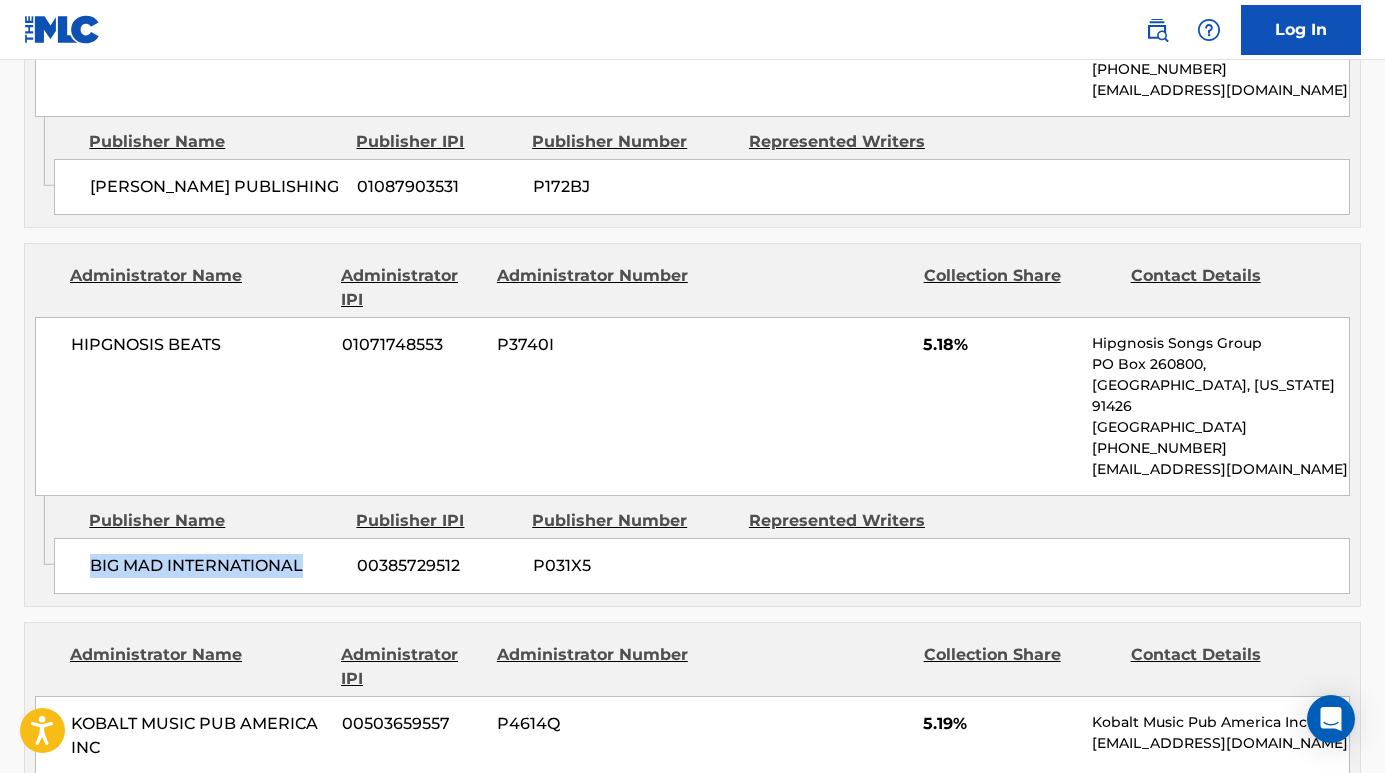 drag, startPoint x: 306, startPoint y: 464, endPoint x: 74, endPoint y: 457, distance: 232.10558 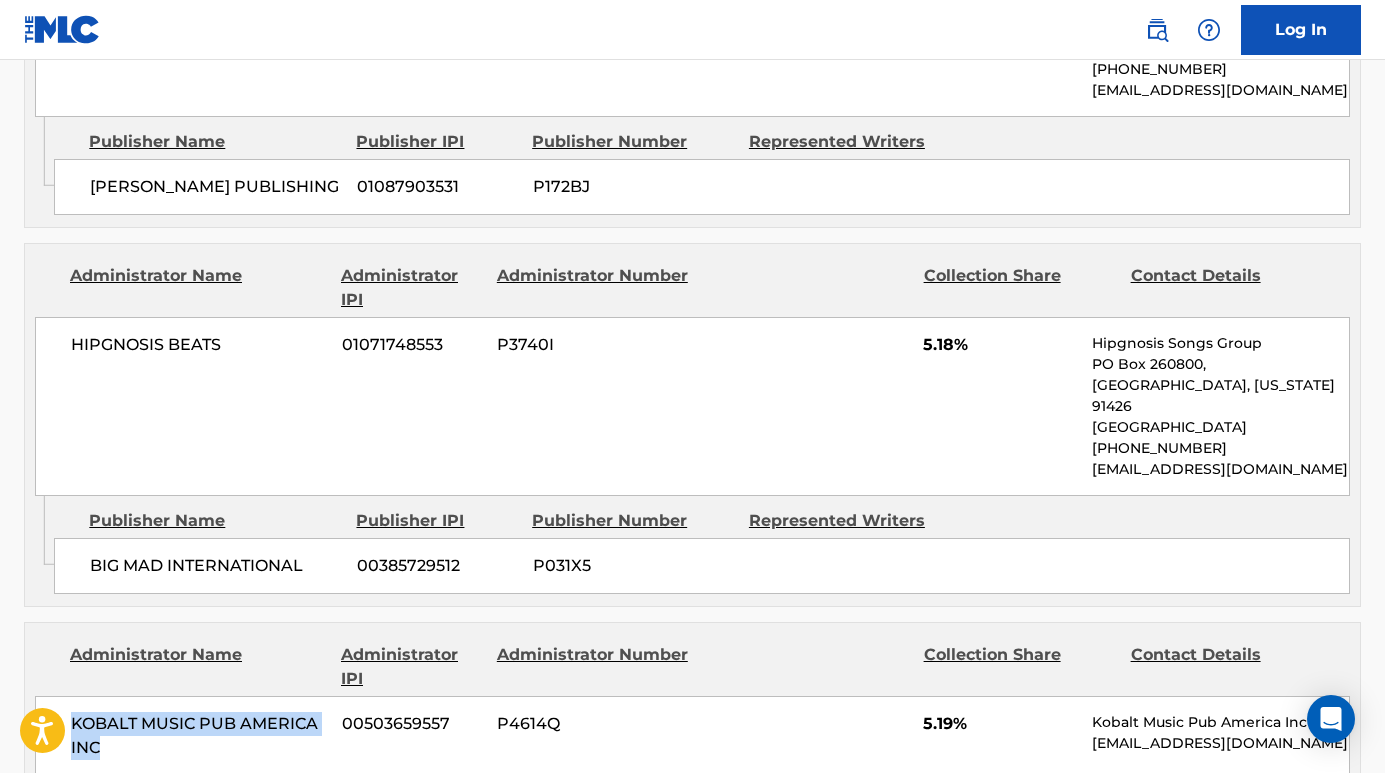 drag, startPoint x: 127, startPoint y: 630, endPoint x: 61, endPoint y: 611, distance: 68.68042 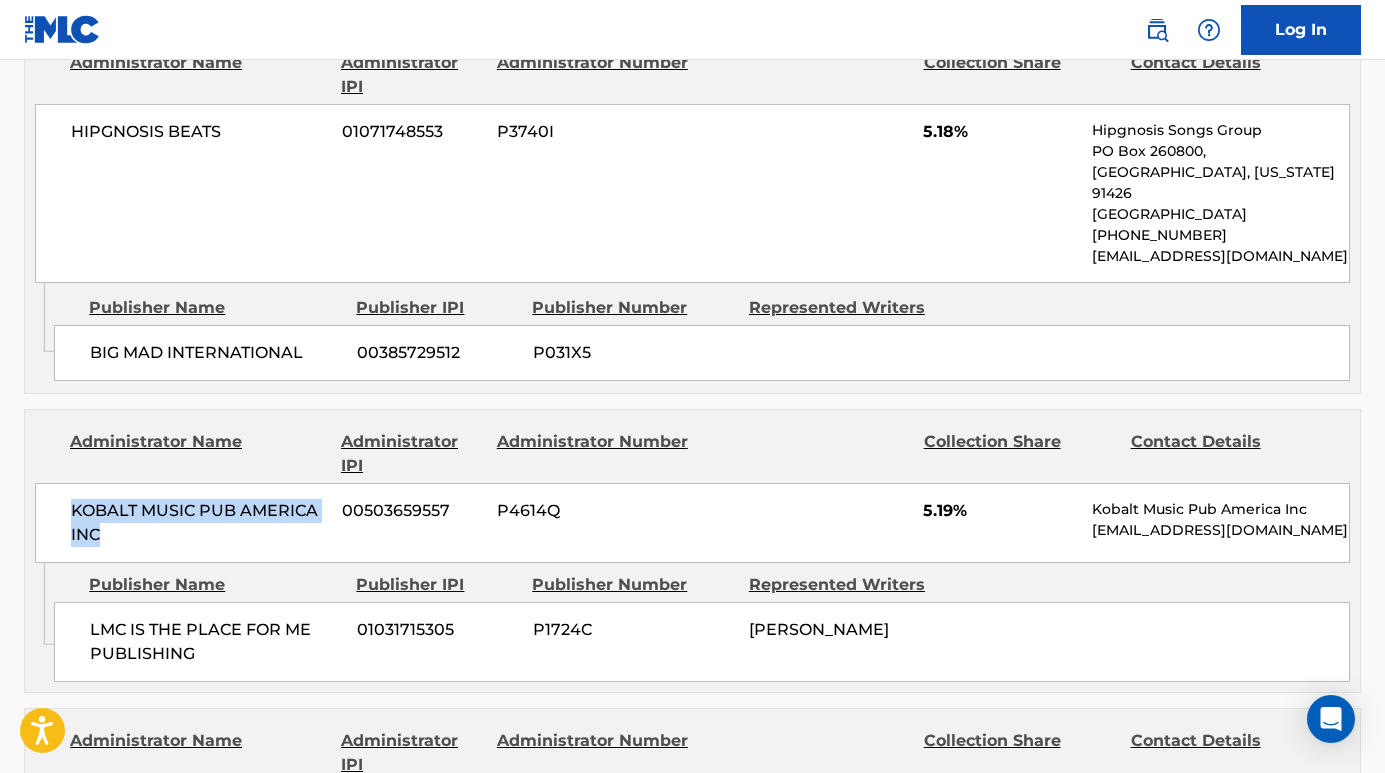 scroll, scrollTop: 2571, scrollLeft: 0, axis: vertical 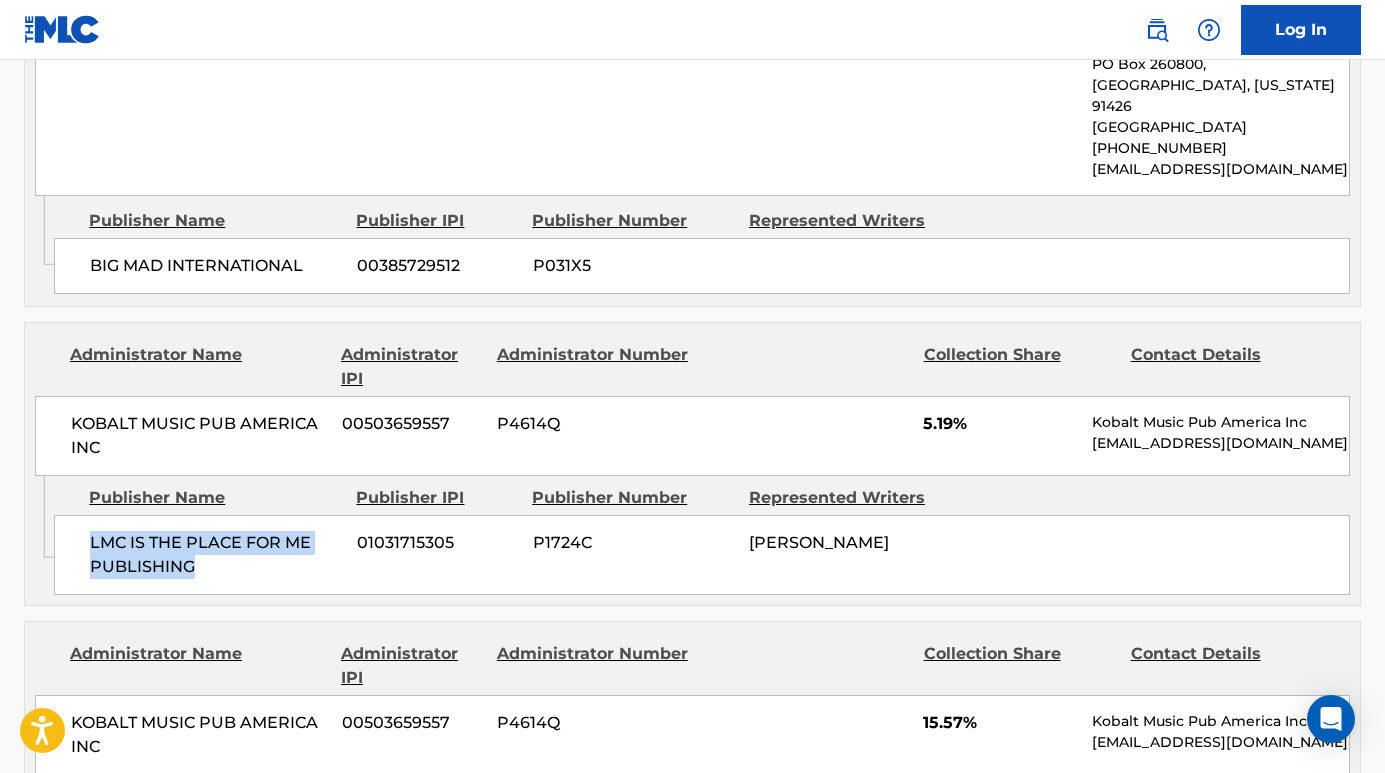 drag, startPoint x: 202, startPoint y: 476, endPoint x: 71, endPoint y: 441, distance: 135.59499 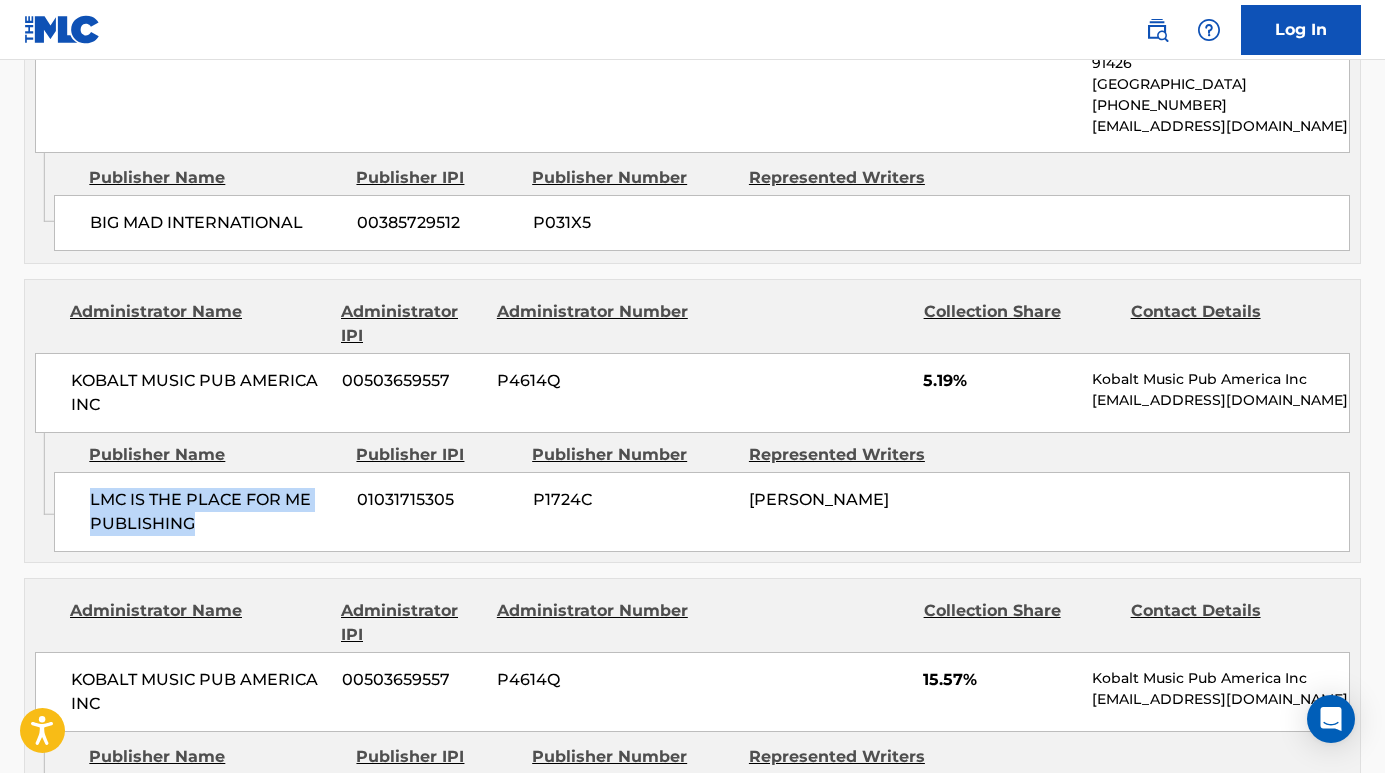 scroll, scrollTop: 2623, scrollLeft: 0, axis: vertical 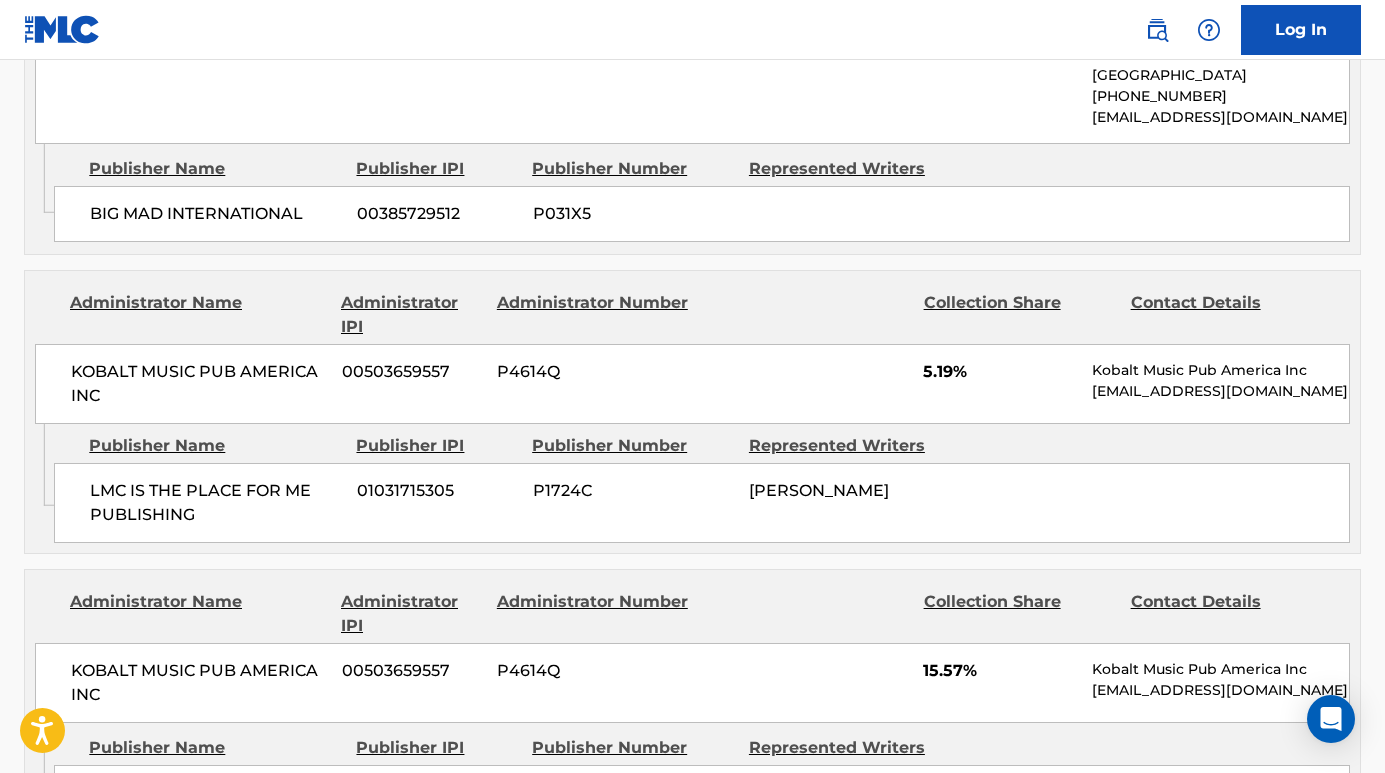 drag, startPoint x: 278, startPoint y: 699, endPoint x: 70, endPoint y: 698, distance: 208.00241 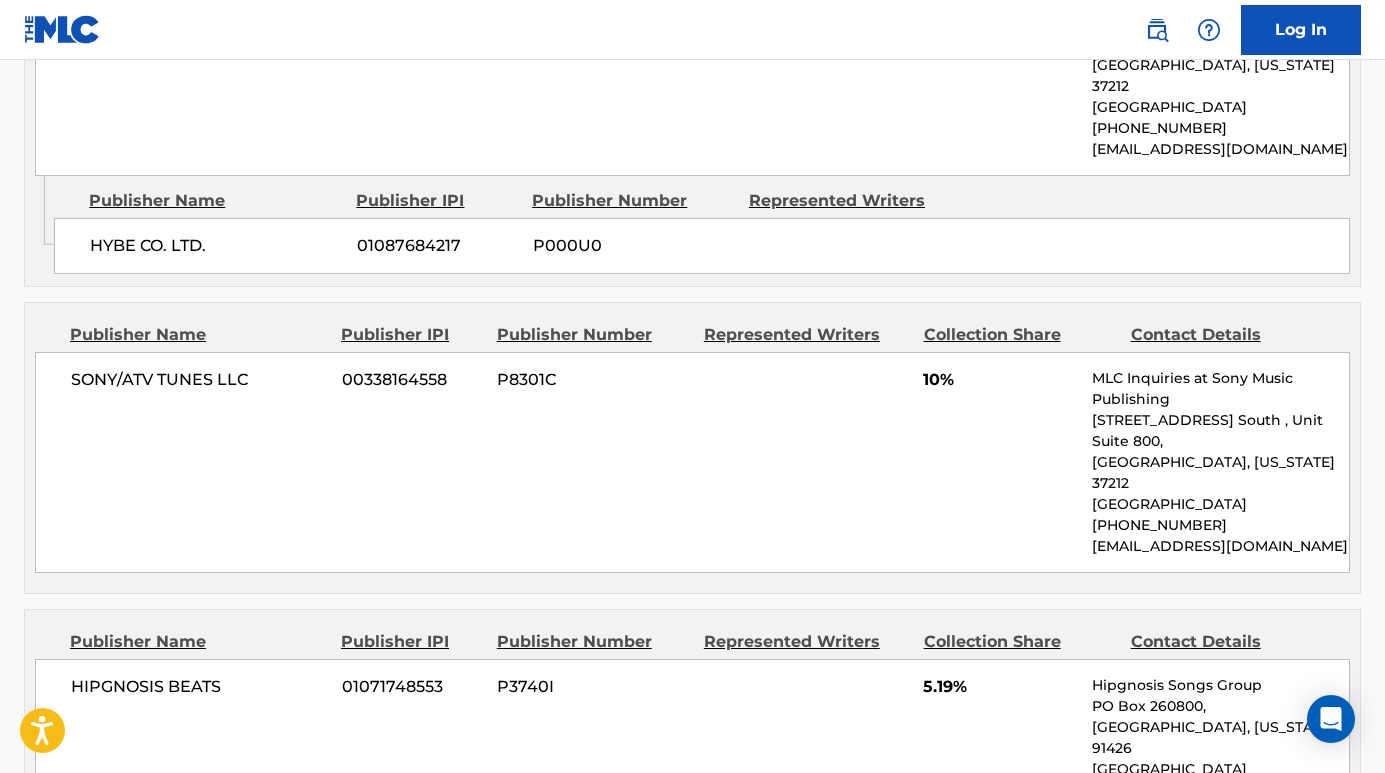scroll, scrollTop: 1290, scrollLeft: 0, axis: vertical 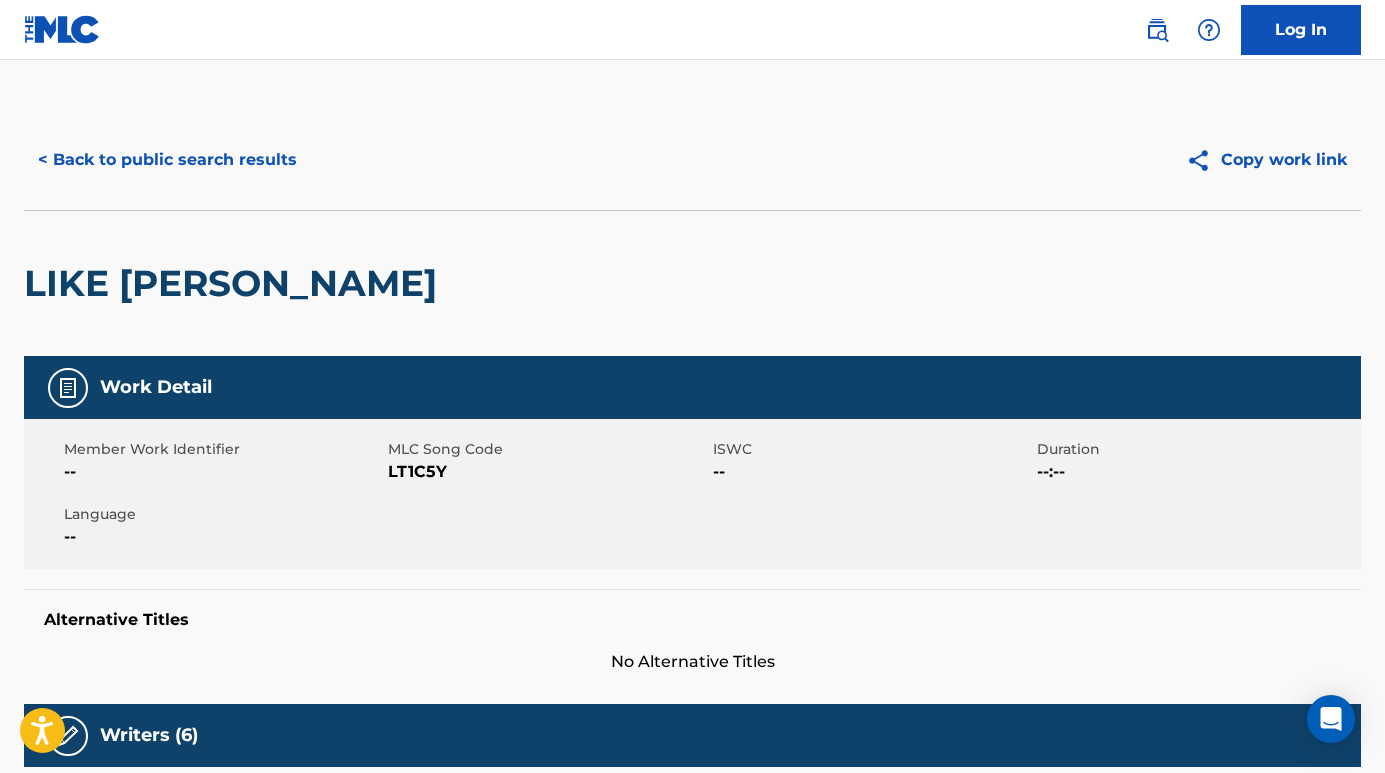 click on "< Back to public search results" at bounding box center [167, 160] 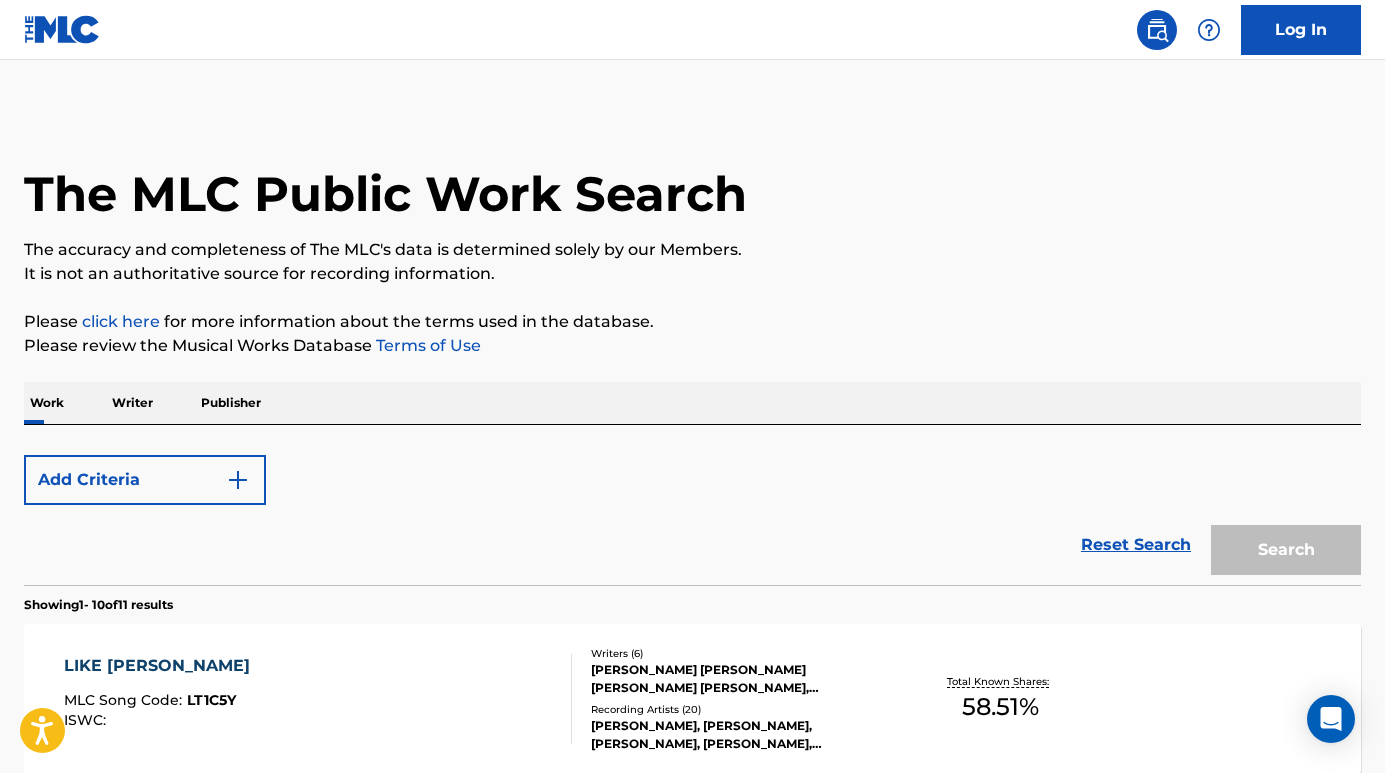scroll, scrollTop: 222, scrollLeft: 0, axis: vertical 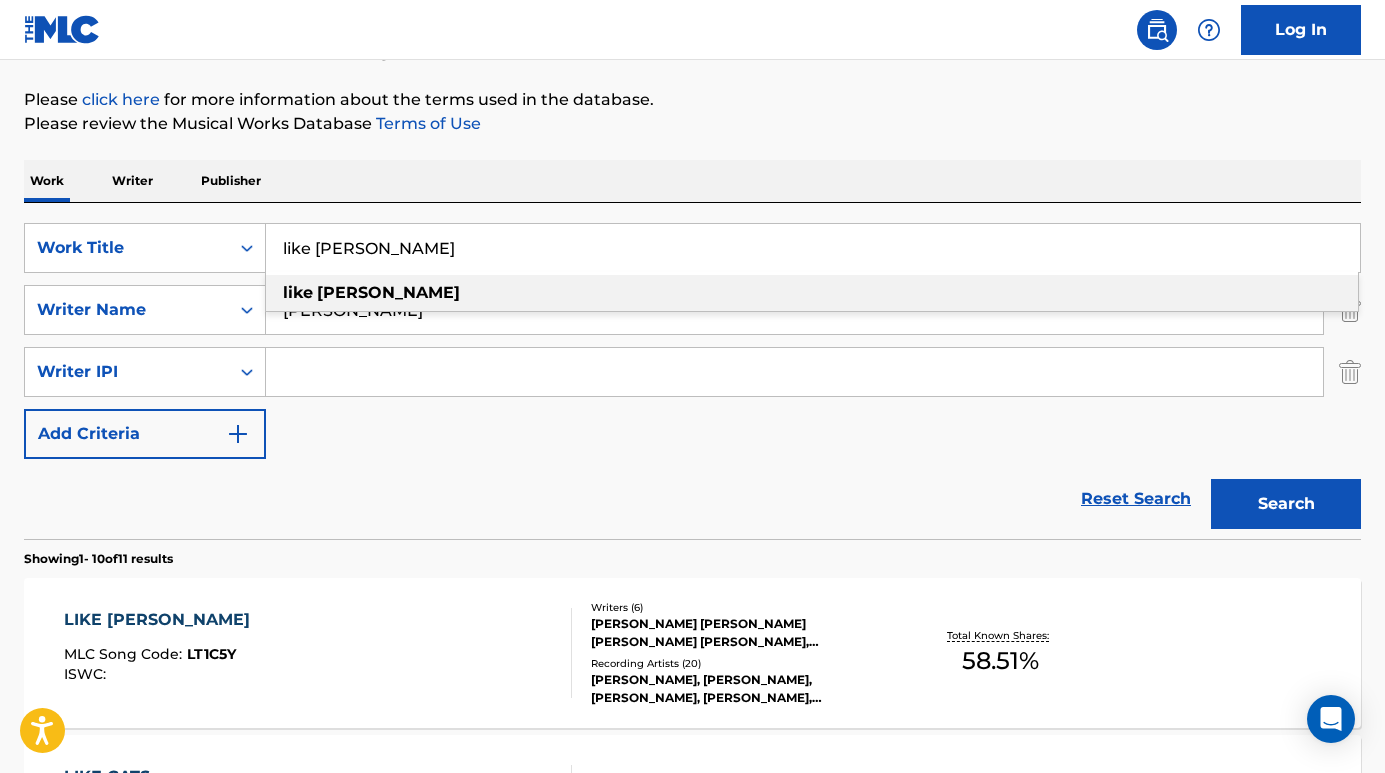 drag, startPoint x: 441, startPoint y: 236, endPoint x: 471, endPoint y: 247, distance: 31.95309 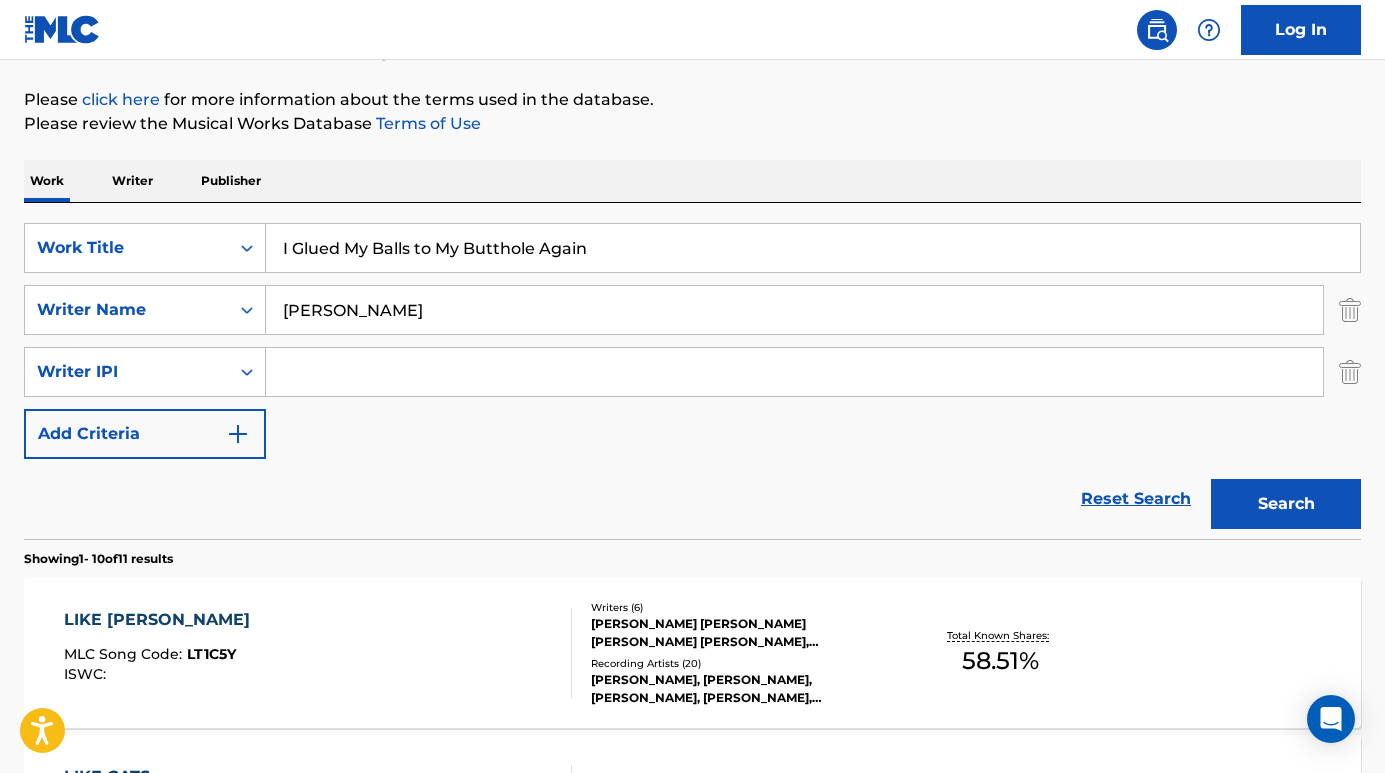 type on "I Glued My Balls to My Butthole Again" 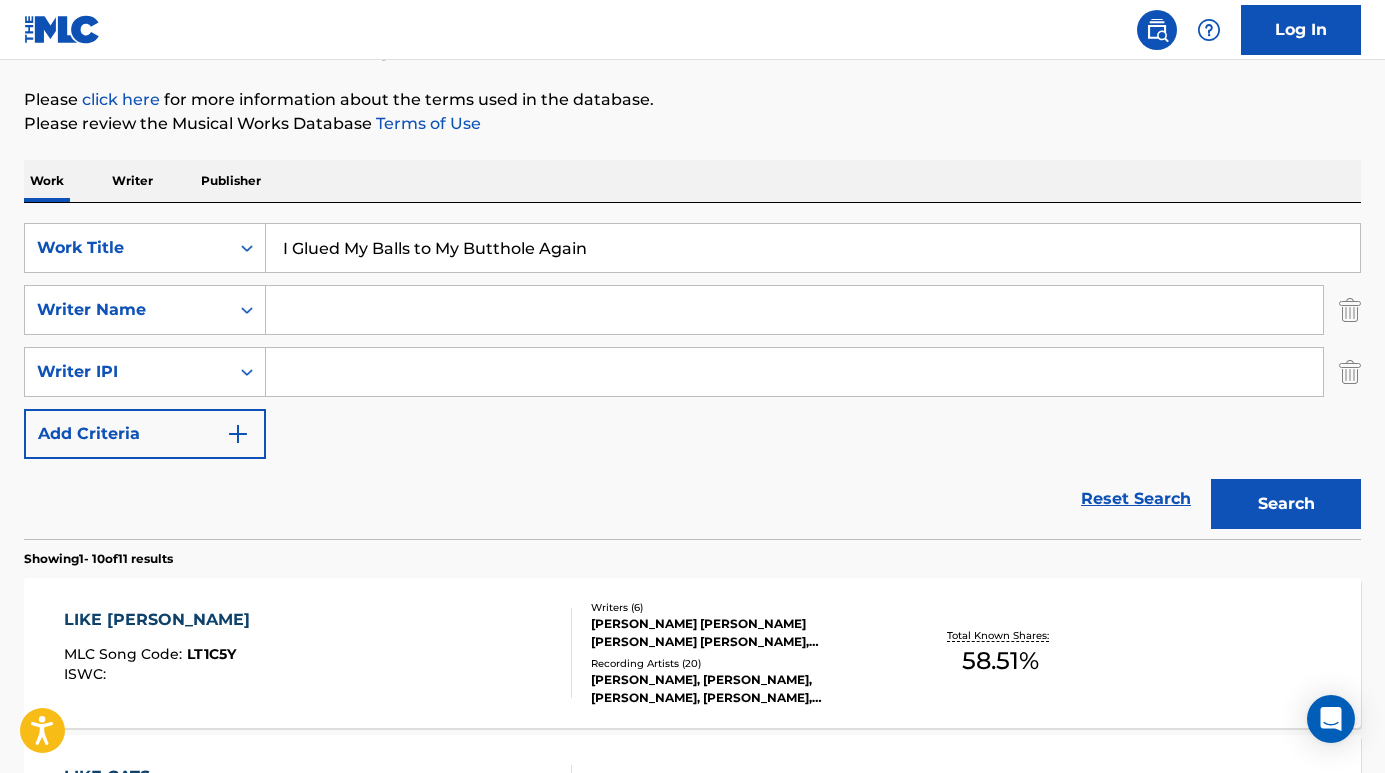 type 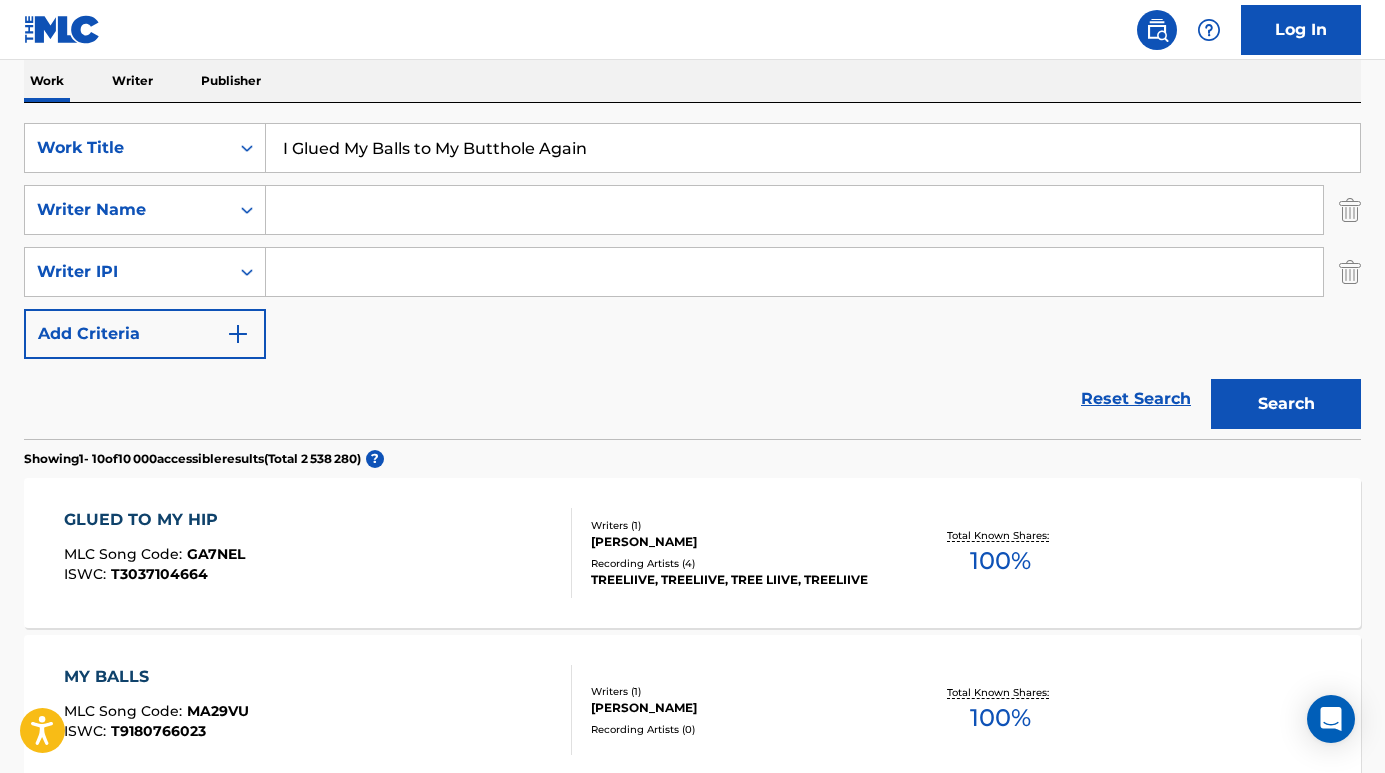scroll, scrollTop: 183, scrollLeft: 0, axis: vertical 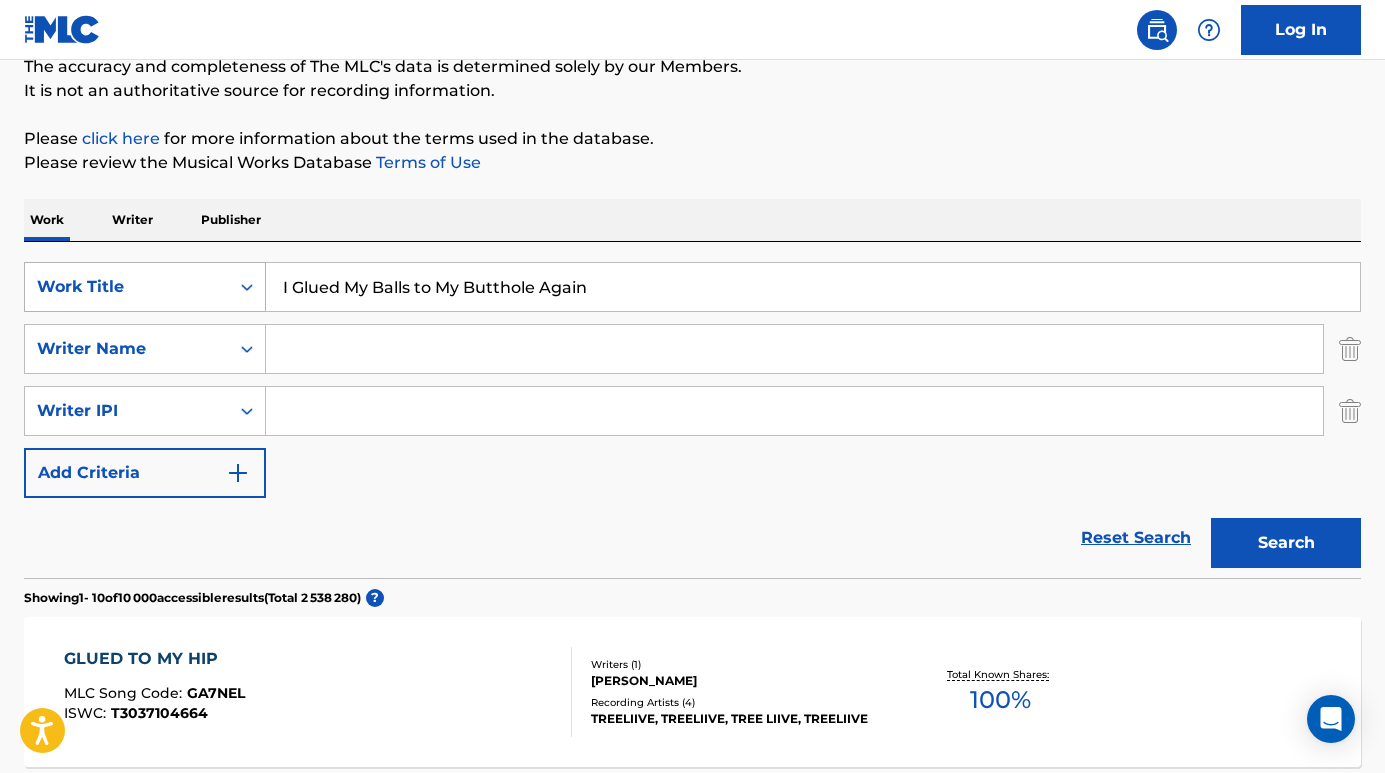 drag, startPoint x: 608, startPoint y: 283, endPoint x: 225, endPoint y: 281, distance: 383.00522 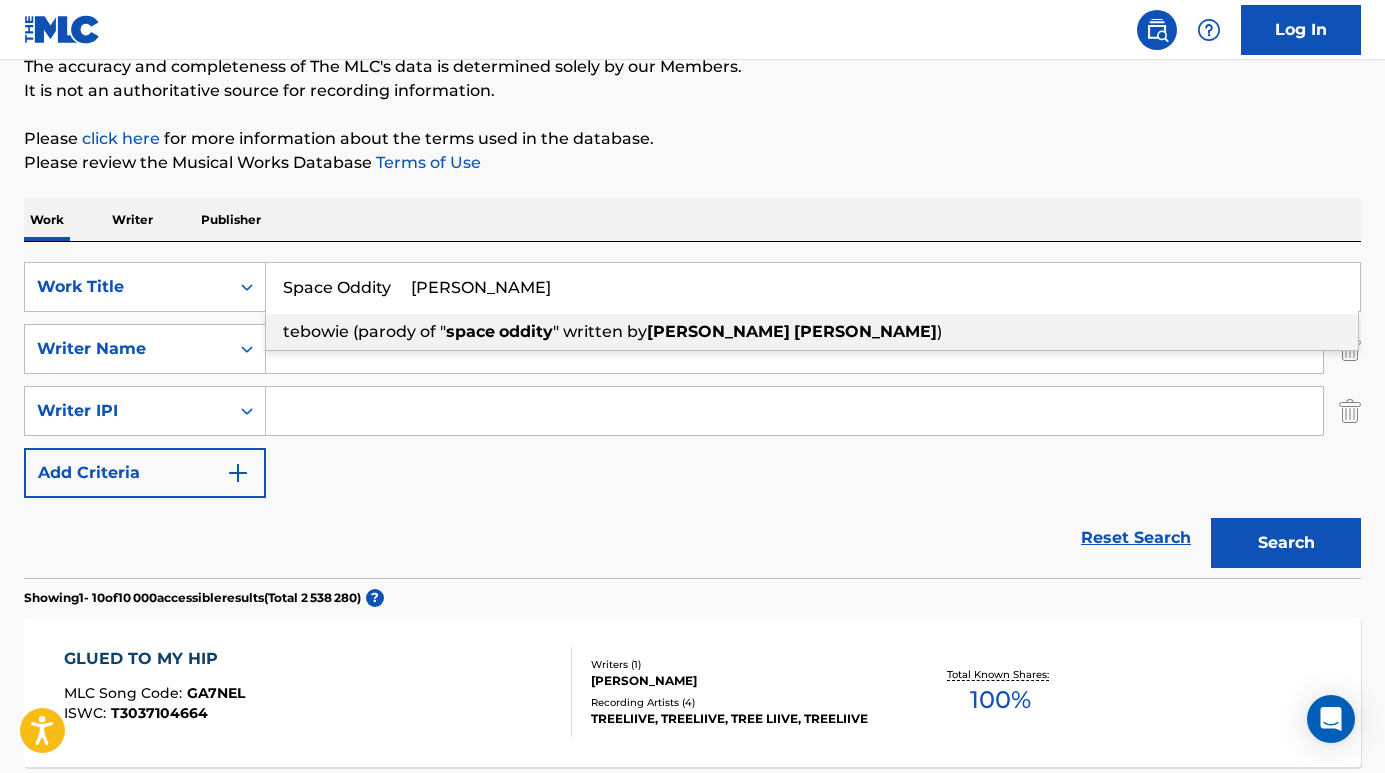 drag, startPoint x: 420, startPoint y: 277, endPoint x: 596, endPoint y: 286, distance: 176.22997 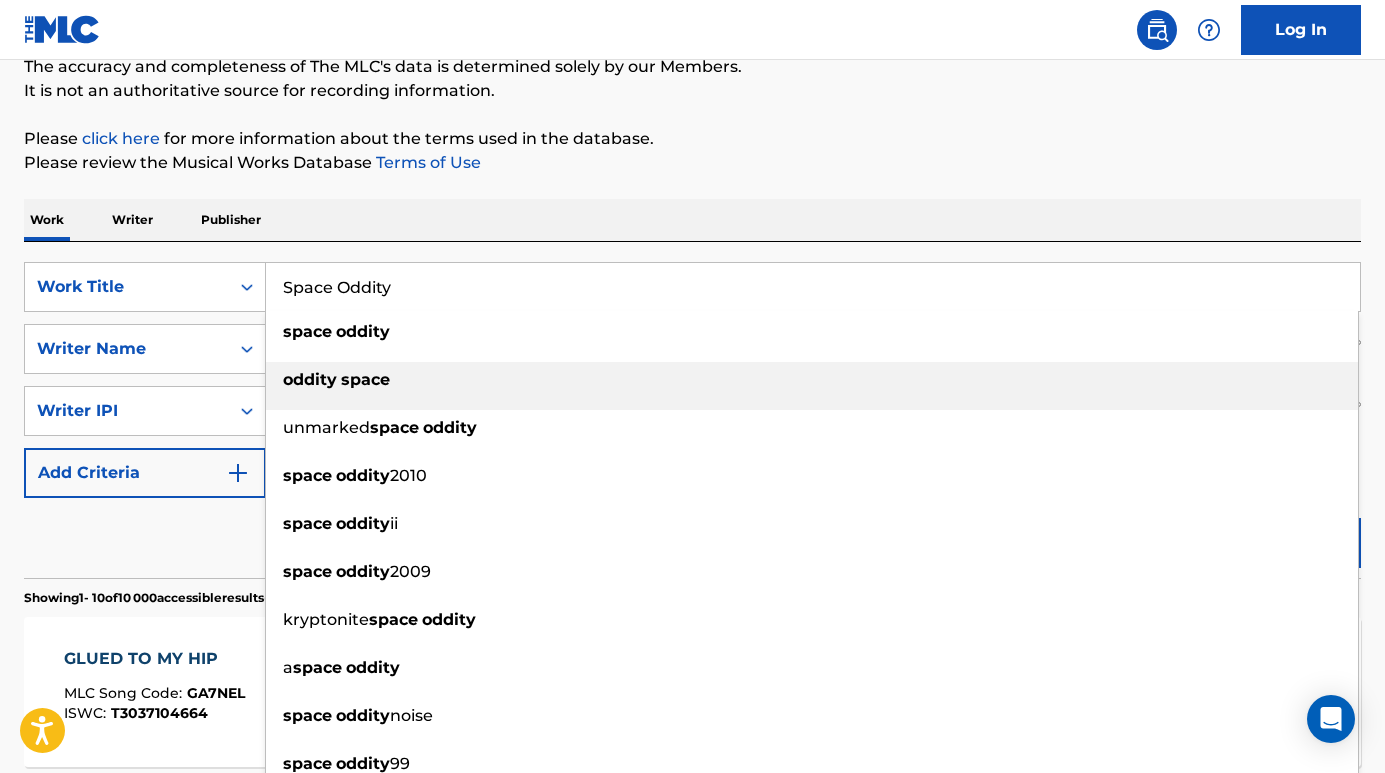 click on "oddity   space" at bounding box center (812, 380) 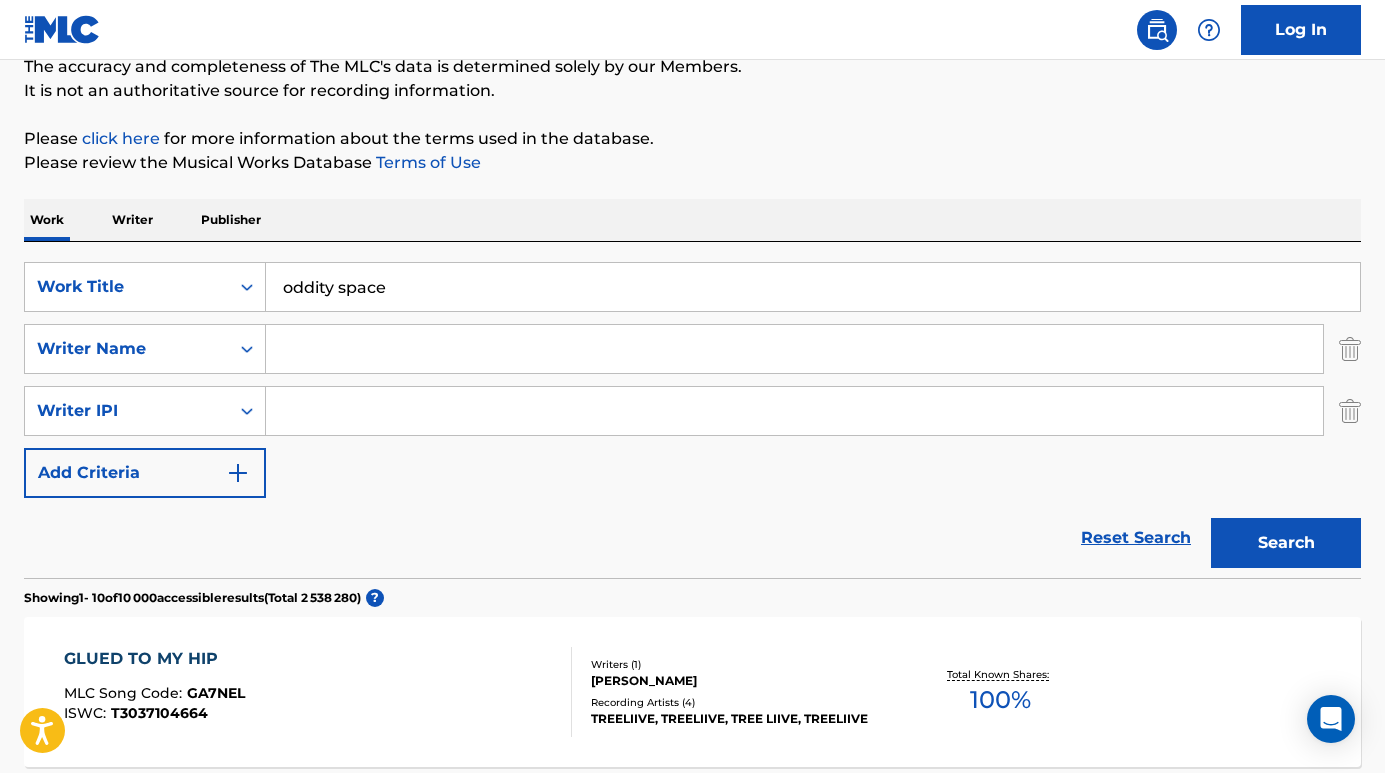 click at bounding box center [794, 349] 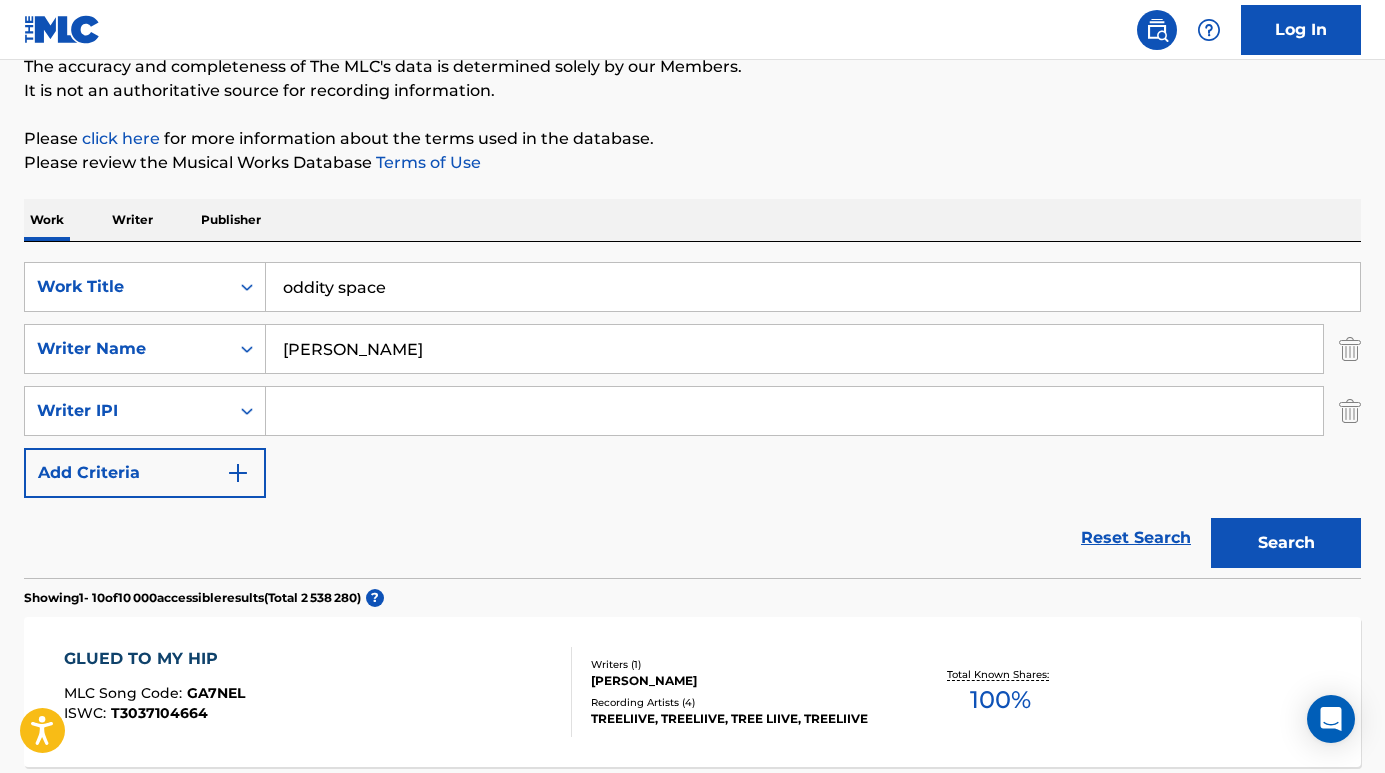 type on "[PERSON_NAME]" 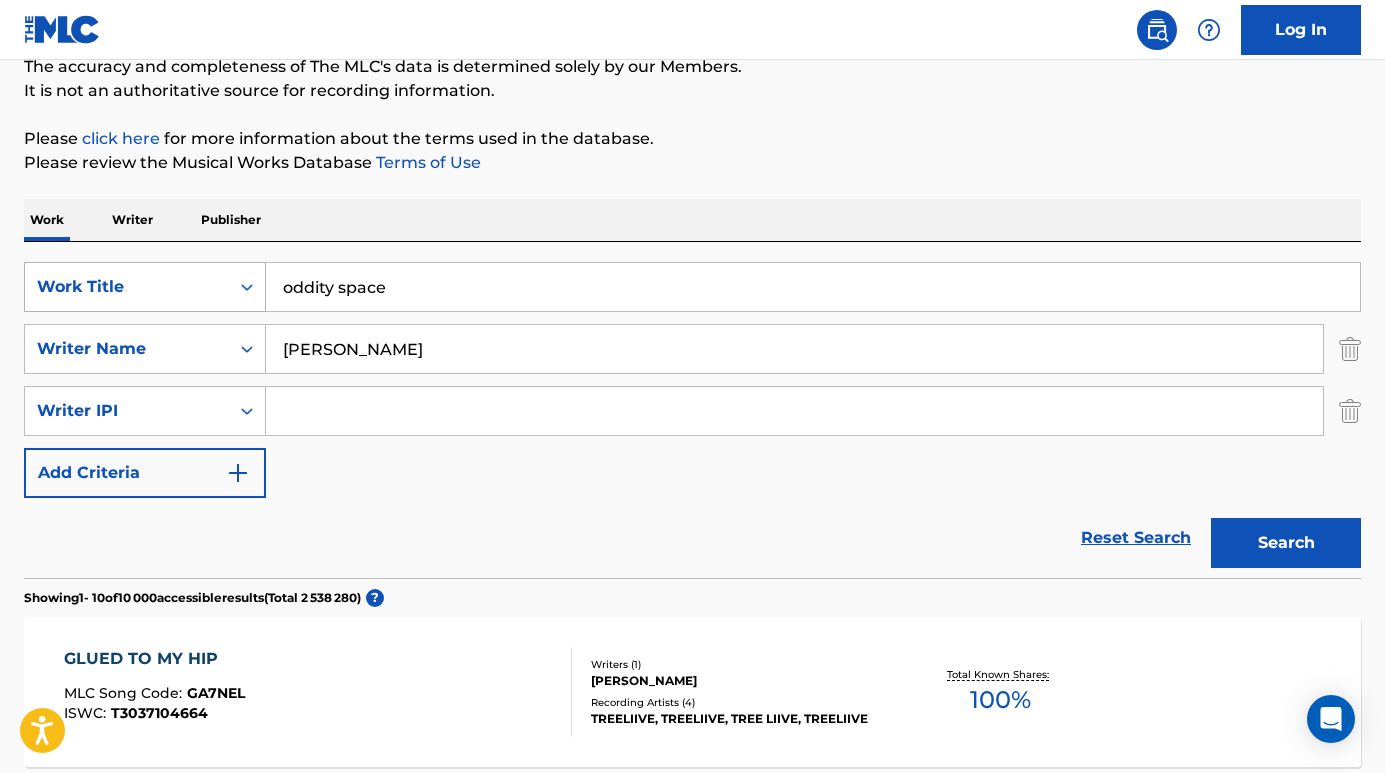 drag, startPoint x: 410, startPoint y: 289, endPoint x: 250, endPoint y: 278, distance: 160.37769 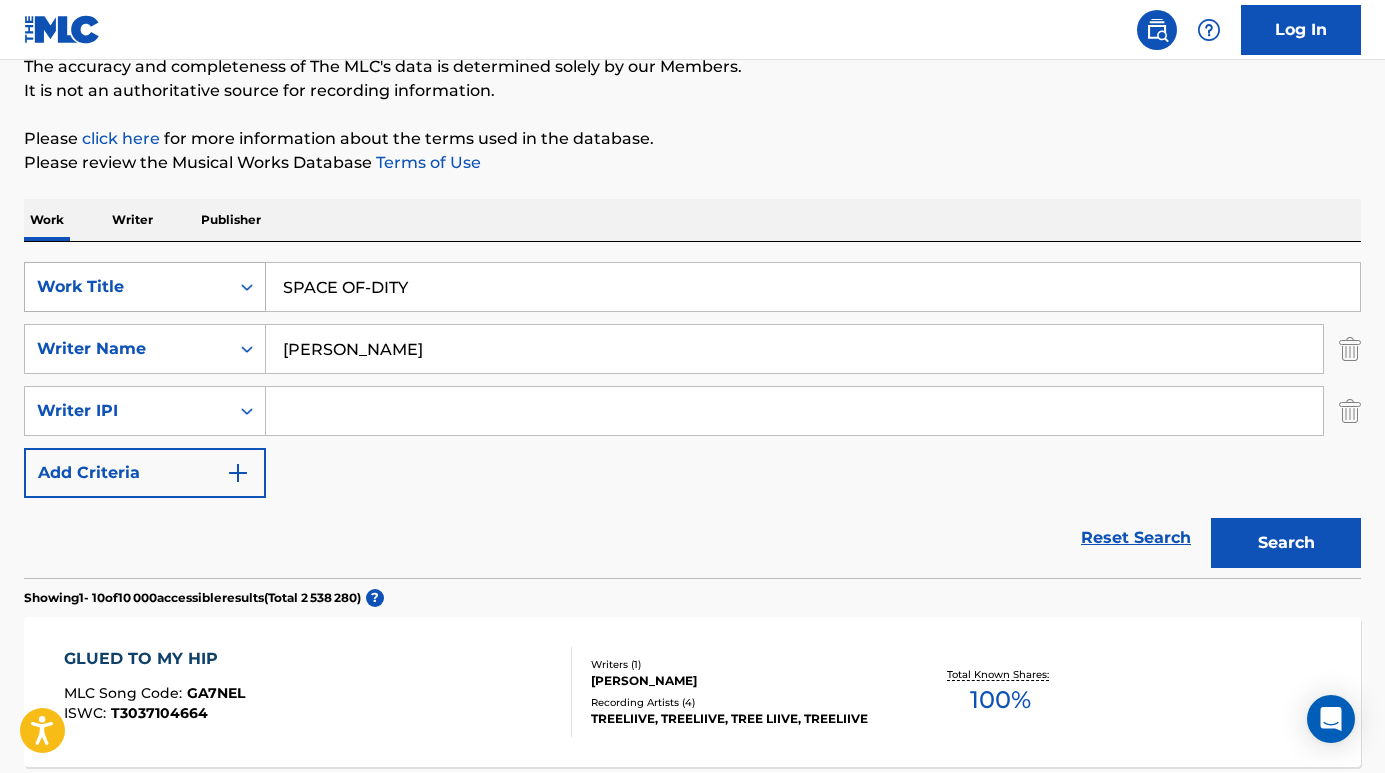 type on "SPACE OF-DITY" 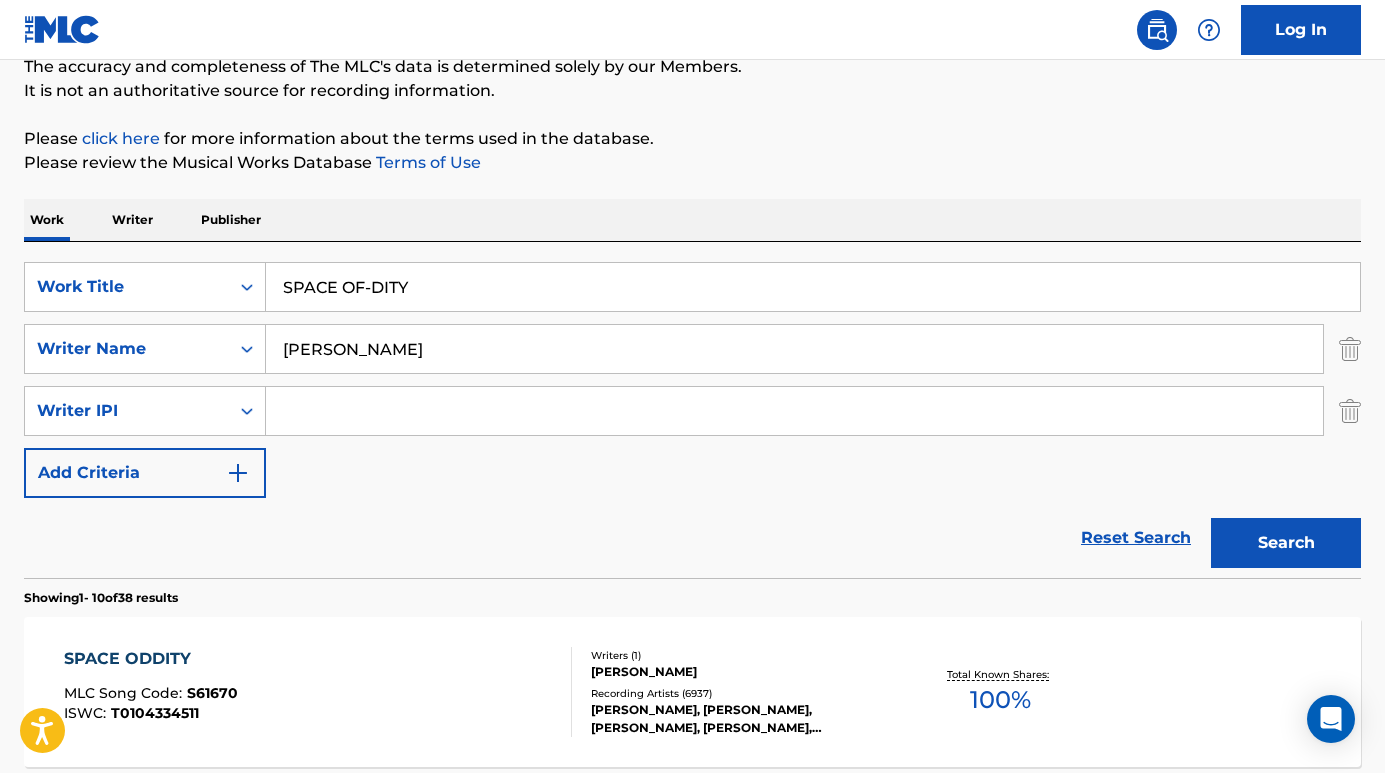click on "SPACE OF-DITY" at bounding box center [813, 287] 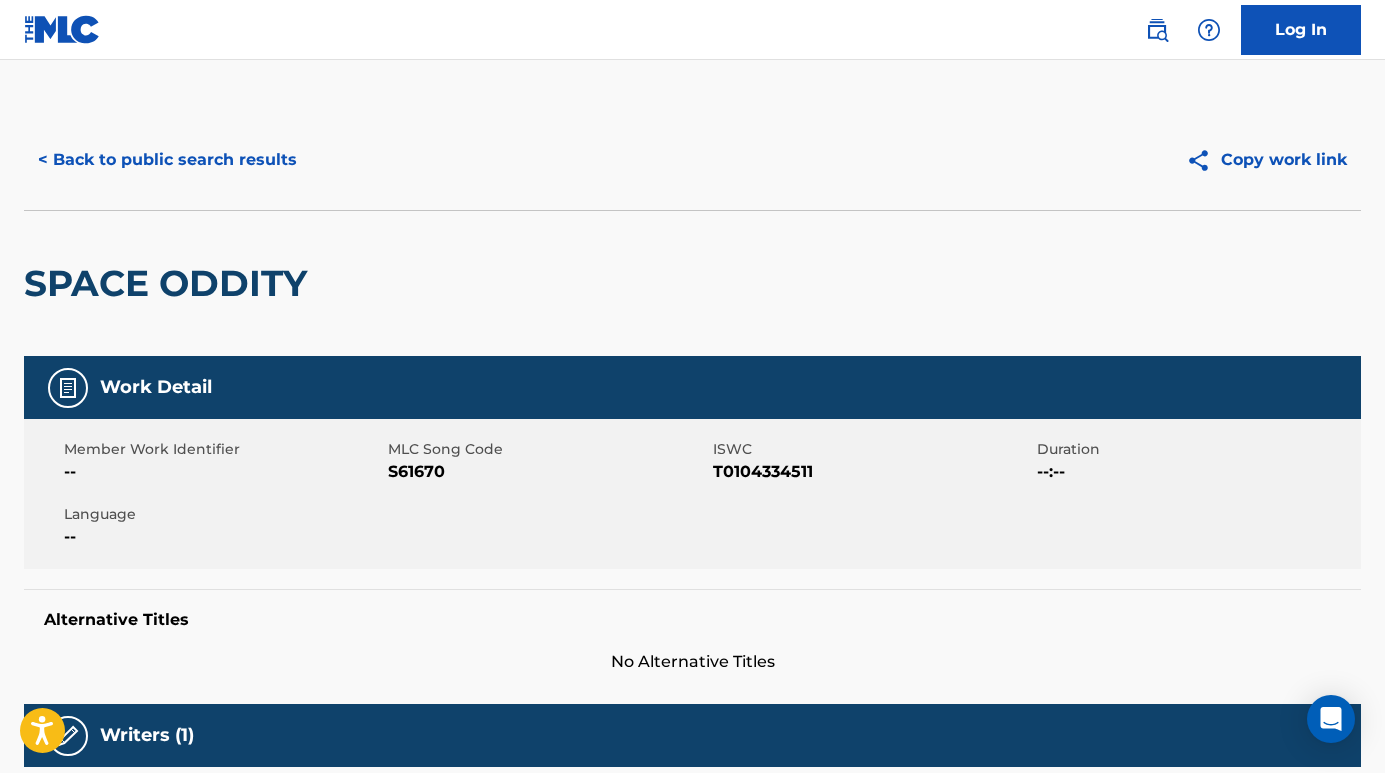 scroll, scrollTop: 0, scrollLeft: 0, axis: both 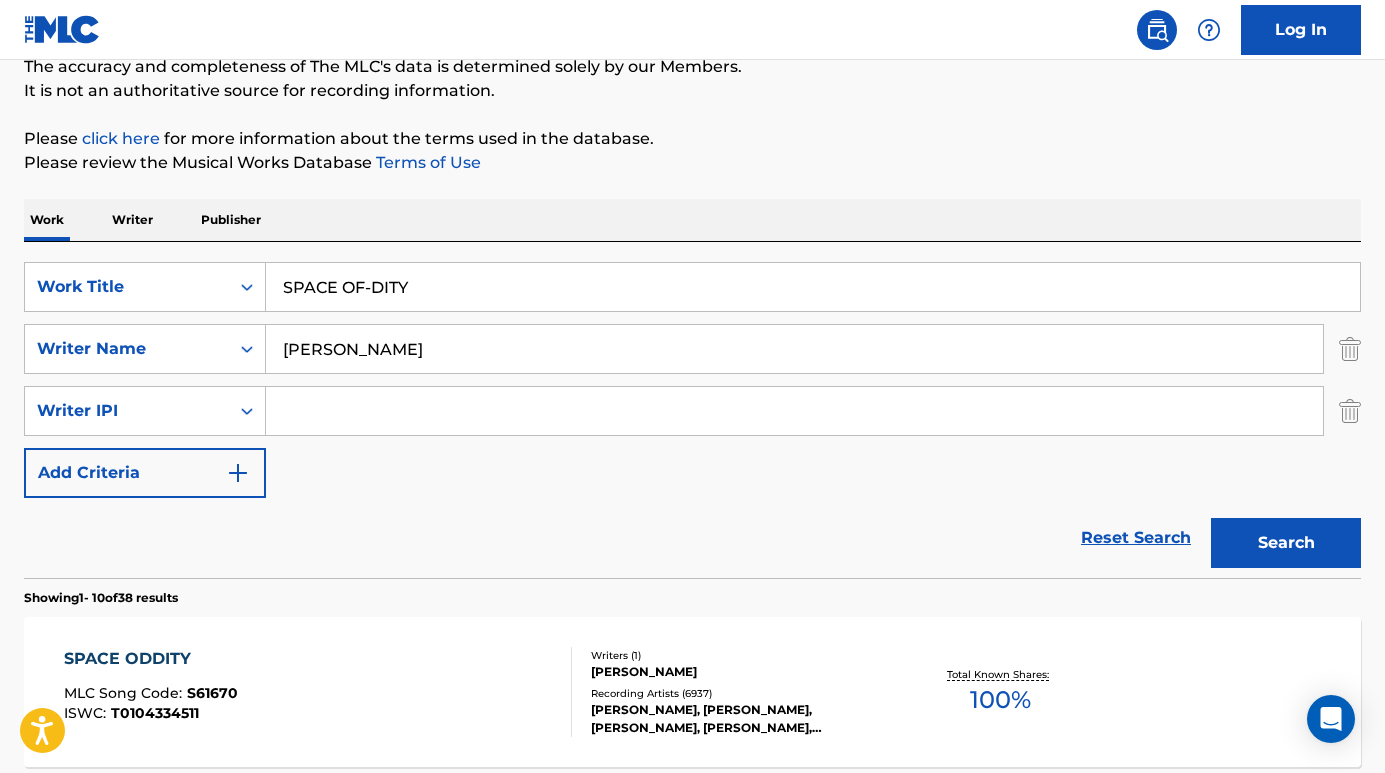 click on "SearchWithCriteria93d79bc5-33d8-4272-b106-988399dd49c5 Work Title SPACE OF-DITY SearchWithCriteriaeeb404ba-f3a3-49ef-baec-b50b2128230a Writer Name [PERSON_NAME] SearchWithCriteria7c12f501-ee62-4d64-8fad-845333996c51 Writer IPI Add Criteria" at bounding box center [692, 380] 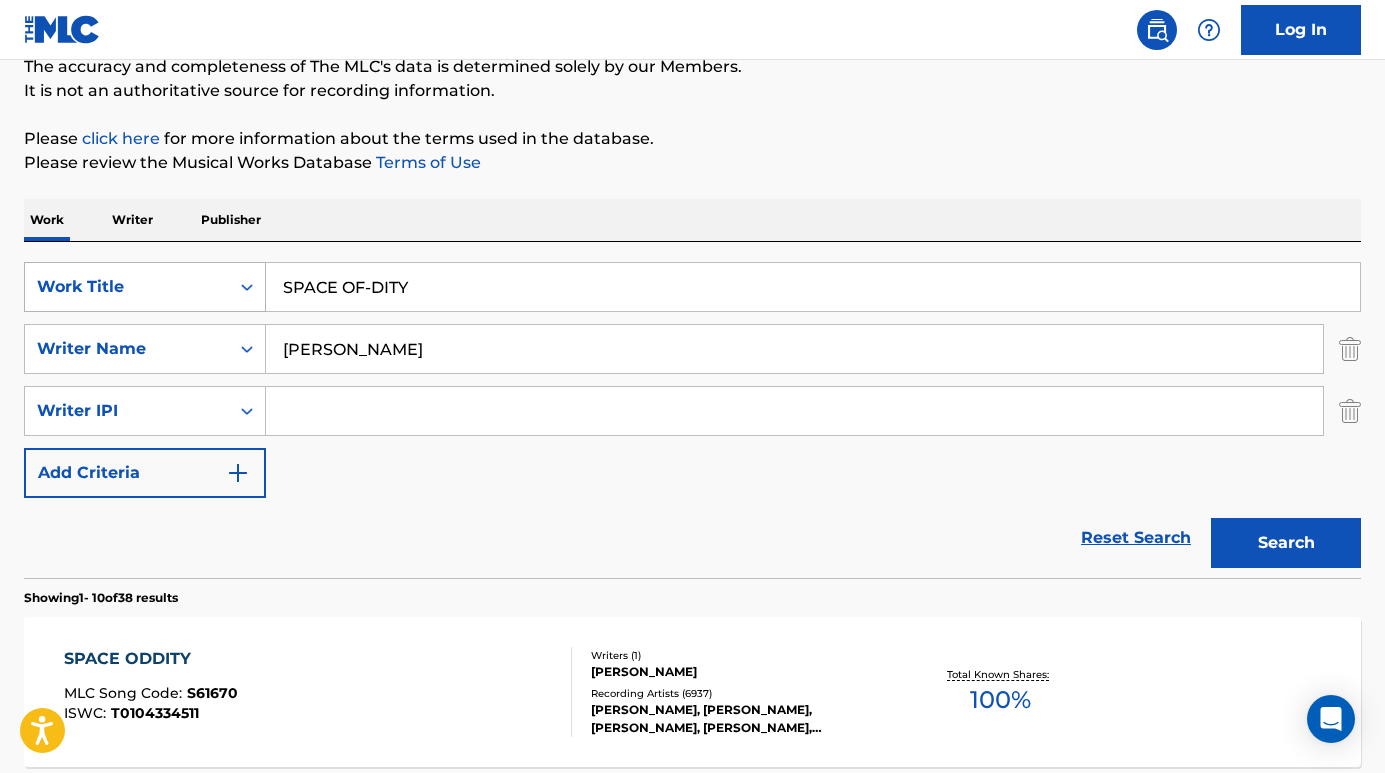 drag, startPoint x: 434, startPoint y: 299, endPoint x: 212, endPoint y: 279, distance: 222.89908 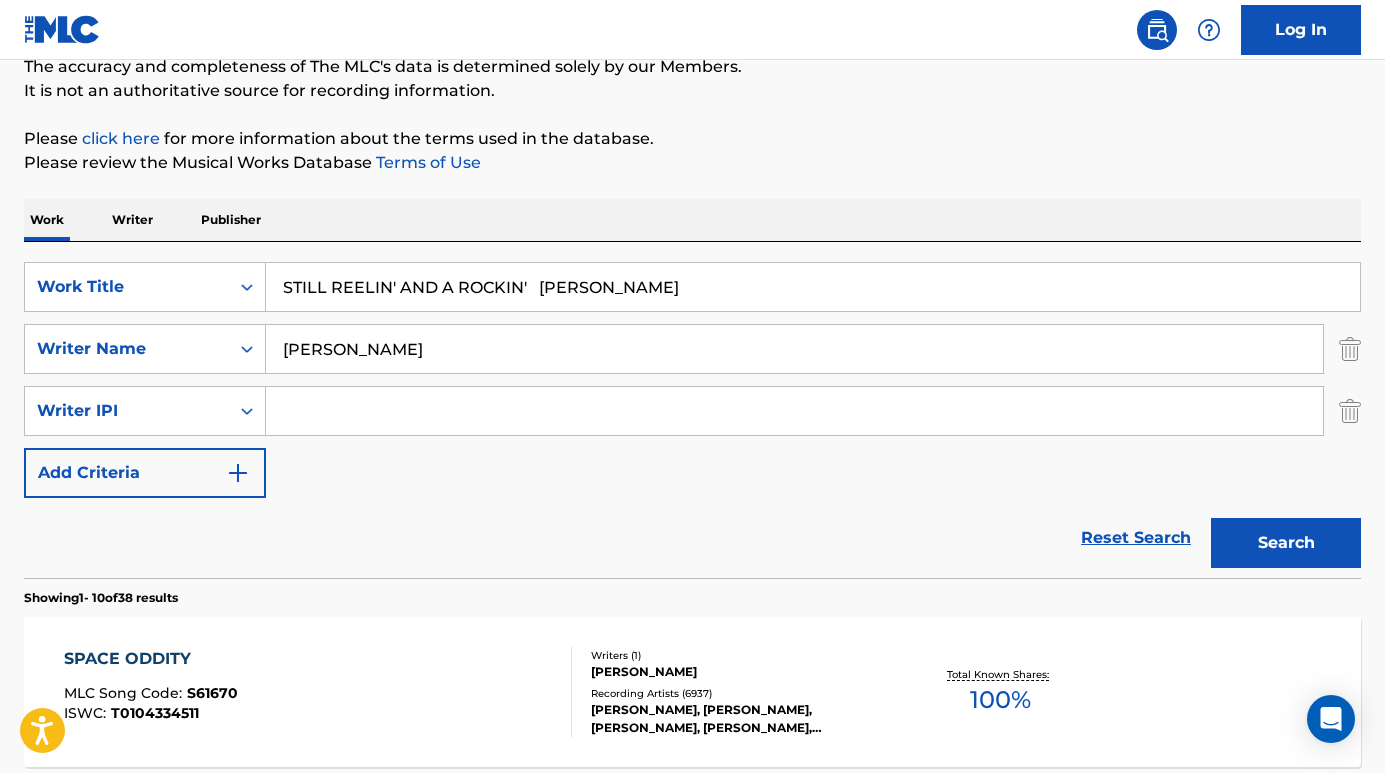 drag, startPoint x: 561, startPoint y: 288, endPoint x: 785, endPoint y: 288, distance: 224 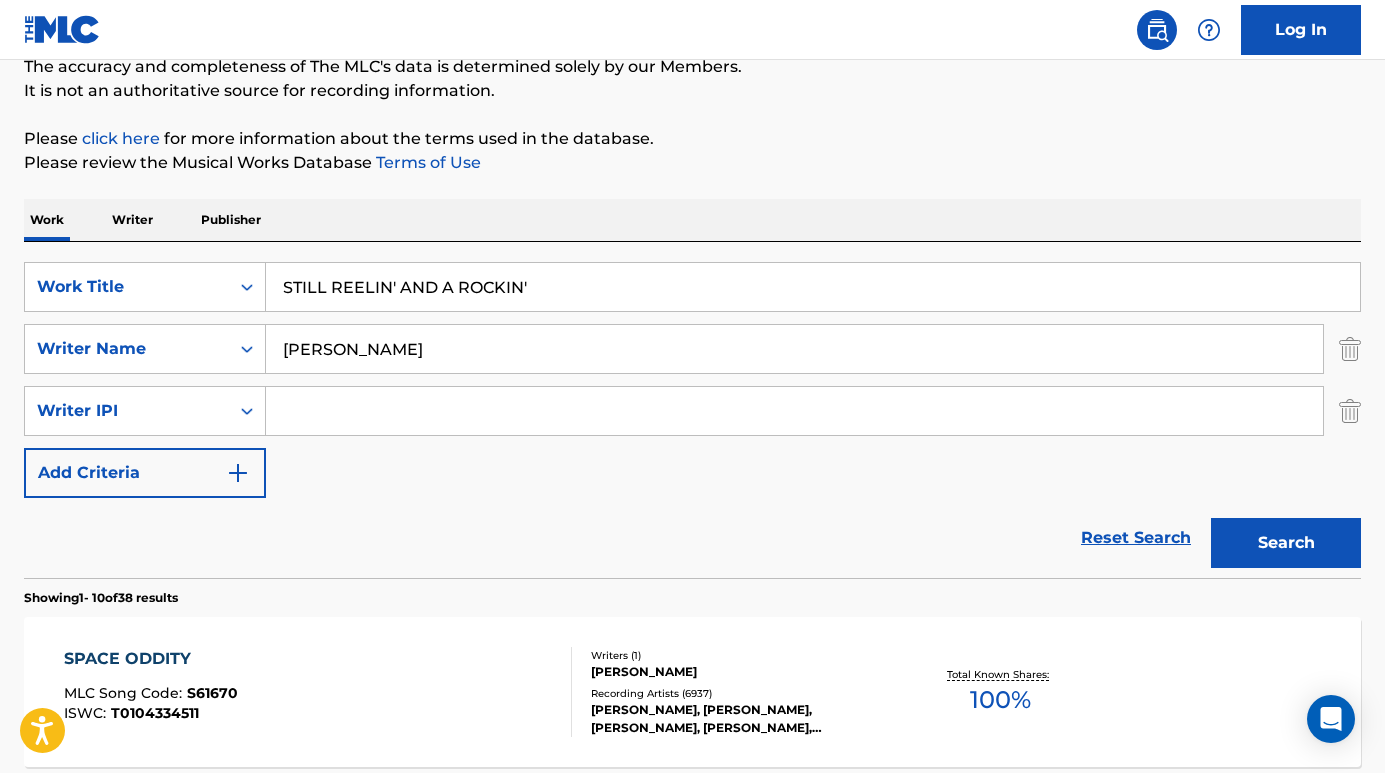 type on "STILL REELIN' AND A ROCKIN'" 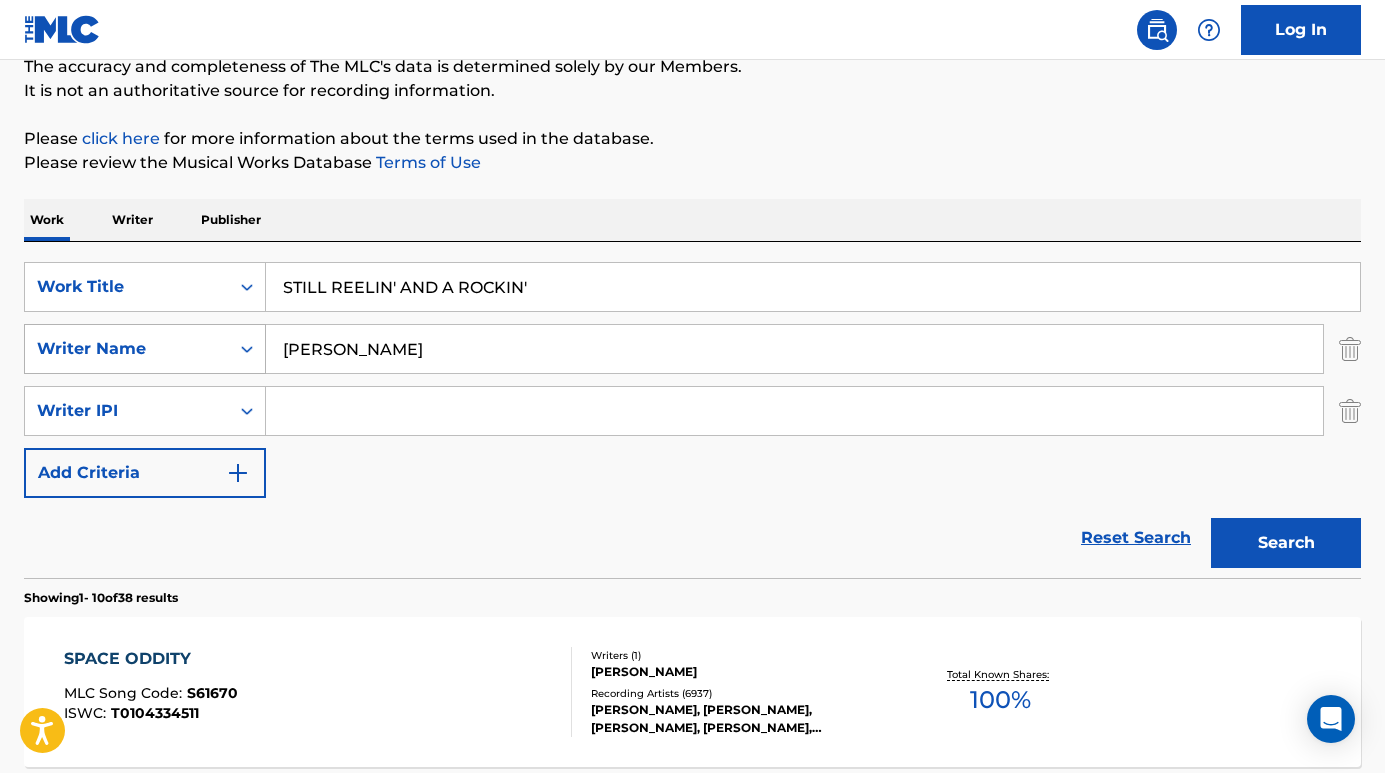 drag, startPoint x: 452, startPoint y: 349, endPoint x: 243, endPoint y: 333, distance: 209.61154 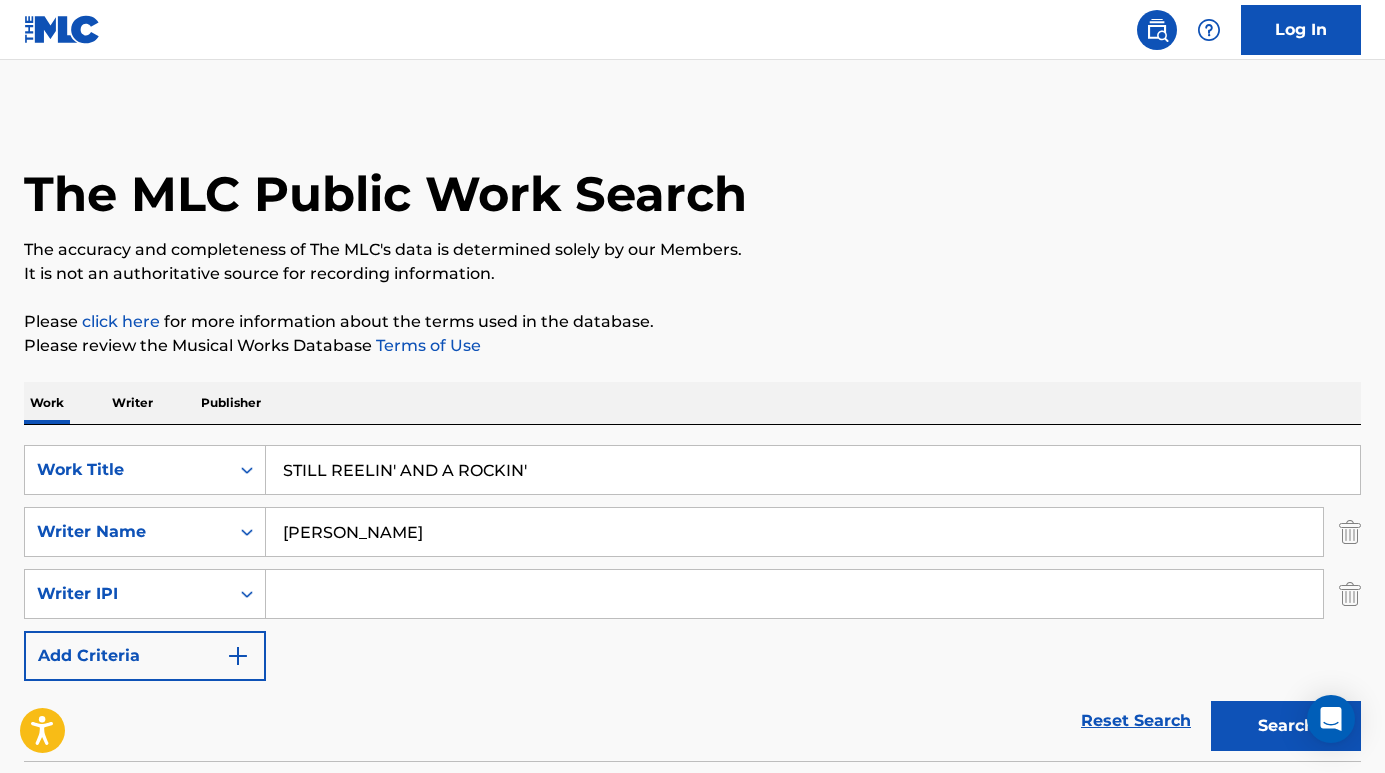 scroll, scrollTop: 0, scrollLeft: 0, axis: both 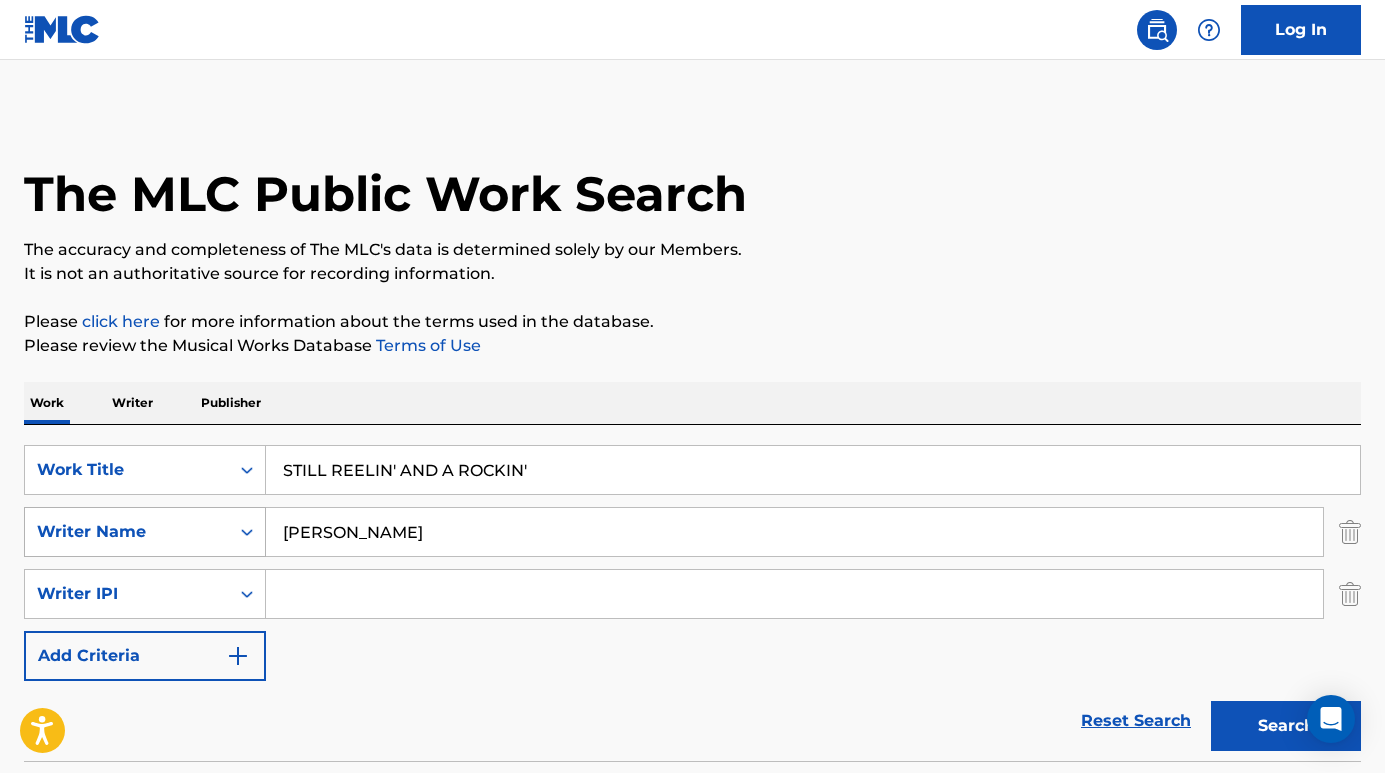 drag, startPoint x: 447, startPoint y: 522, endPoint x: 191, endPoint y: 517, distance: 256.04883 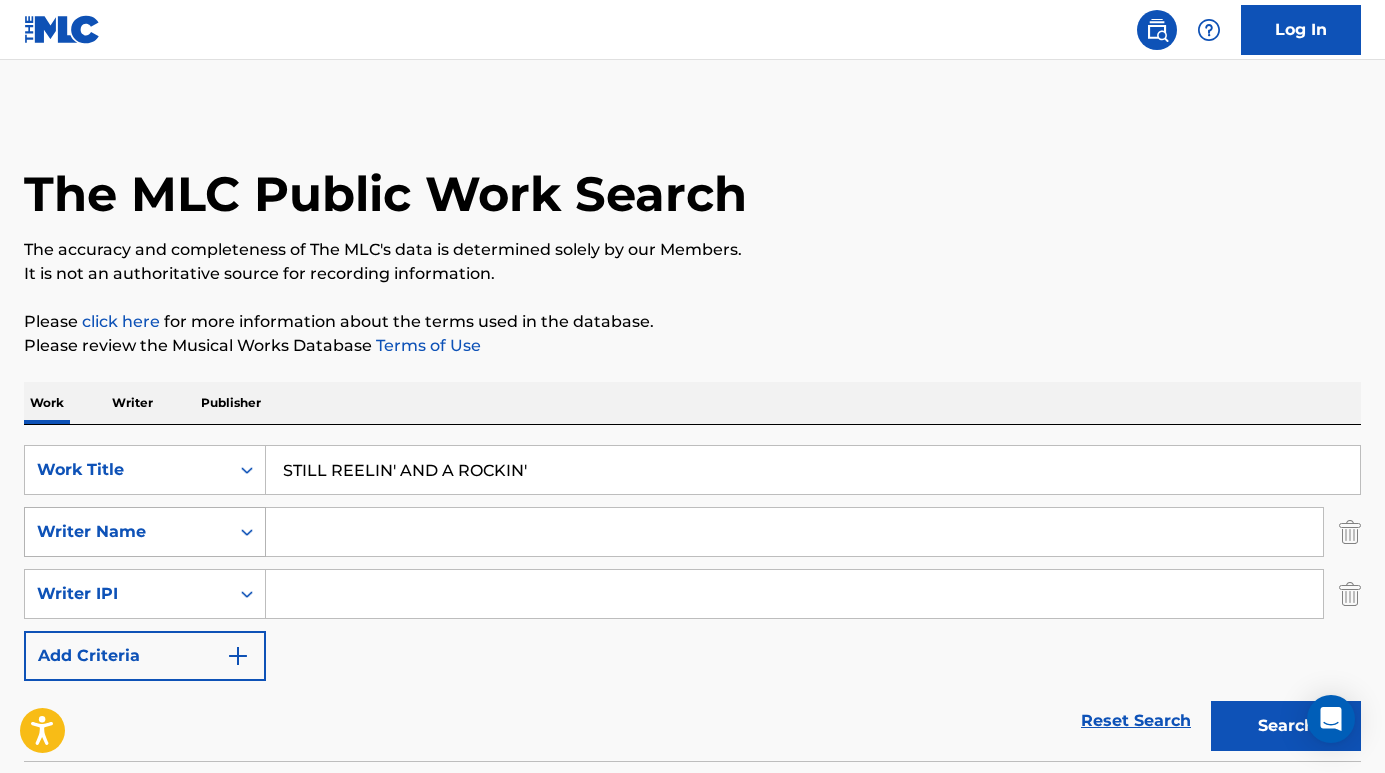 click on "Search" at bounding box center (1286, 726) 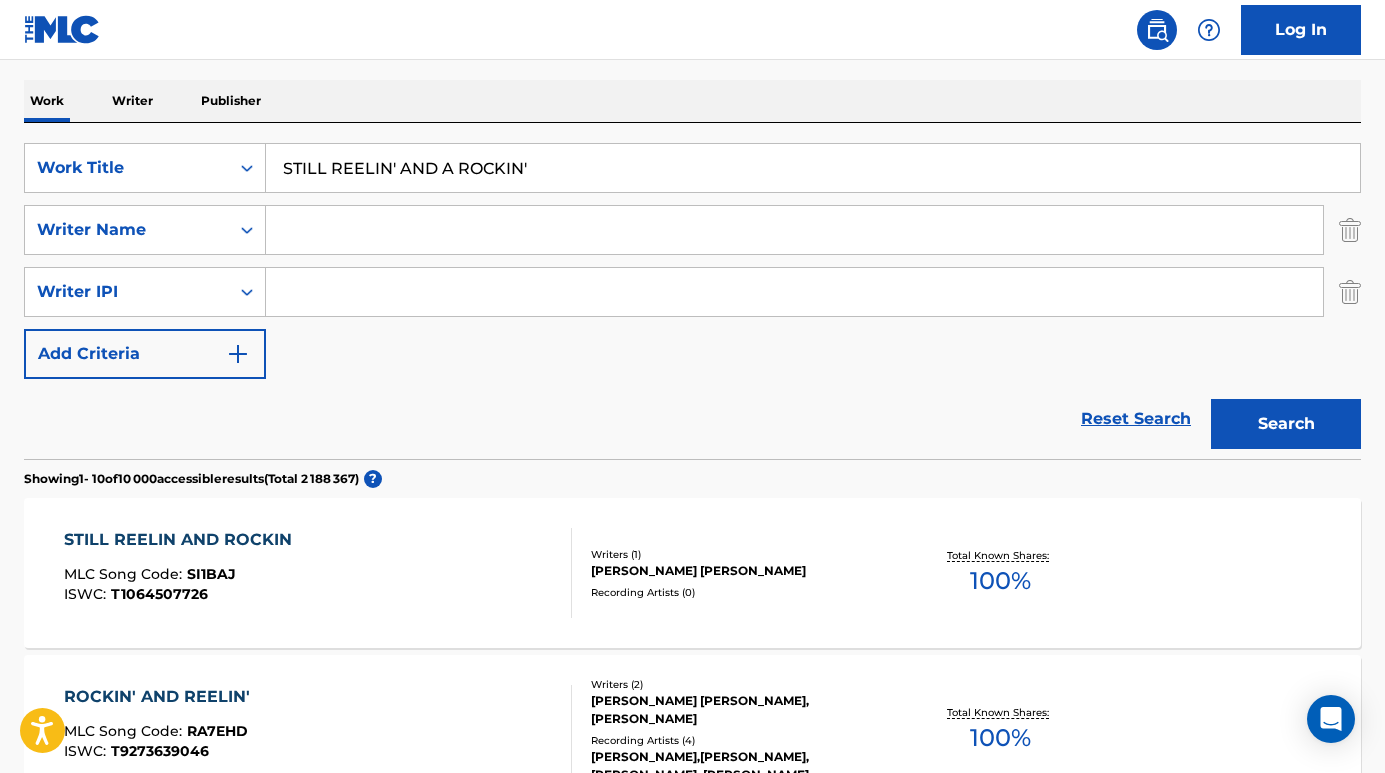 scroll, scrollTop: 264, scrollLeft: 0, axis: vertical 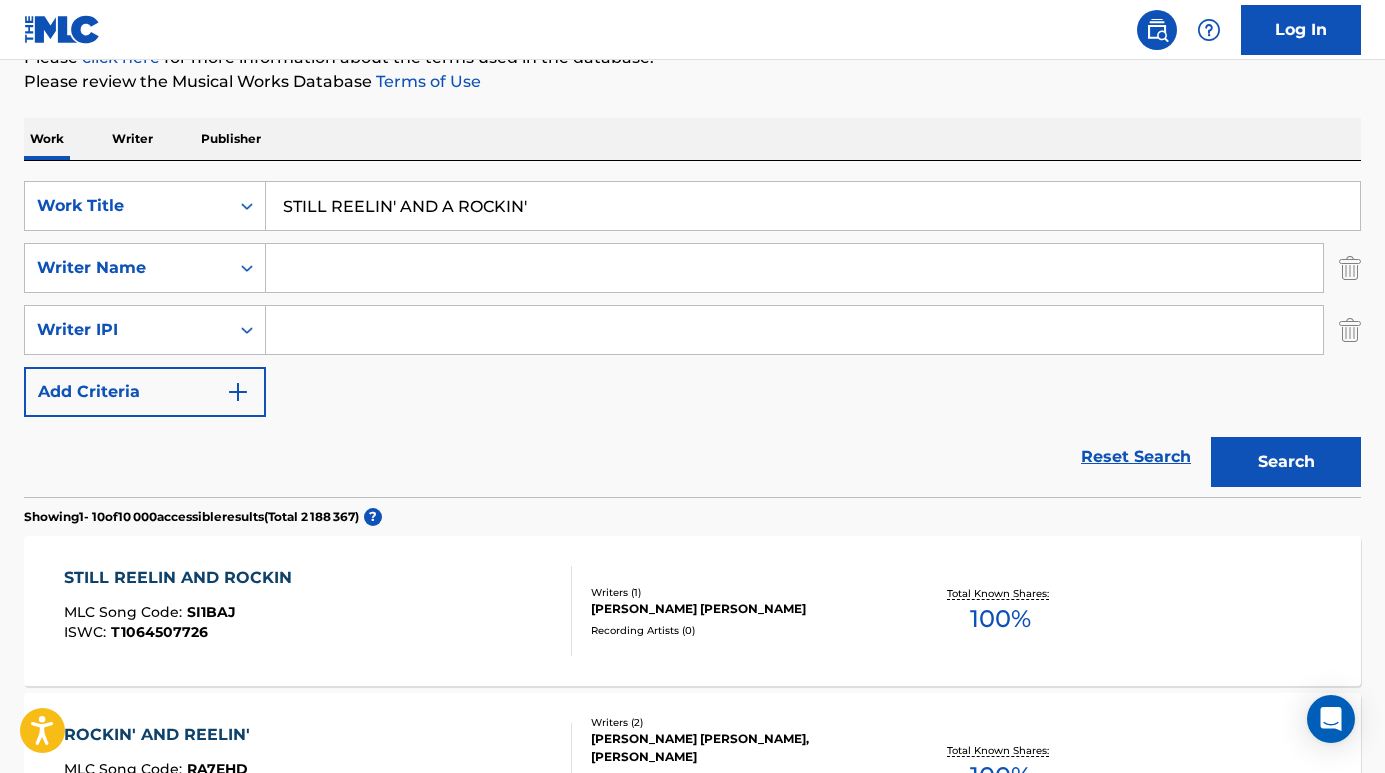 paste on "[PERSON_NAME]" 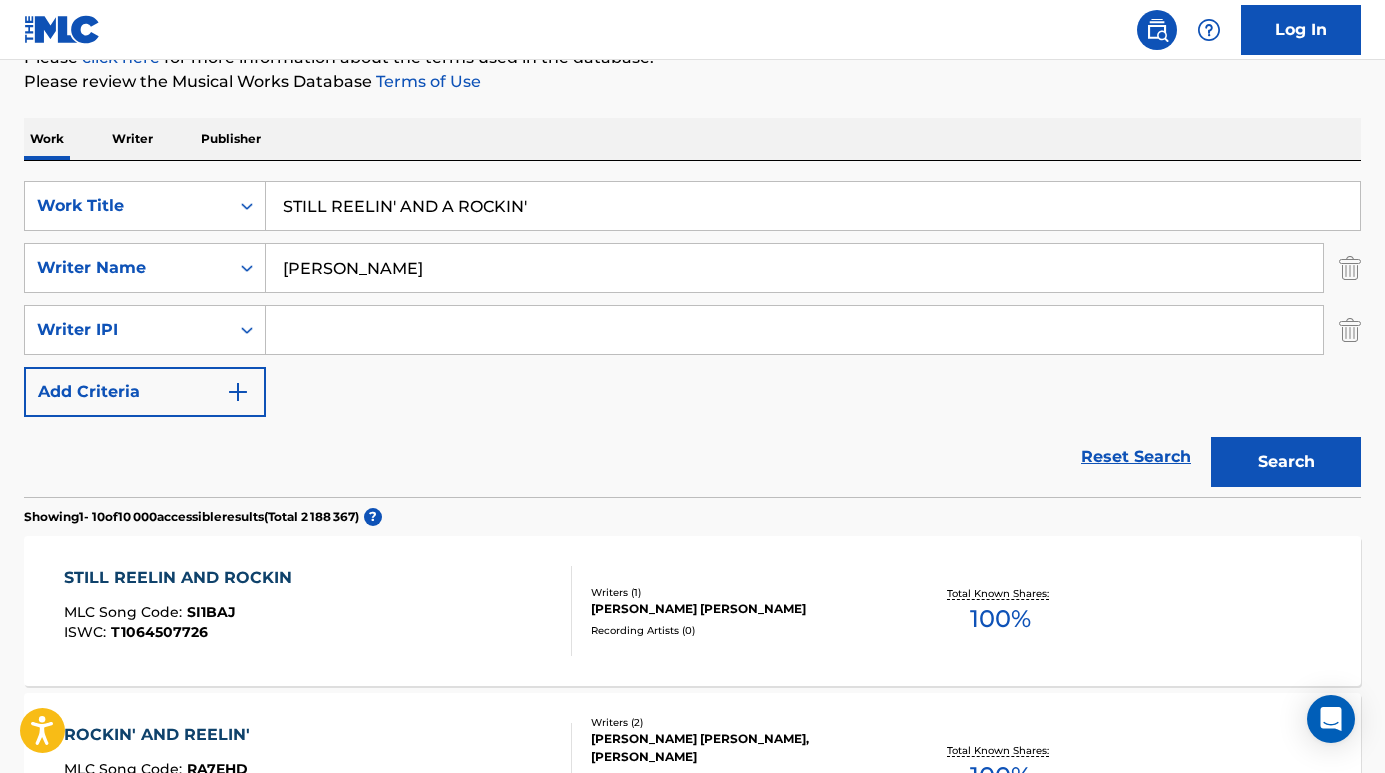 type on "[PERSON_NAME]" 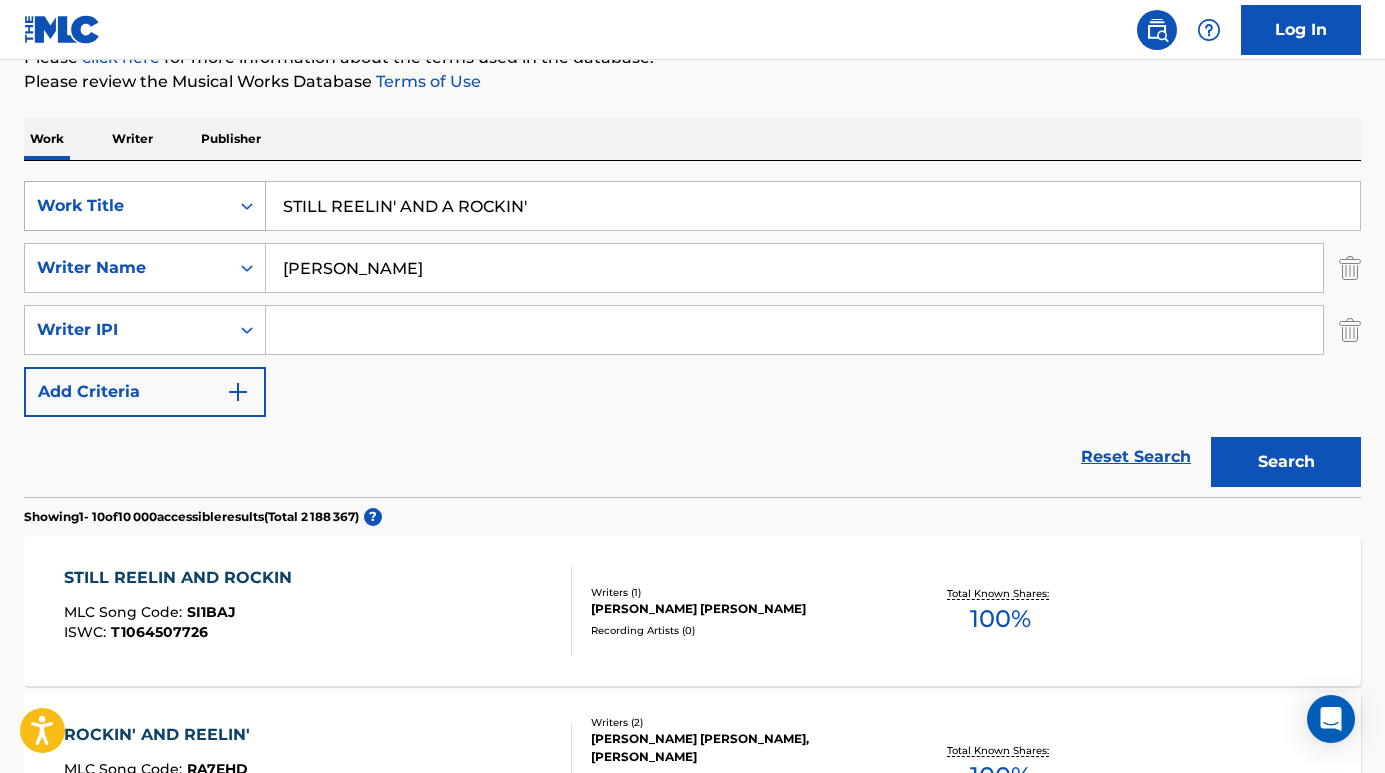 drag, startPoint x: 332, startPoint y: 203, endPoint x: 223, endPoint y: 194, distance: 109.370926 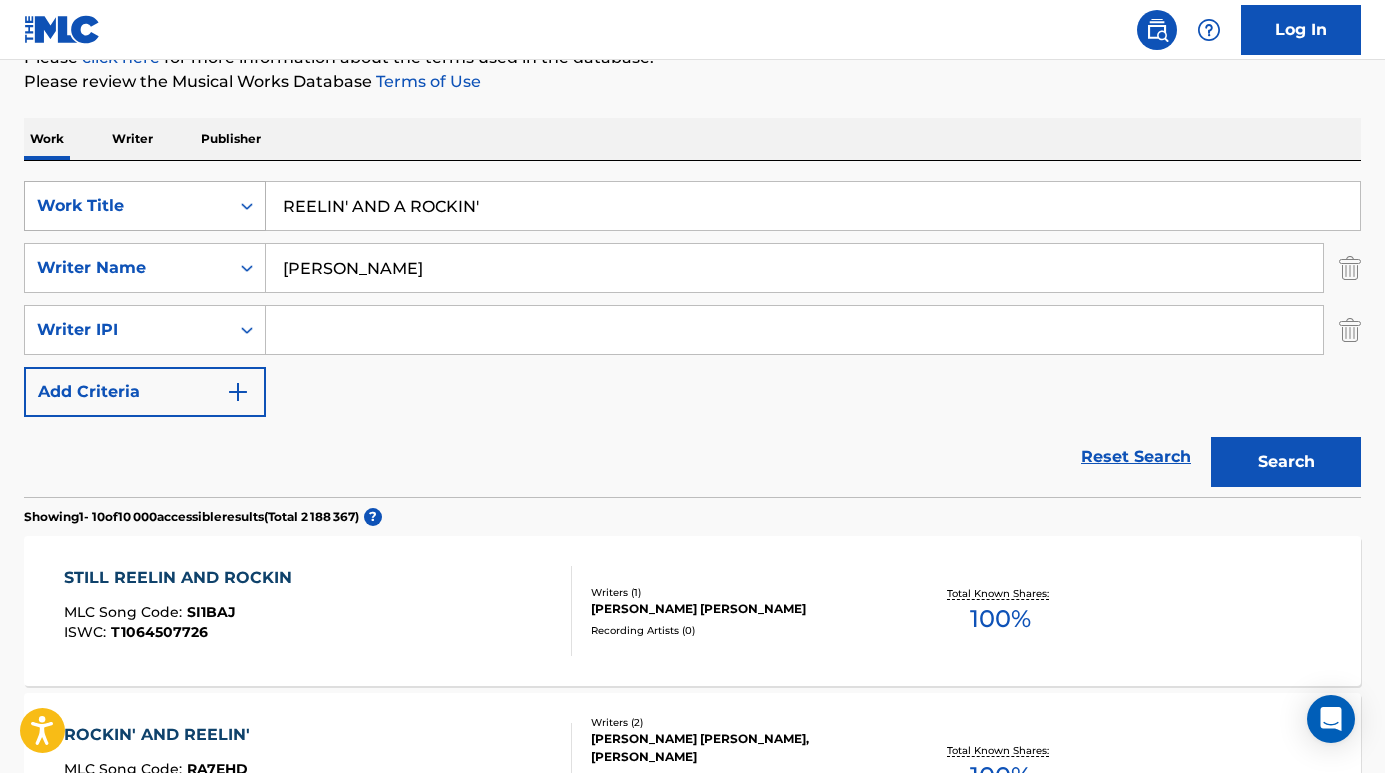 type on "REELIN' AND A ROCKIN'" 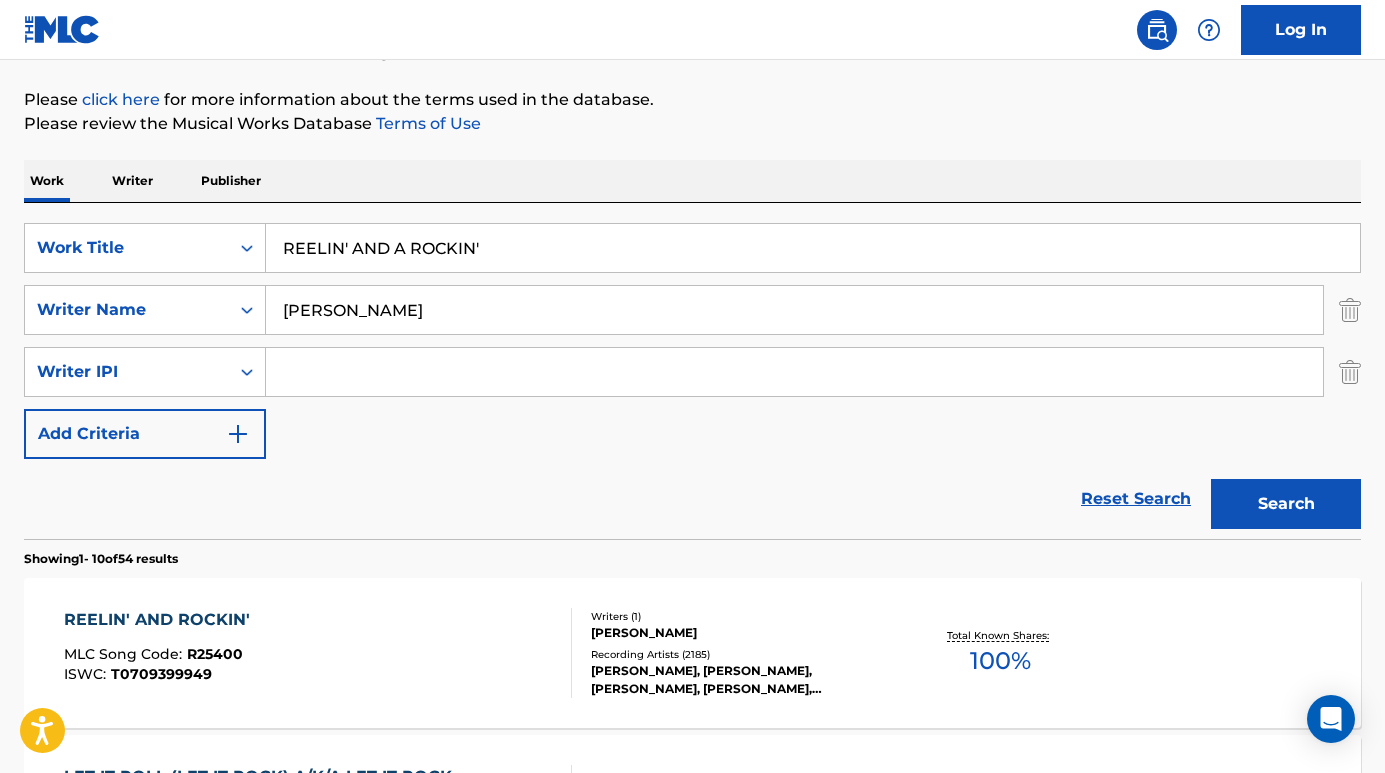 scroll, scrollTop: 223, scrollLeft: 0, axis: vertical 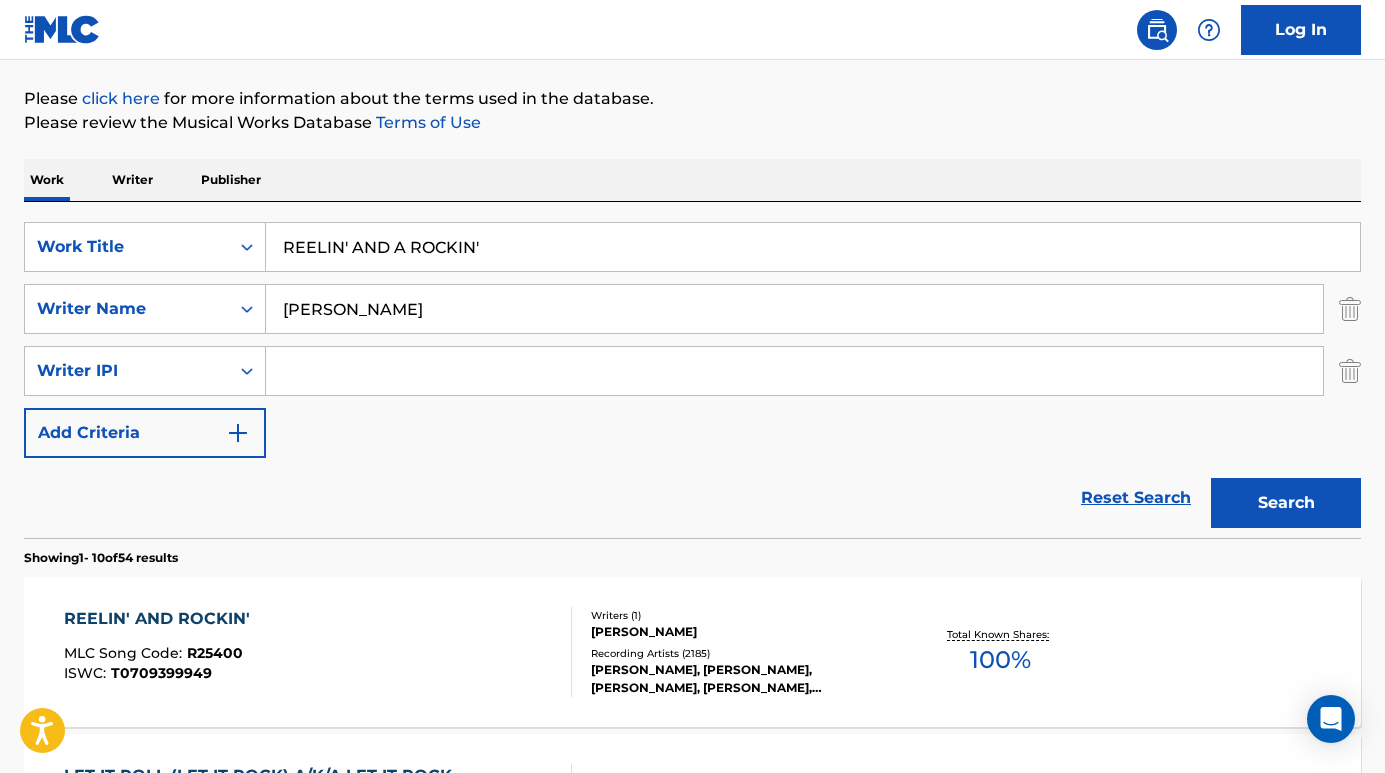 click on "REELIN' AND ROCKIN'" at bounding box center (162, 619) 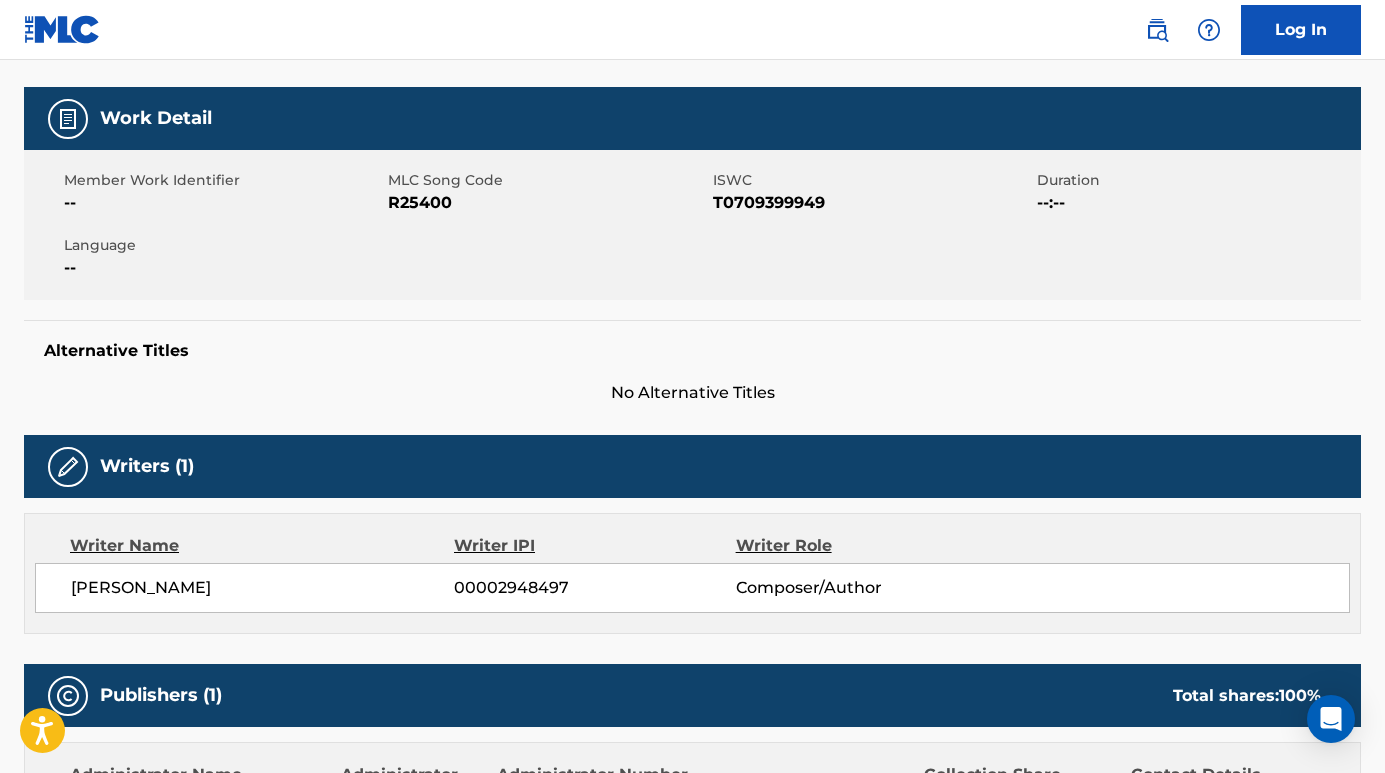 scroll, scrollTop: 623, scrollLeft: 0, axis: vertical 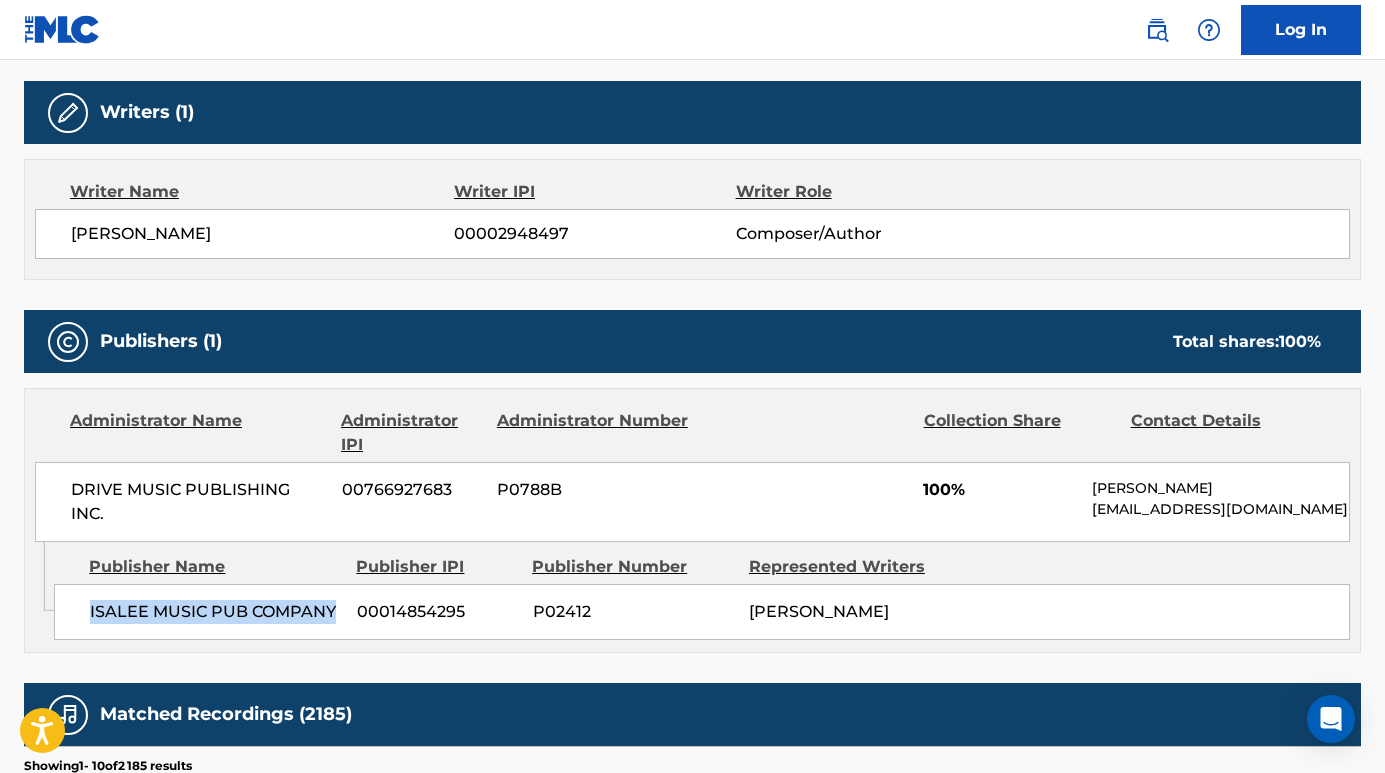drag, startPoint x: 344, startPoint y: 604, endPoint x: 76, endPoint y: 605, distance: 268.00186 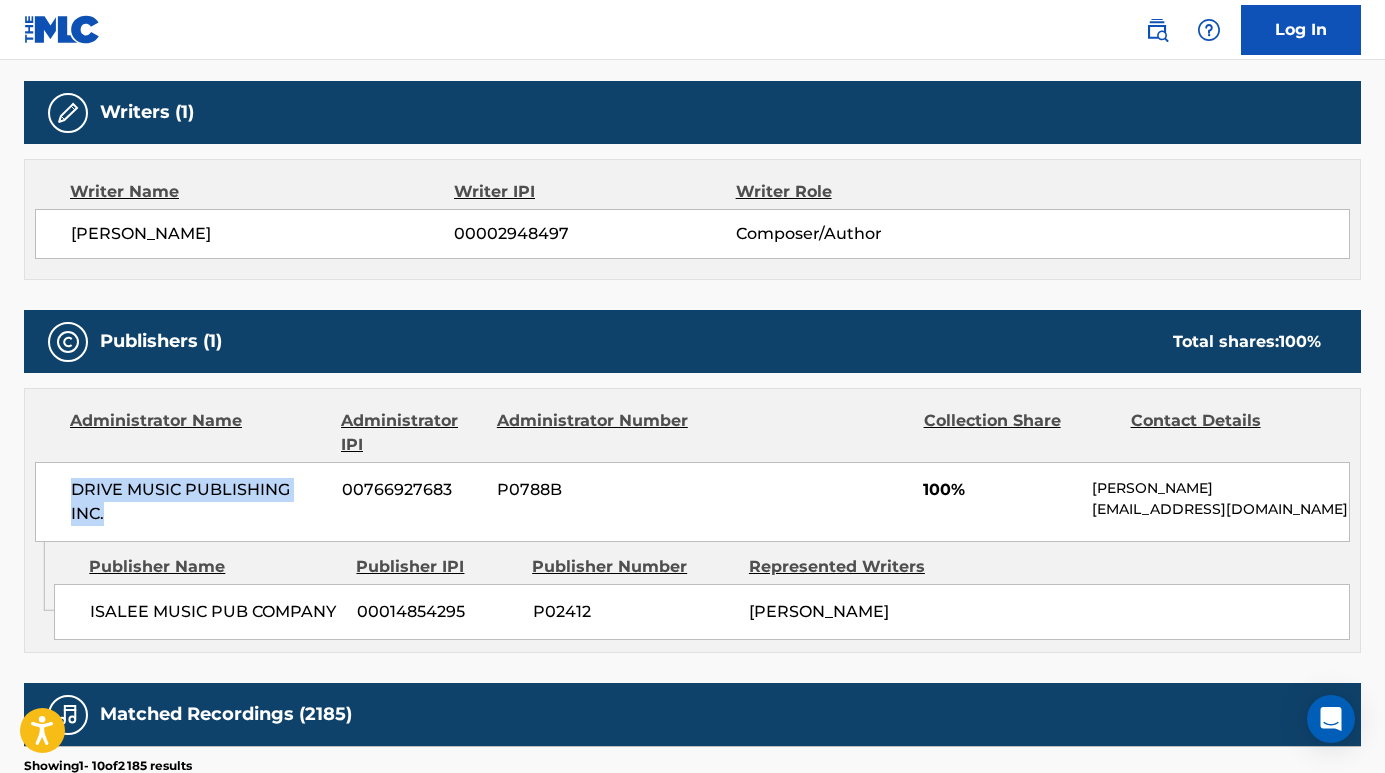 drag, startPoint x: 326, startPoint y: 491, endPoint x: 35, endPoint y: 491, distance: 291 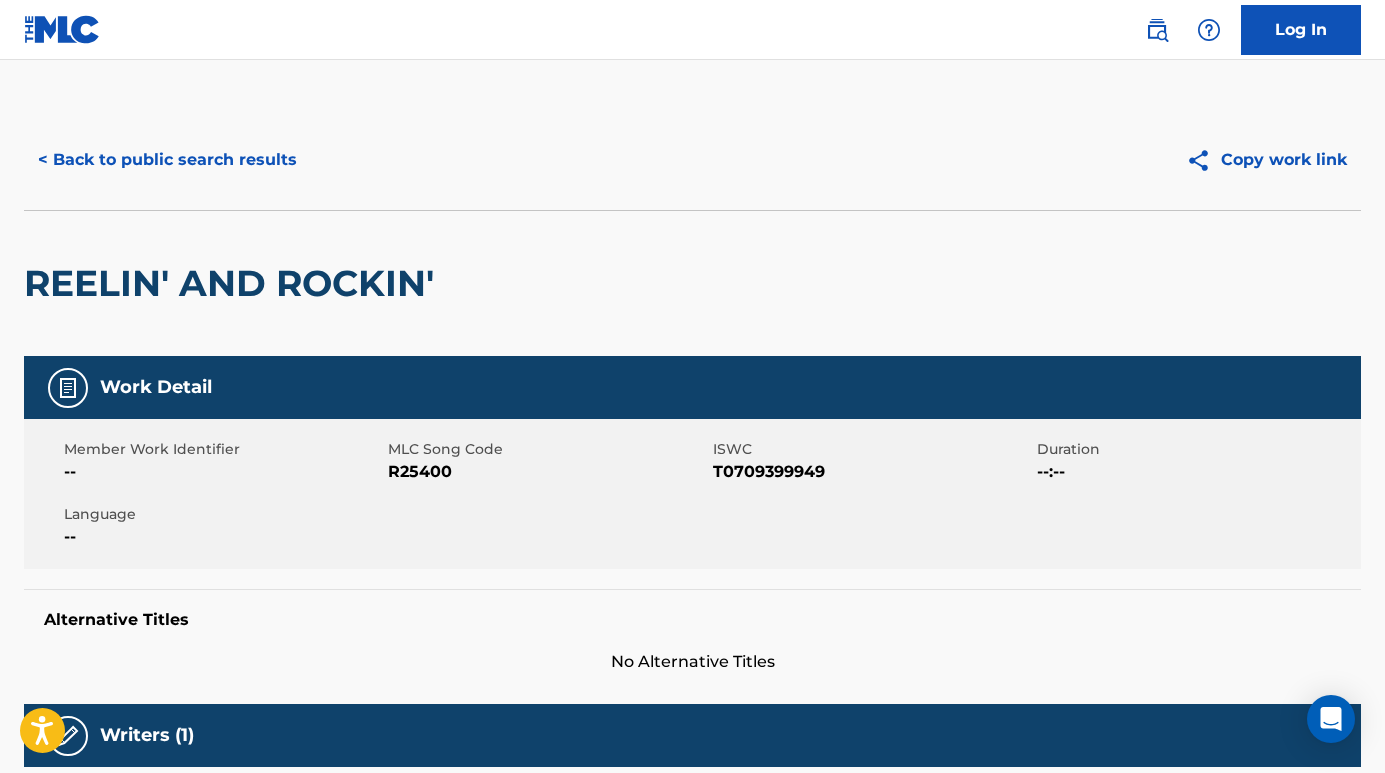 scroll, scrollTop: 0, scrollLeft: 0, axis: both 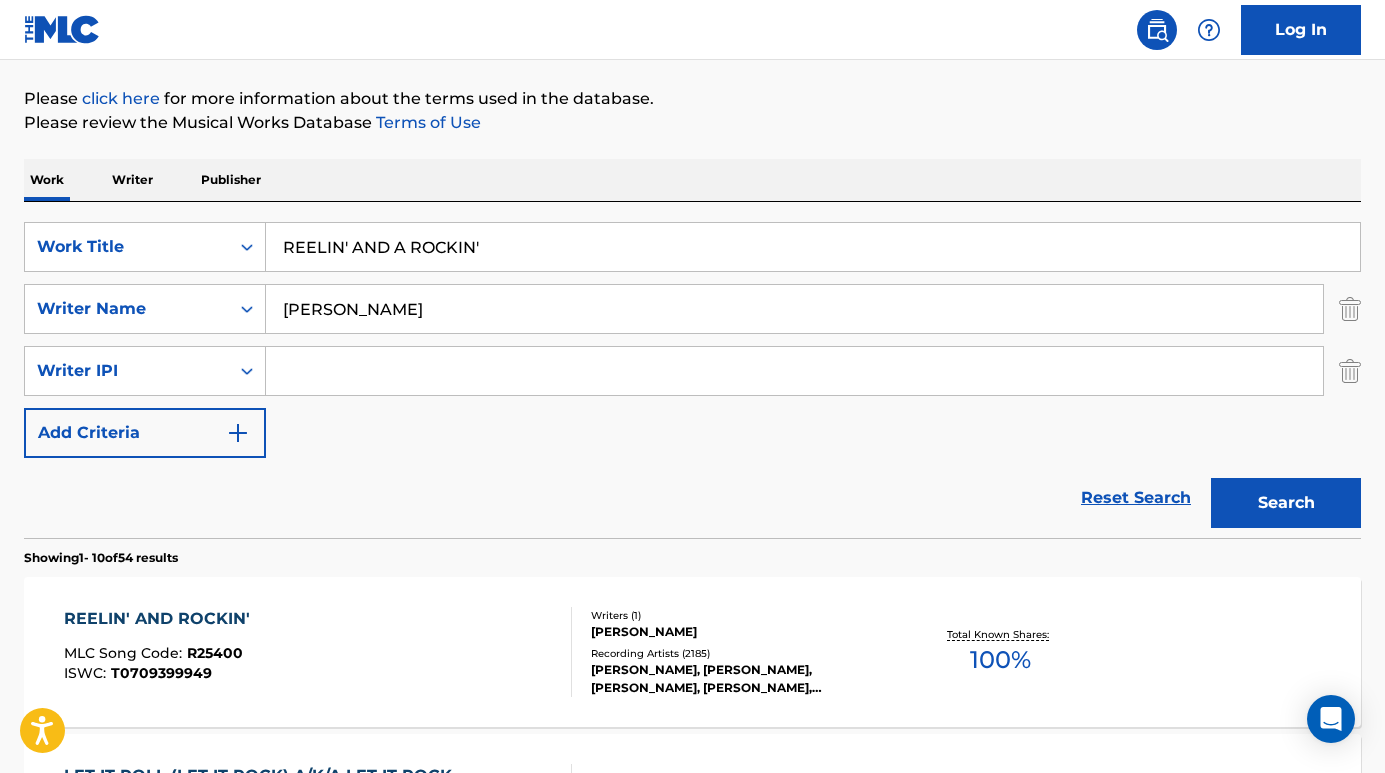 drag, startPoint x: 505, startPoint y: 256, endPoint x: 269, endPoint y: 239, distance: 236.6115 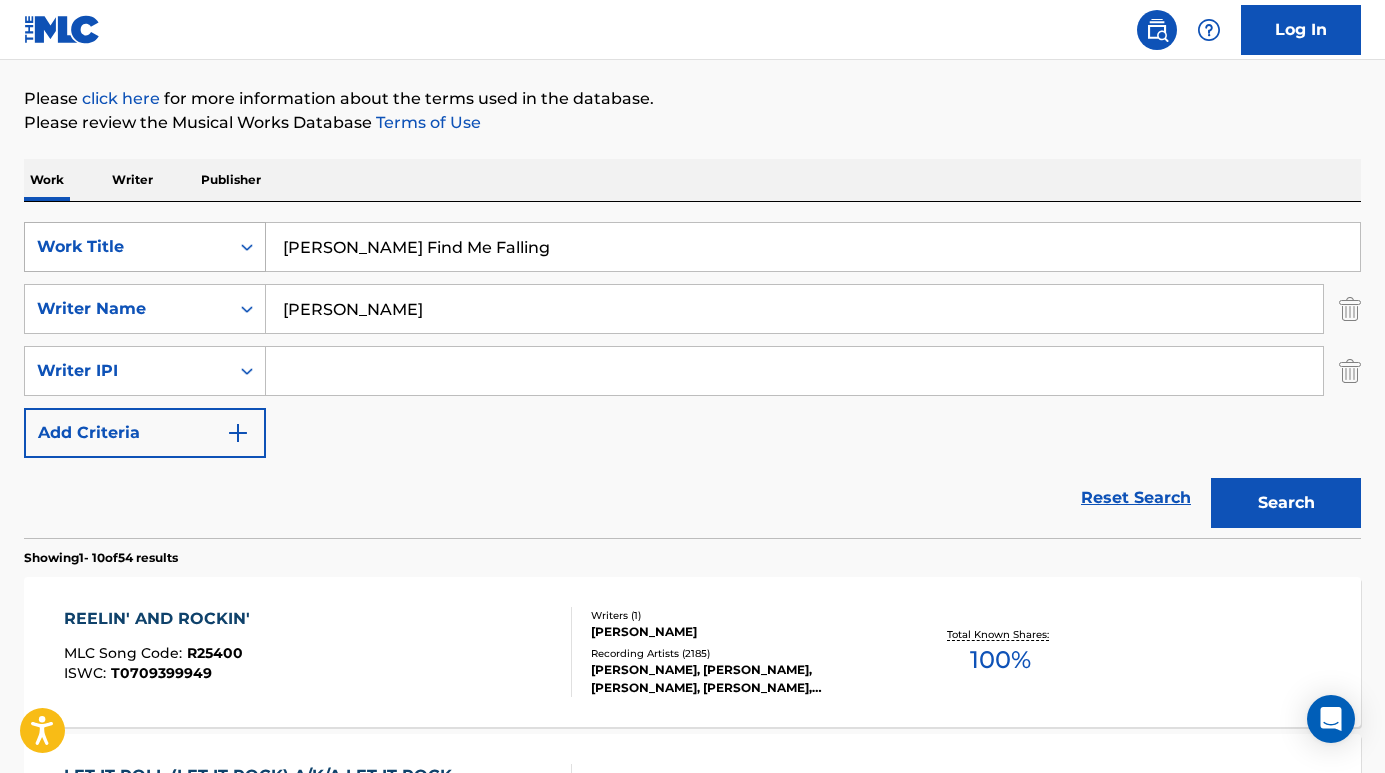 drag, startPoint x: 428, startPoint y: 243, endPoint x: 247, endPoint y: 243, distance: 181 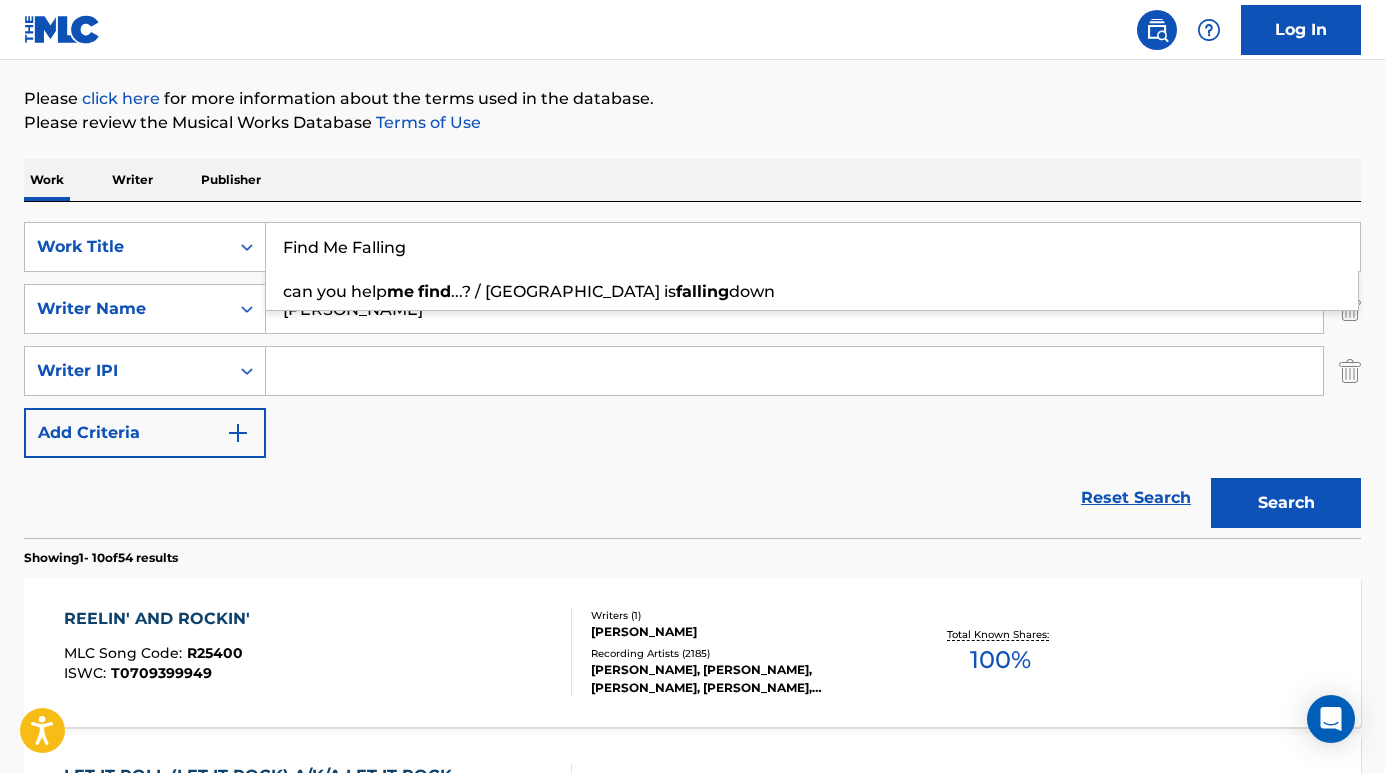 type on "Find Me Falling" 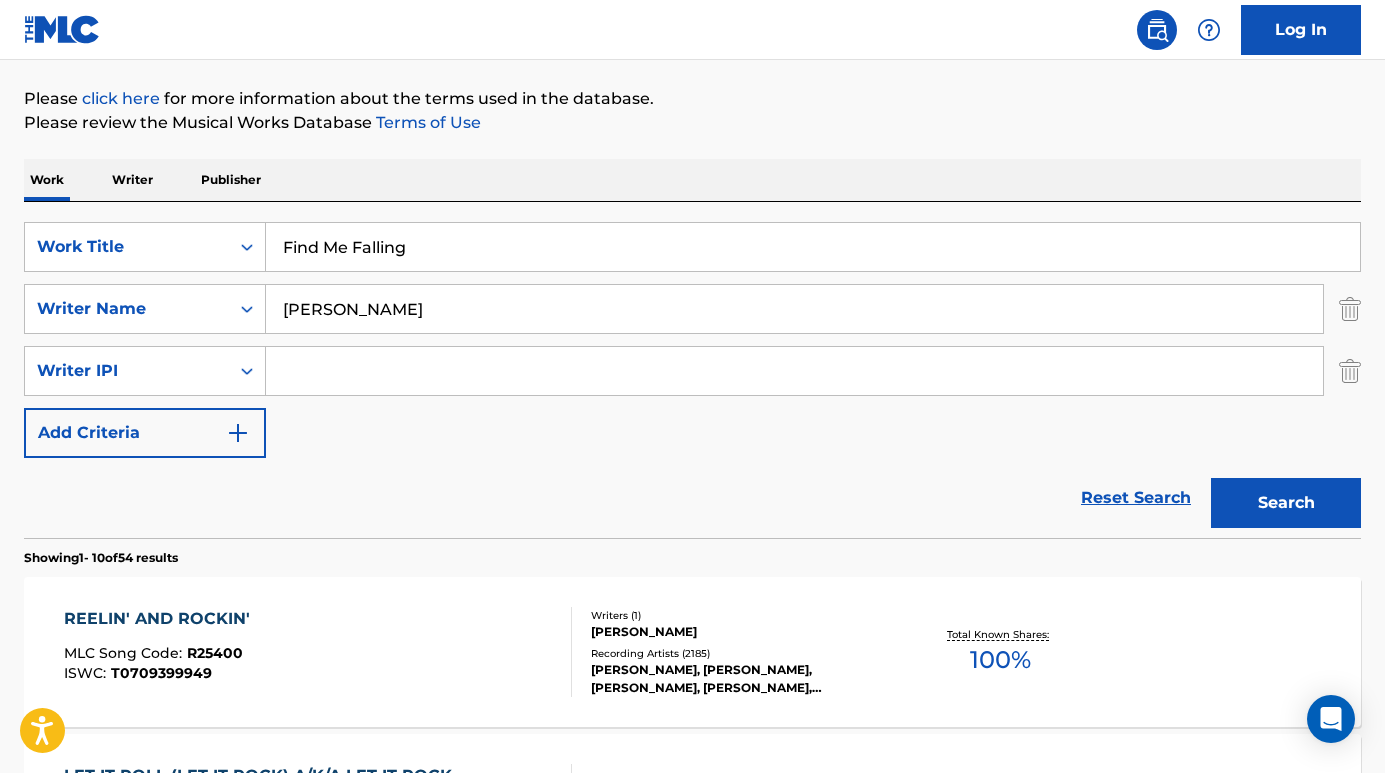 click on "[PERSON_NAME]" at bounding box center [794, 309] 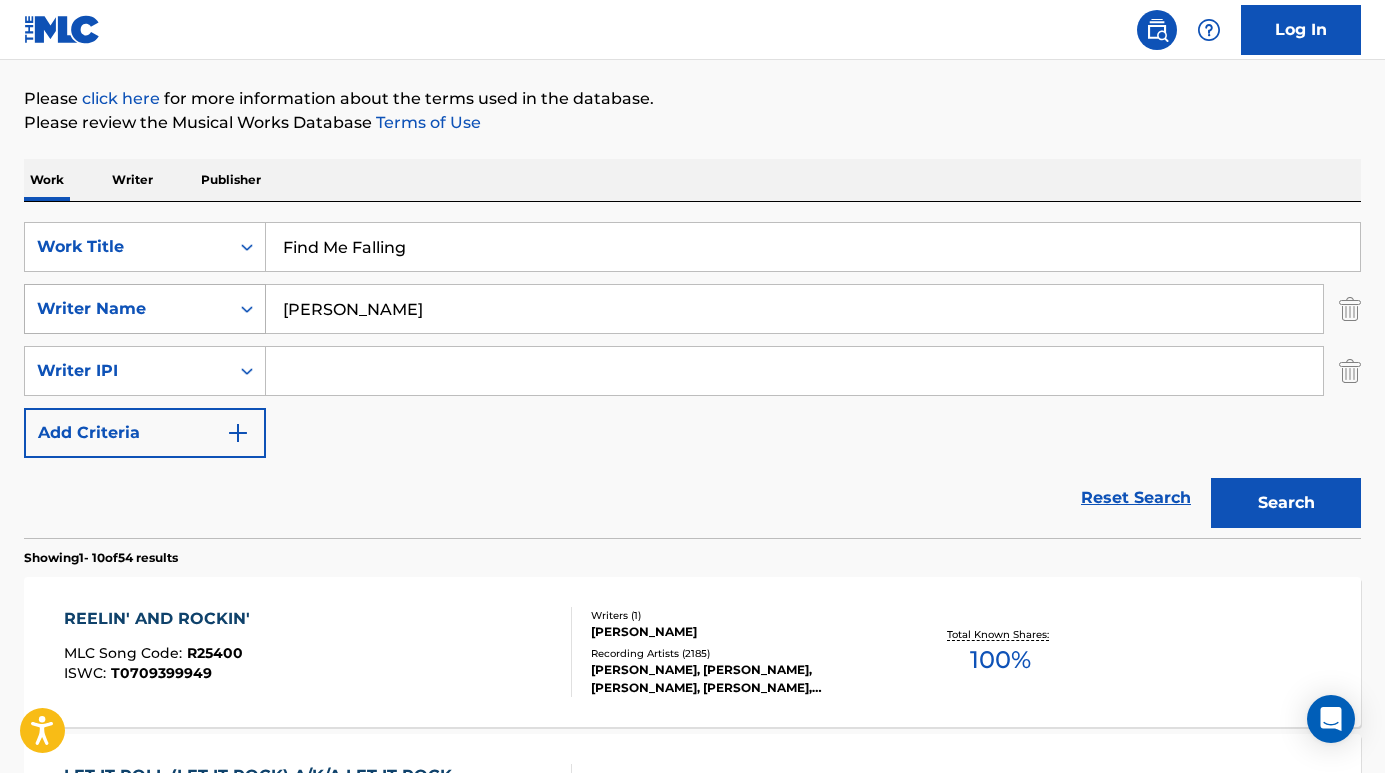 click on "SearchWithCriteriaeeb404ba-f3a3-49ef-baec-b50b2128230a Writer Name [PERSON_NAME]" at bounding box center [692, 309] 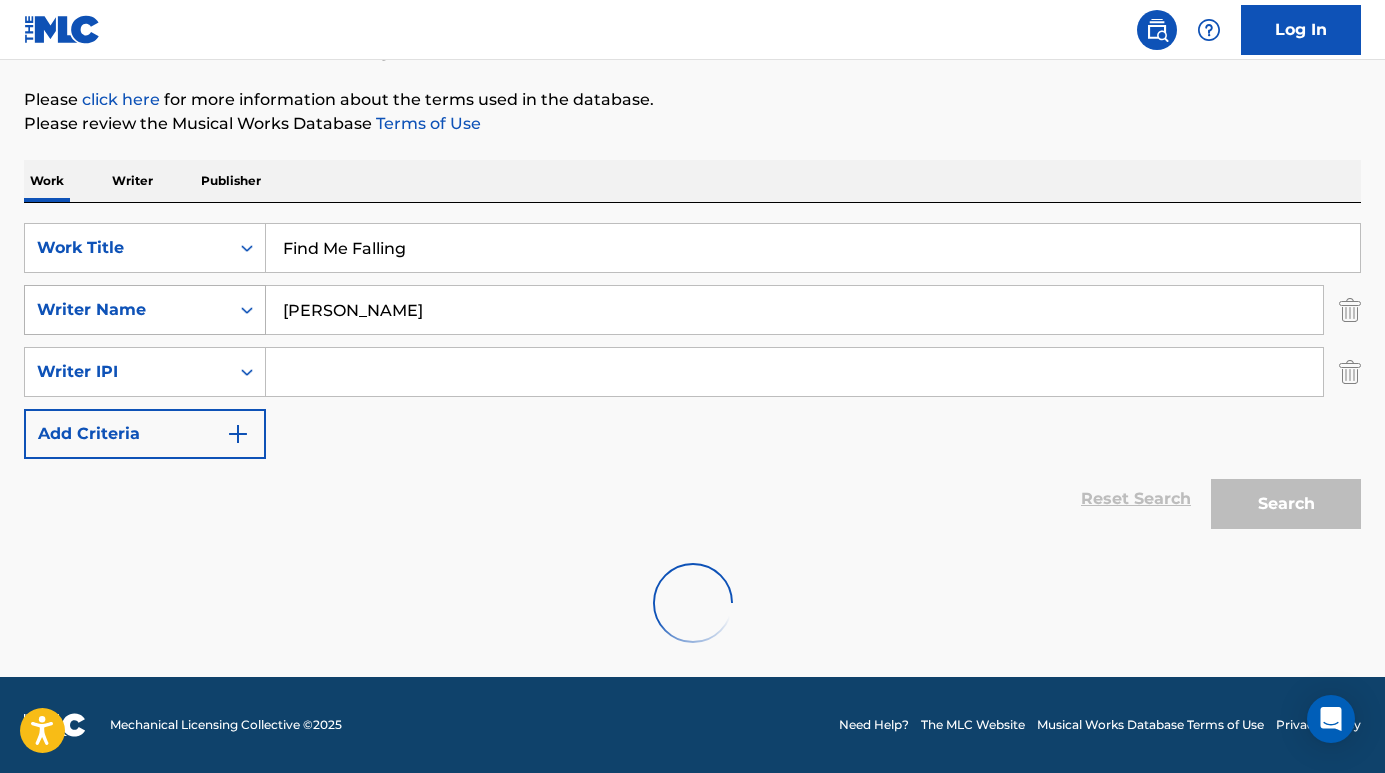 scroll, scrollTop: 222, scrollLeft: 0, axis: vertical 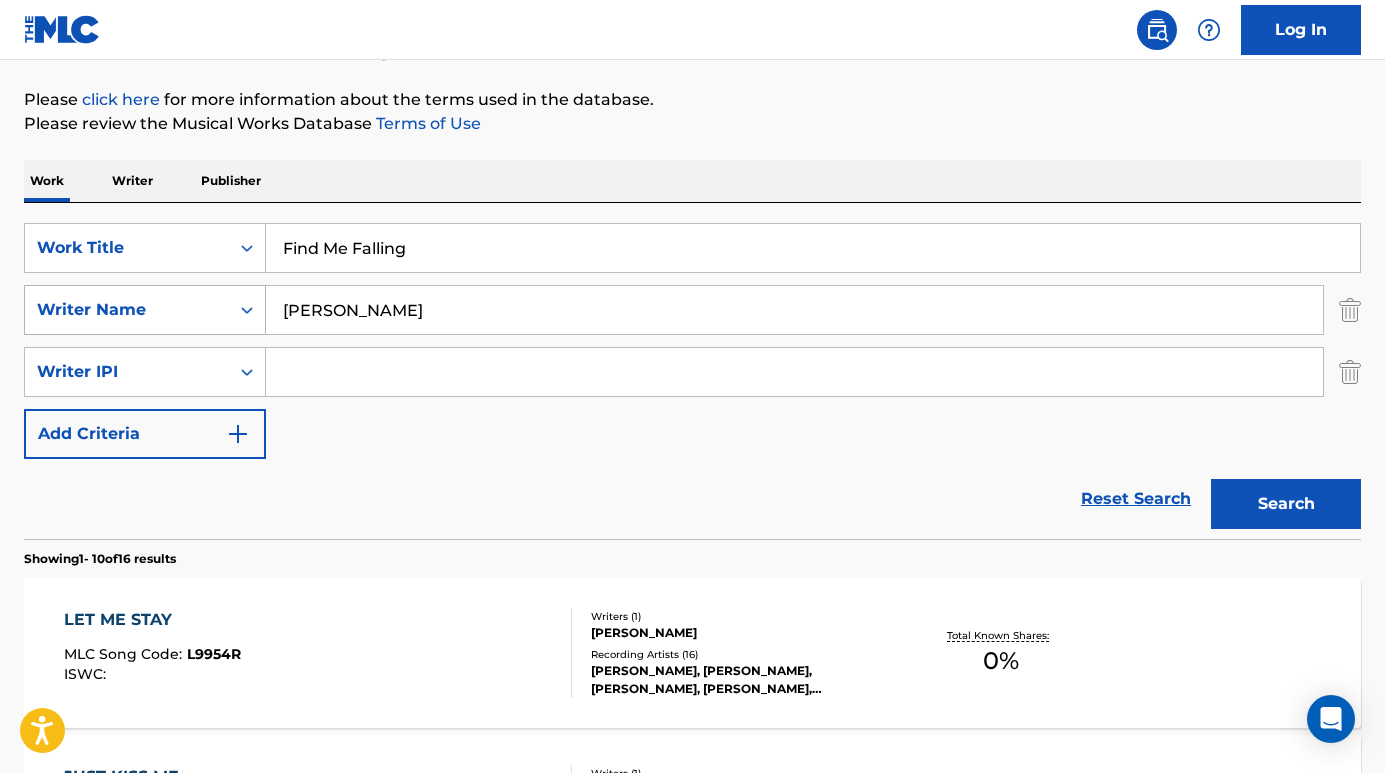 drag, startPoint x: 426, startPoint y: 306, endPoint x: 131, endPoint y: 292, distance: 295.33203 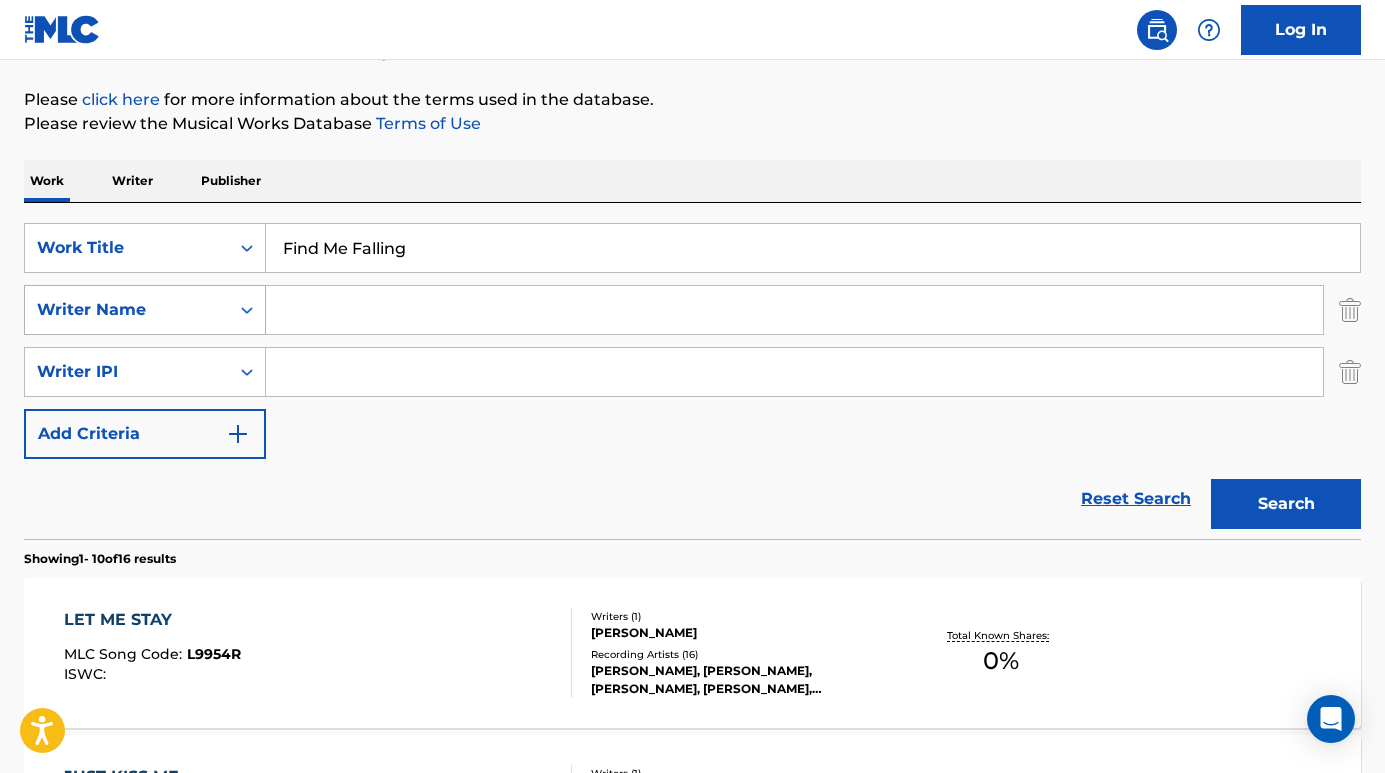 click on "Search" at bounding box center (1286, 504) 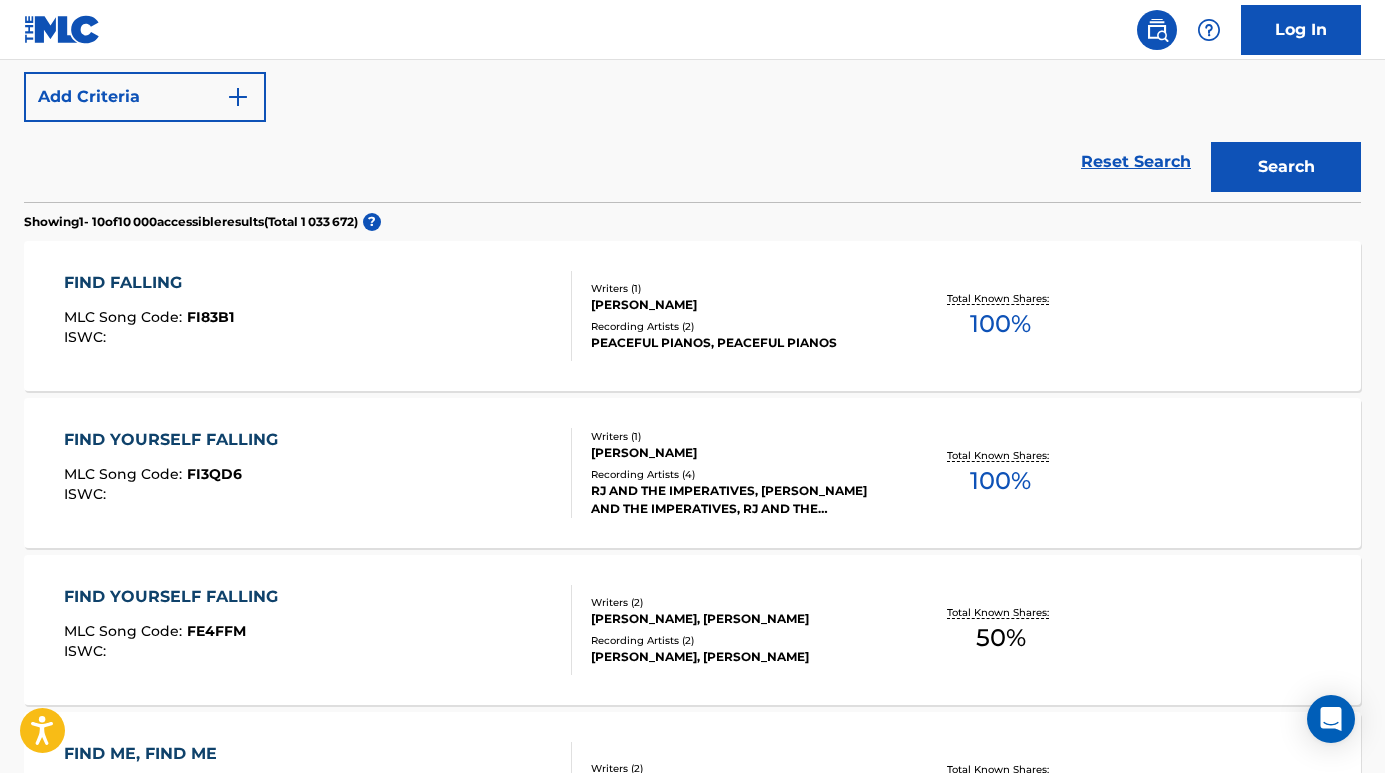 scroll, scrollTop: 590, scrollLeft: 0, axis: vertical 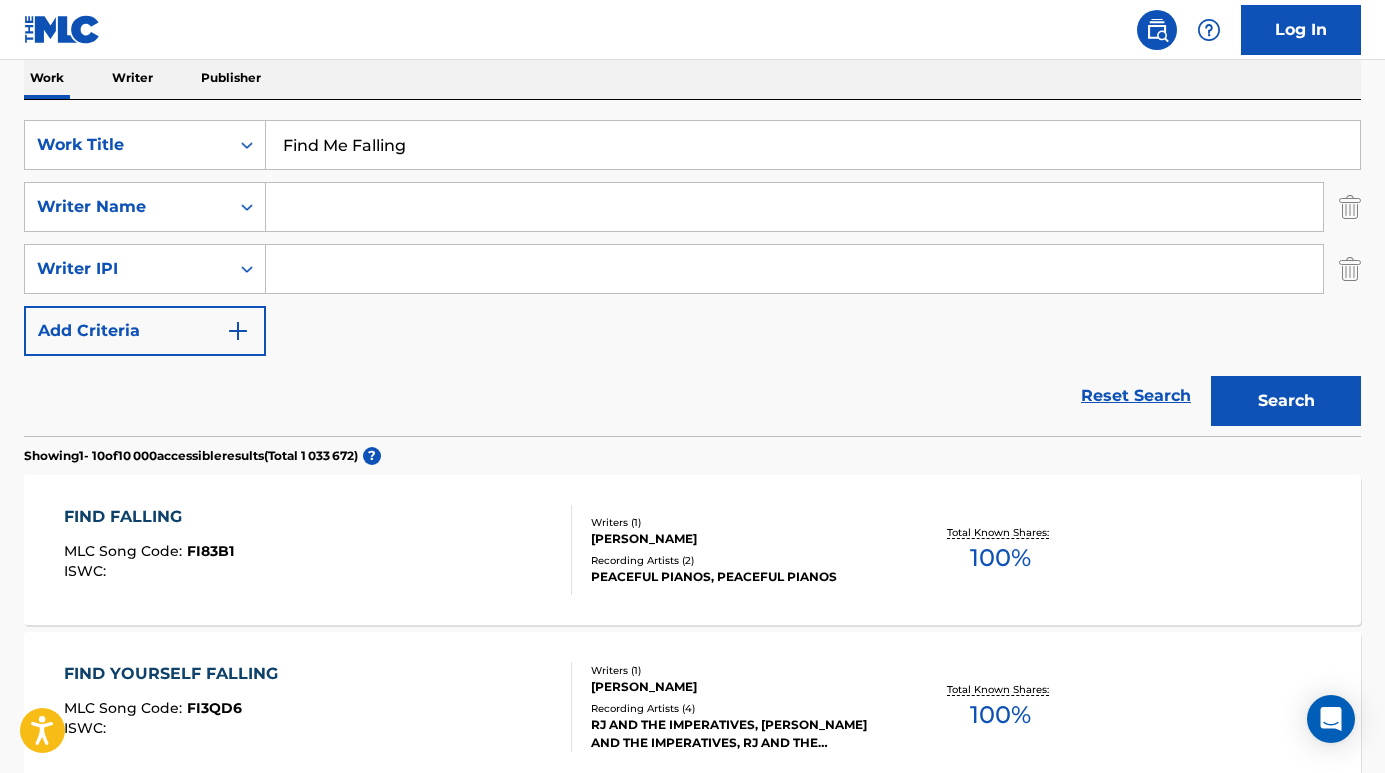 click at bounding box center (794, 207) 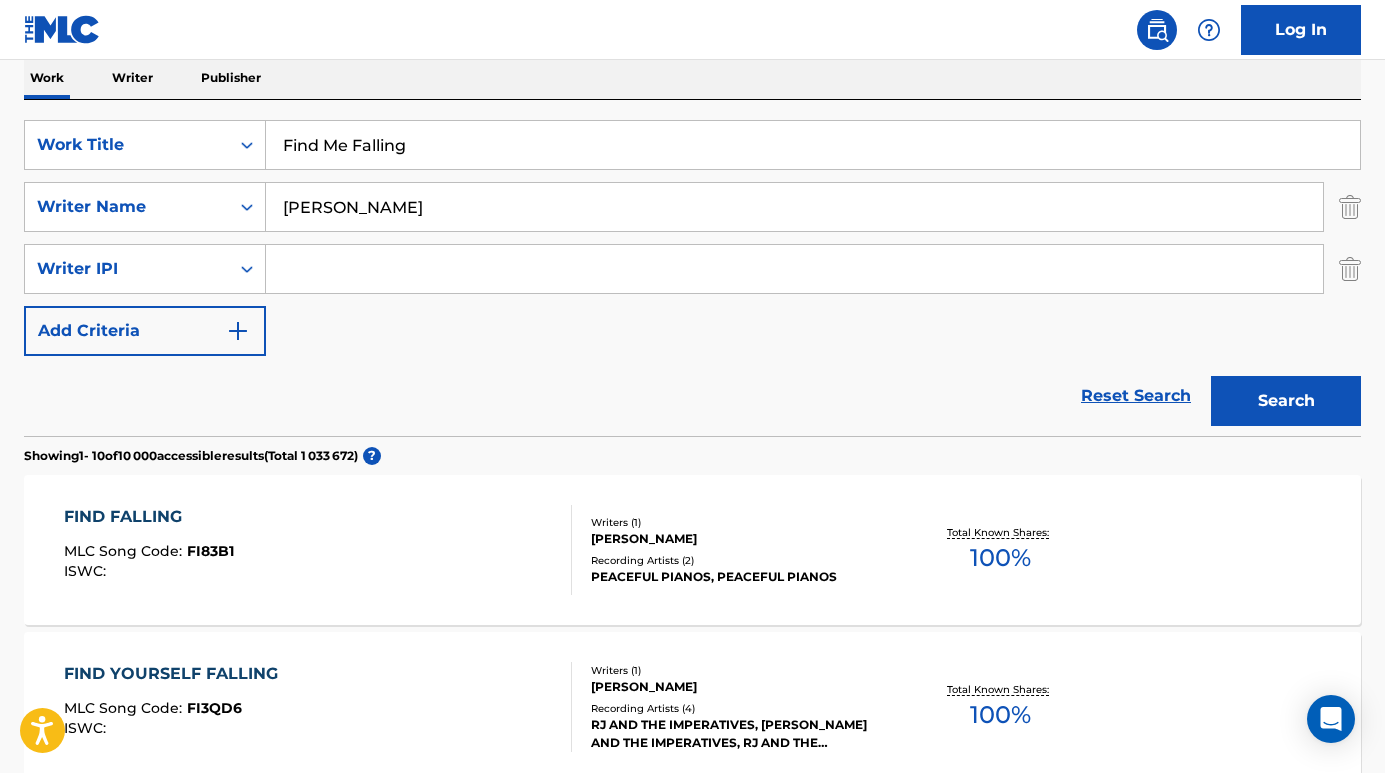 type on "[PERSON_NAME]" 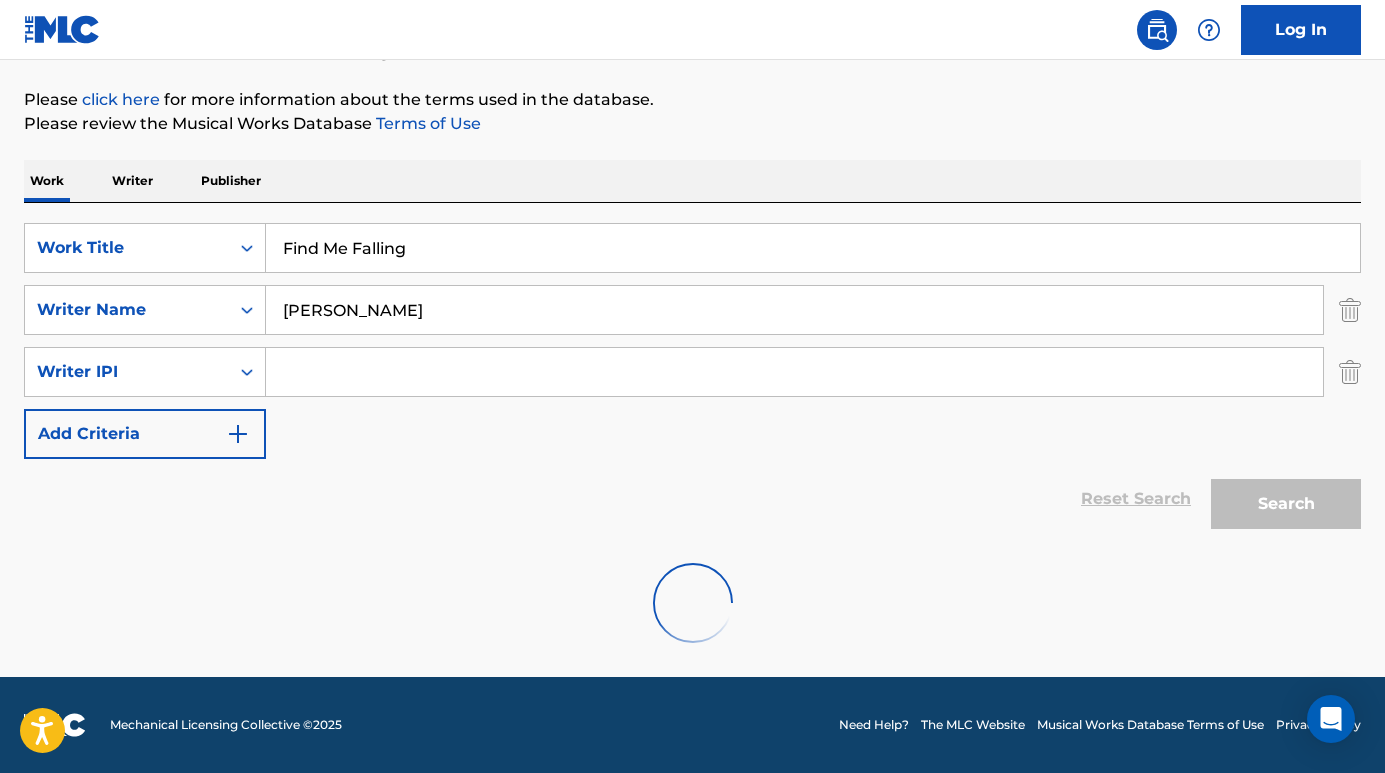scroll, scrollTop: 222, scrollLeft: 0, axis: vertical 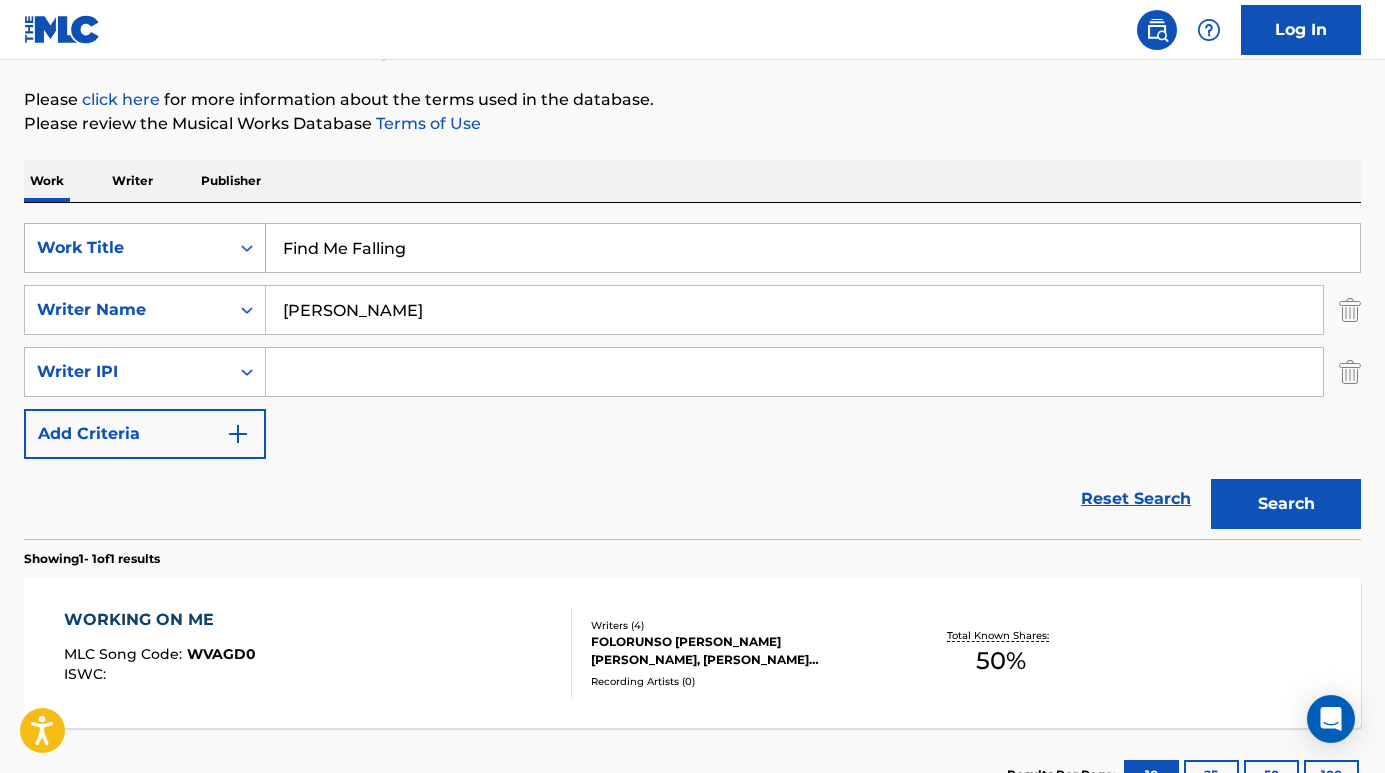 drag, startPoint x: 474, startPoint y: 264, endPoint x: 258, endPoint y: 247, distance: 216.66795 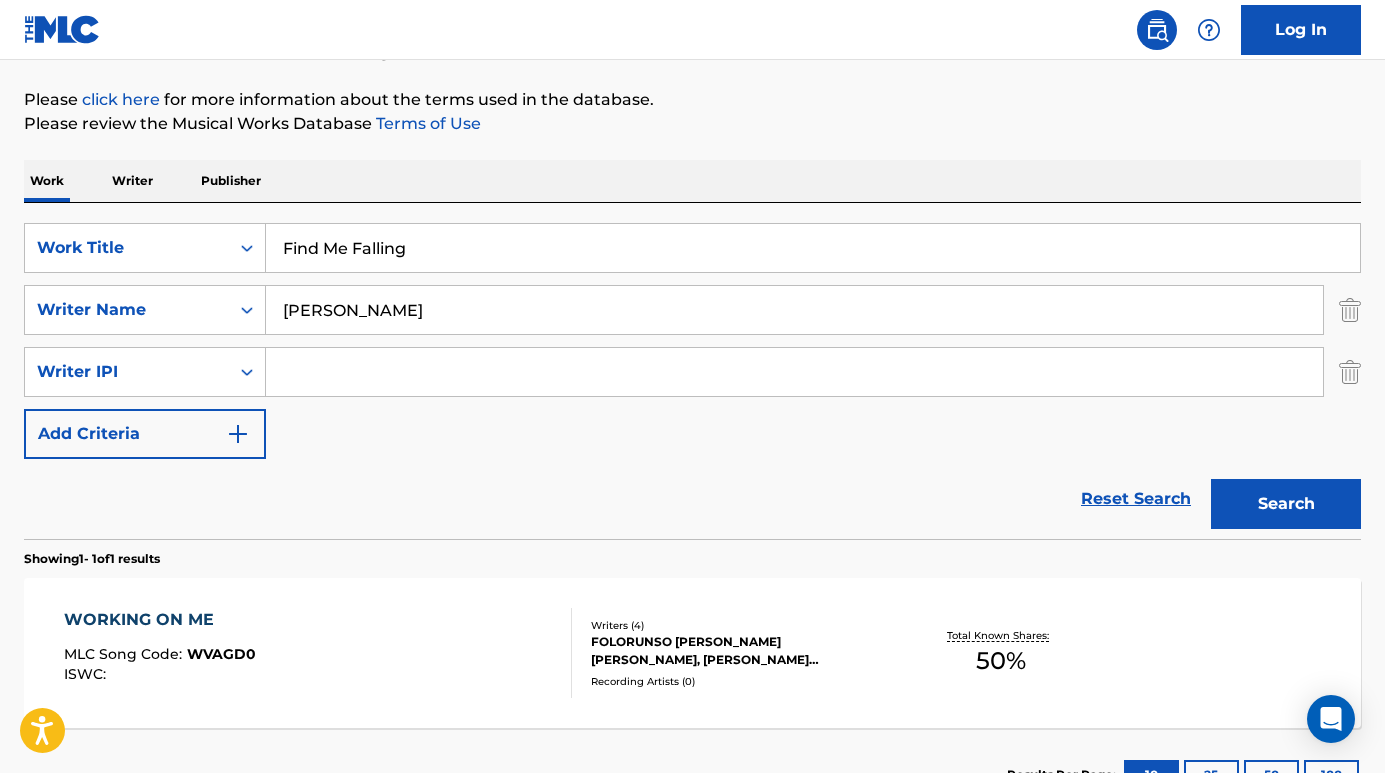click on "Reset Search Search" at bounding box center [692, 499] 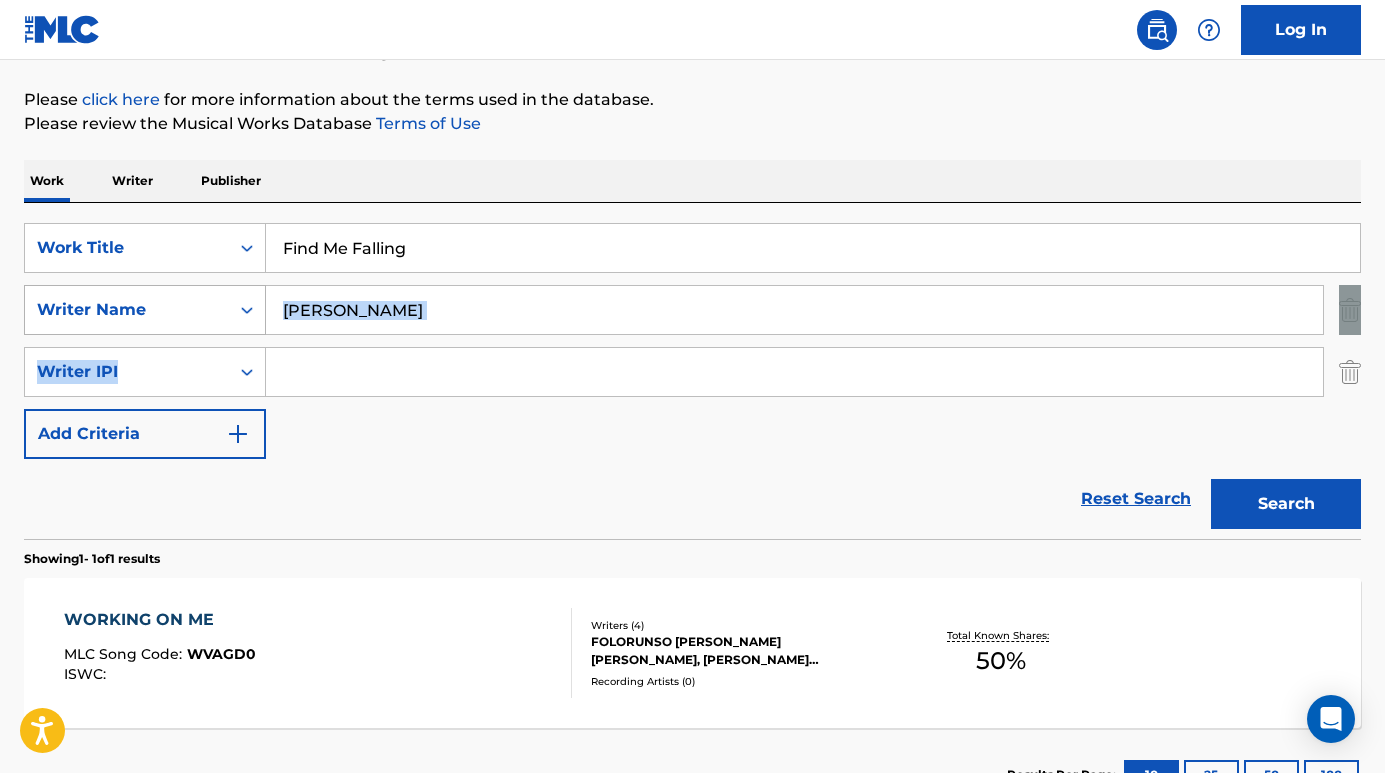 drag, startPoint x: 512, startPoint y: 338, endPoint x: 225, endPoint y: 318, distance: 287.696 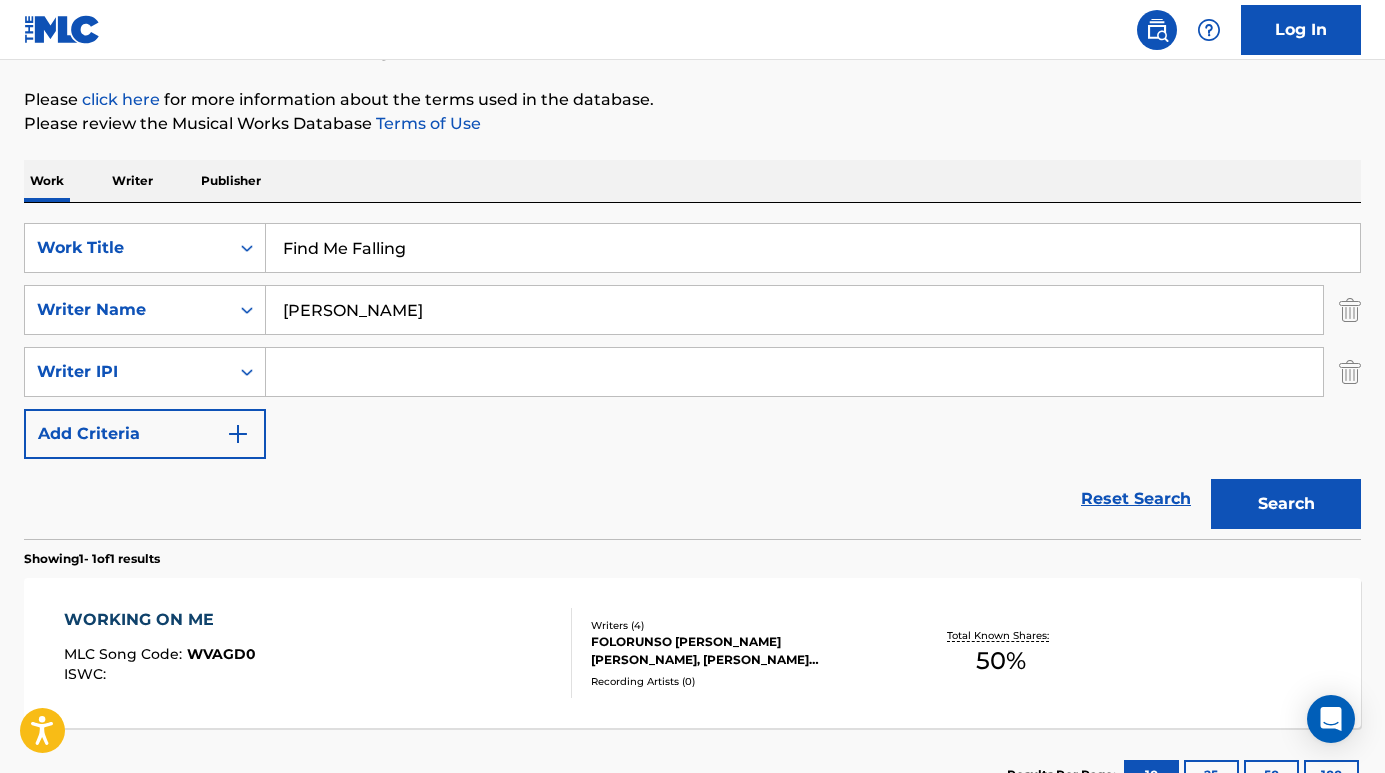 click on "[PERSON_NAME]" at bounding box center (794, 310) 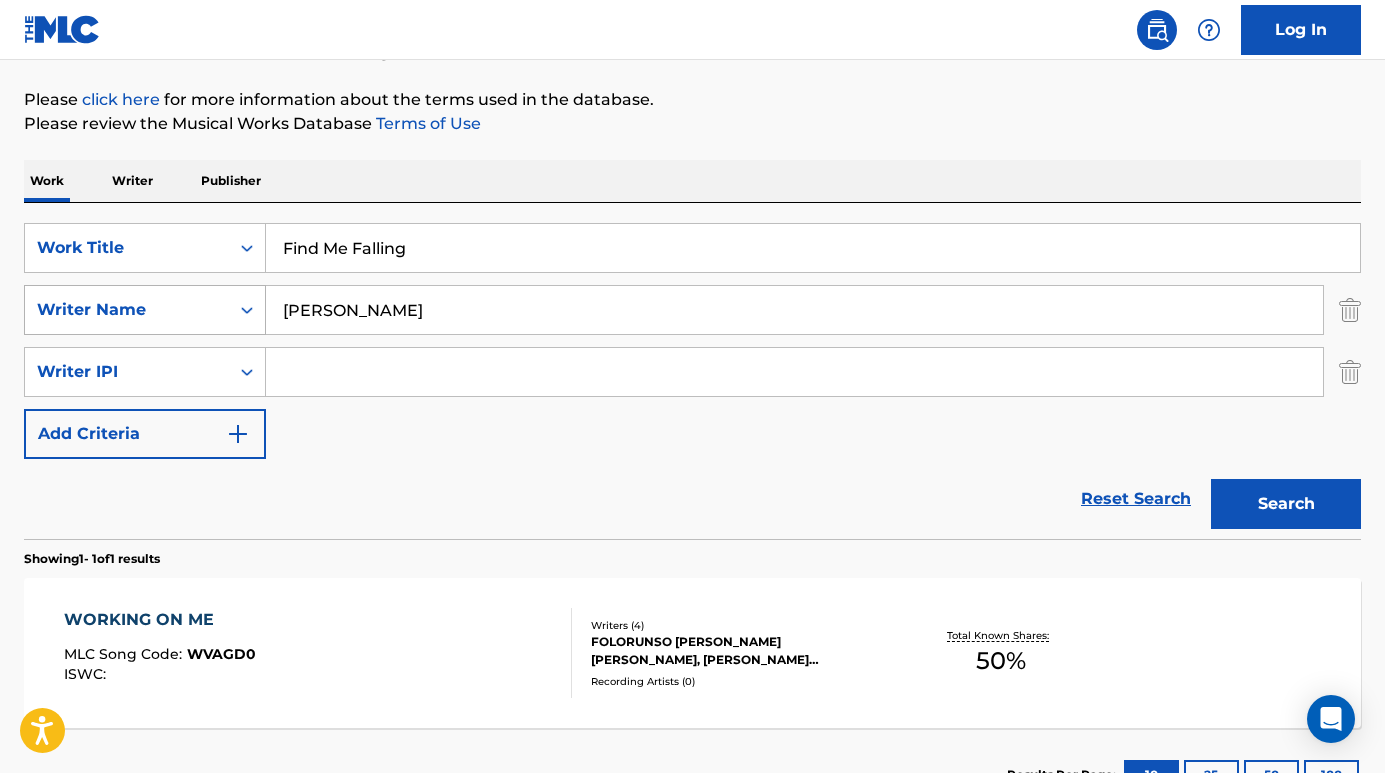 drag, startPoint x: 455, startPoint y: 314, endPoint x: 176, endPoint y: 285, distance: 280.5031 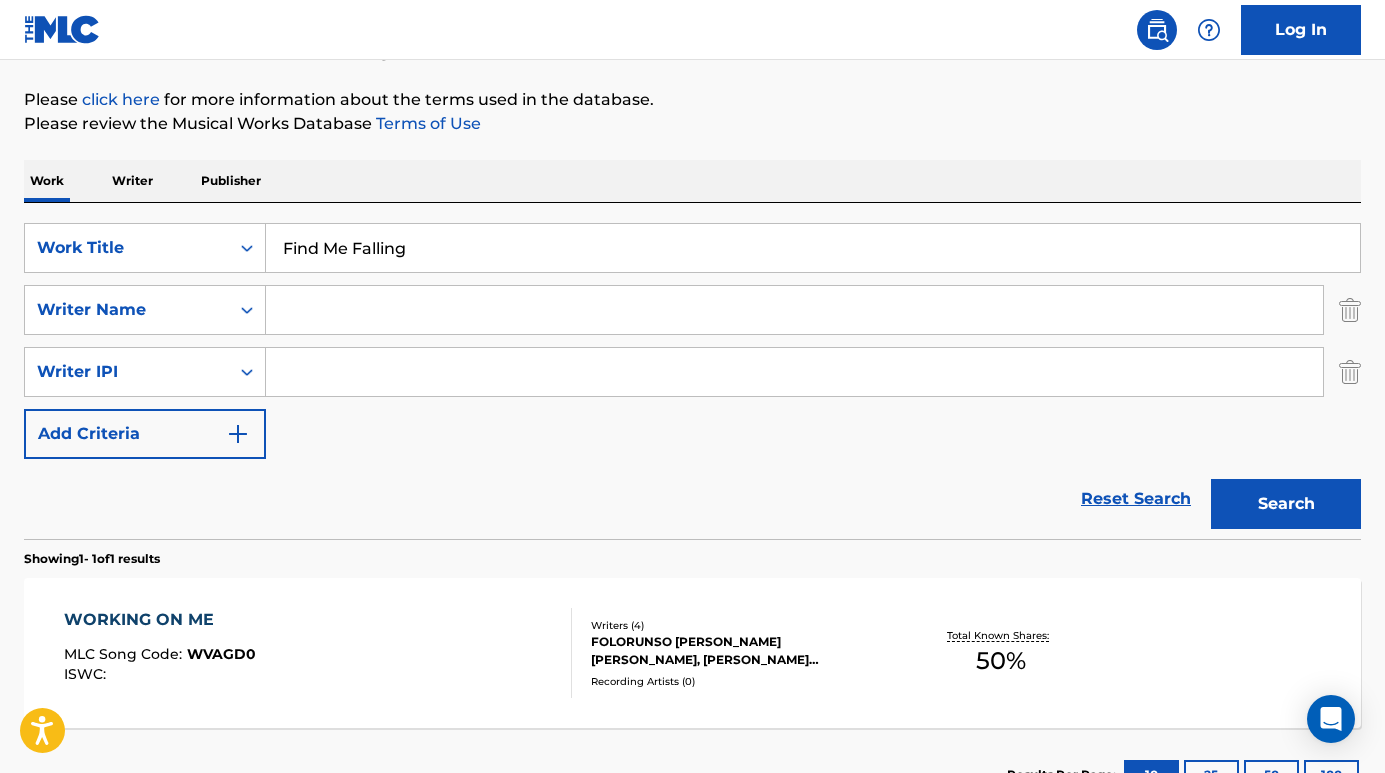 type 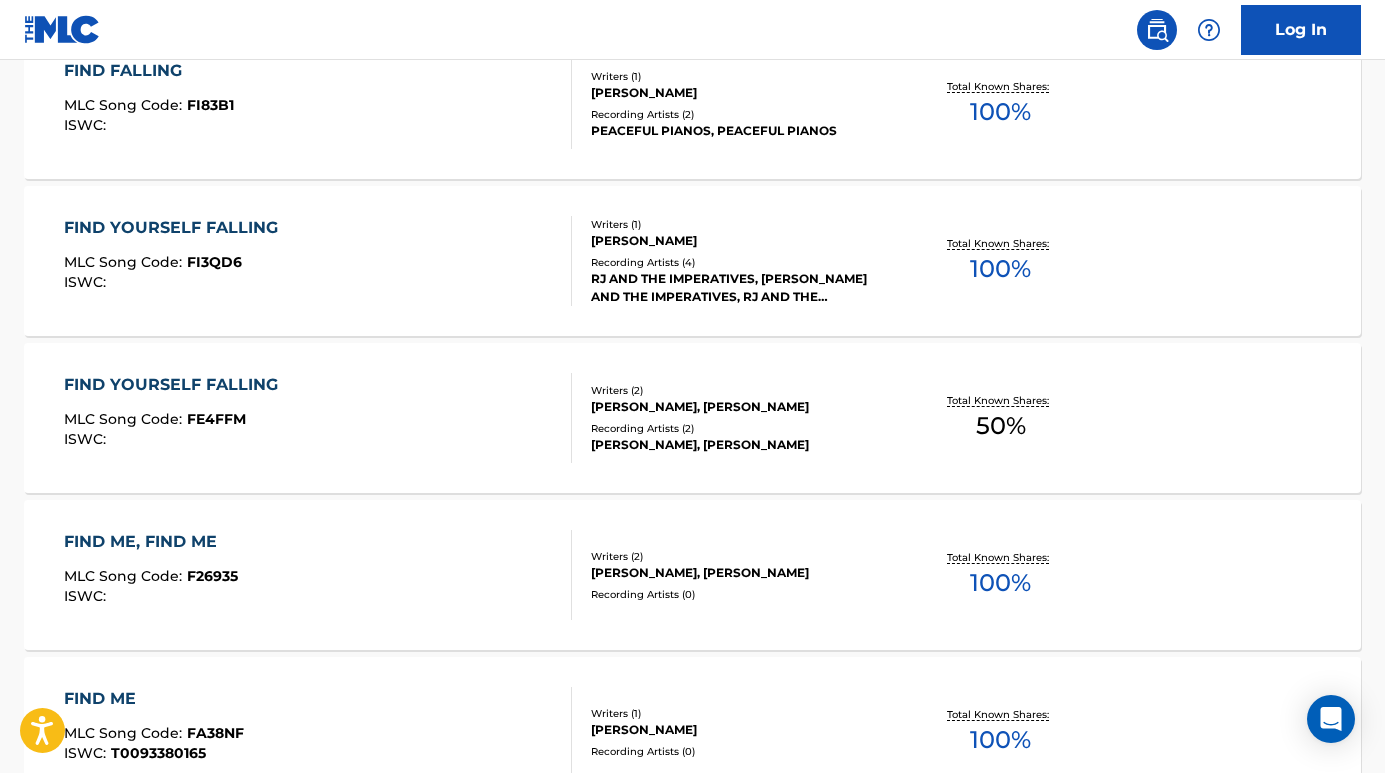 scroll, scrollTop: 622, scrollLeft: 0, axis: vertical 